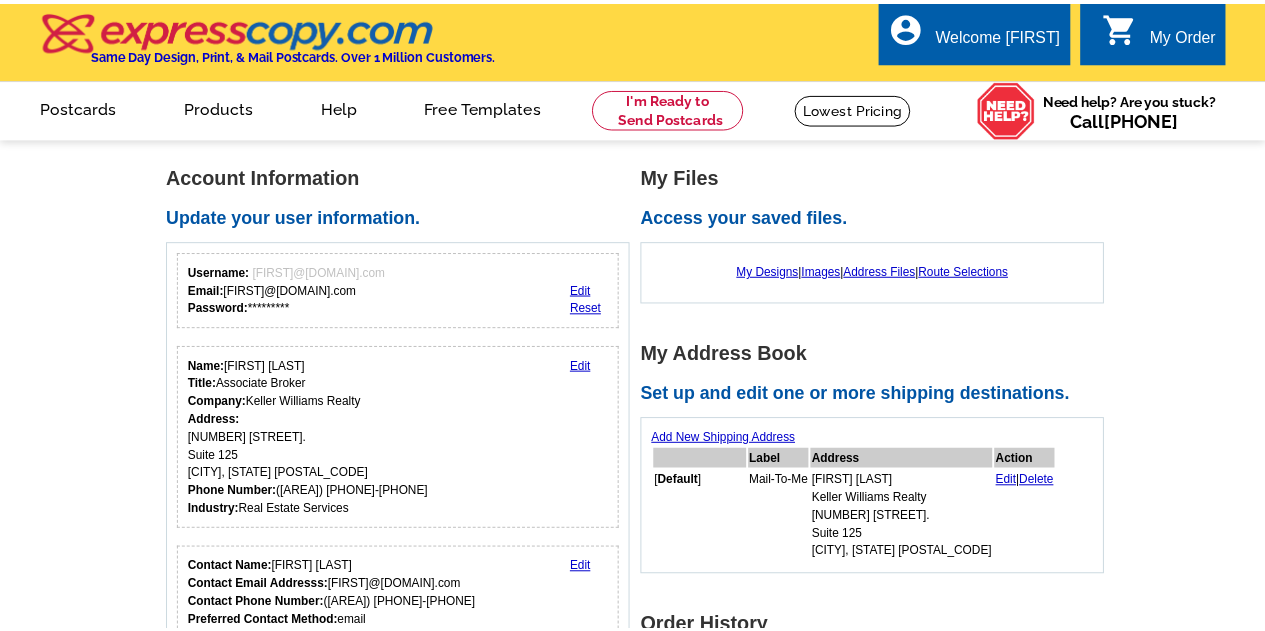 scroll, scrollTop: 0, scrollLeft: 0, axis: both 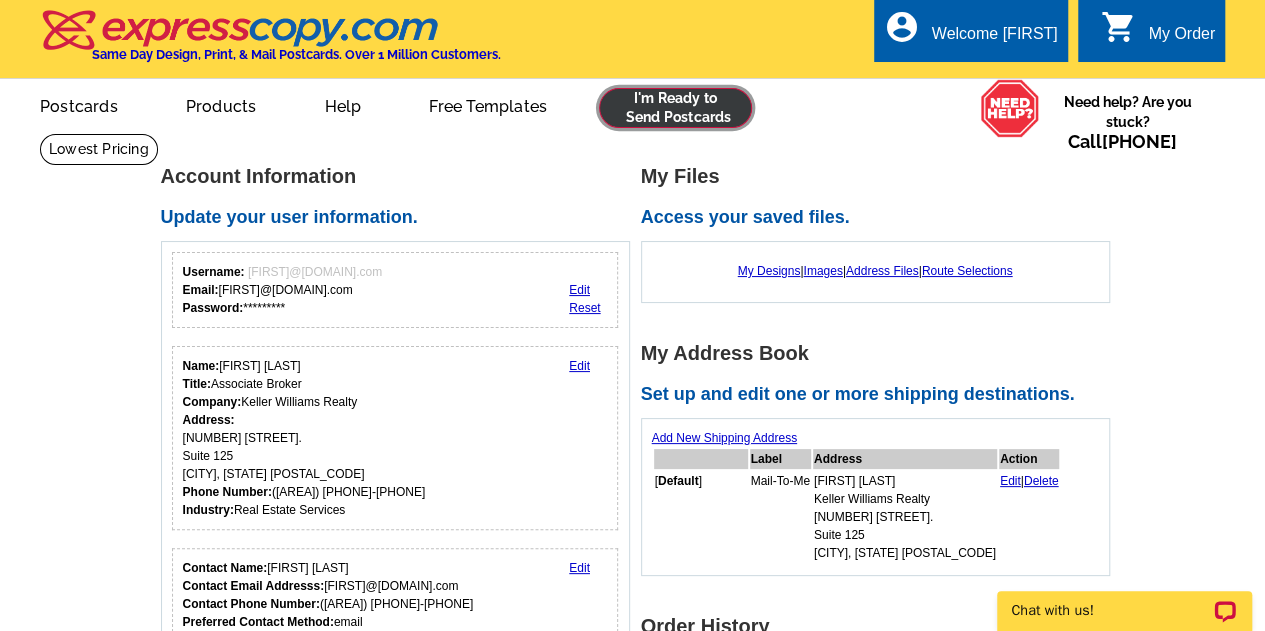 click at bounding box center (675, 108) 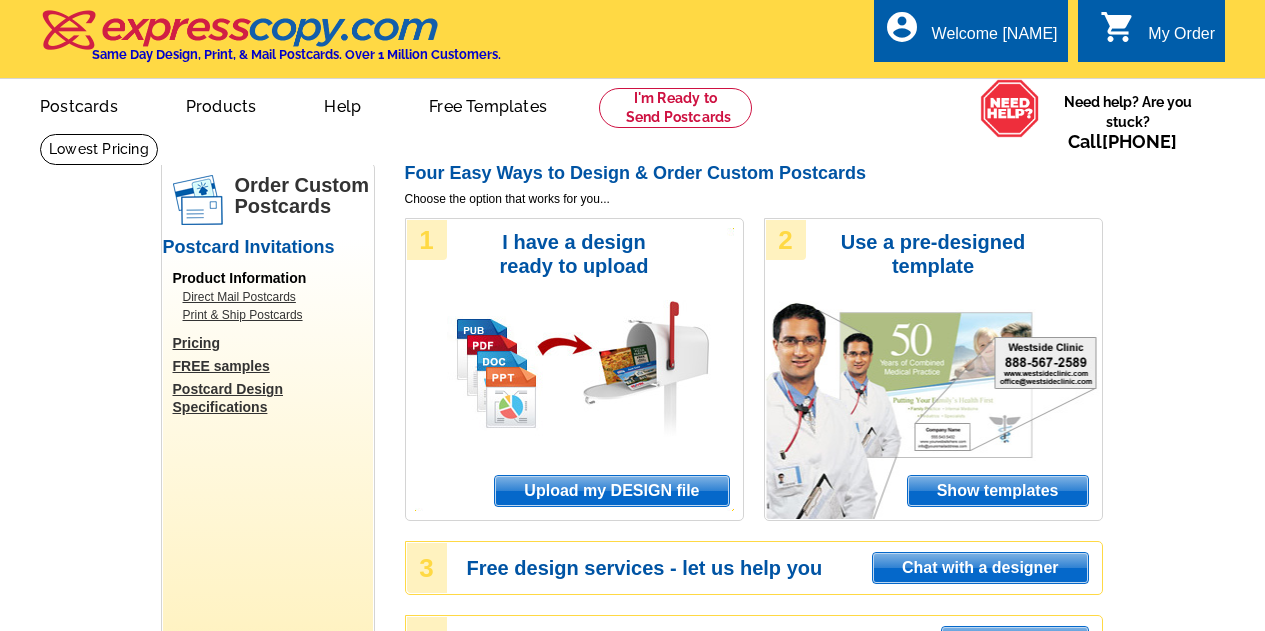 scroll, scrollTop: 0, scrollLeft: 0, axis: both 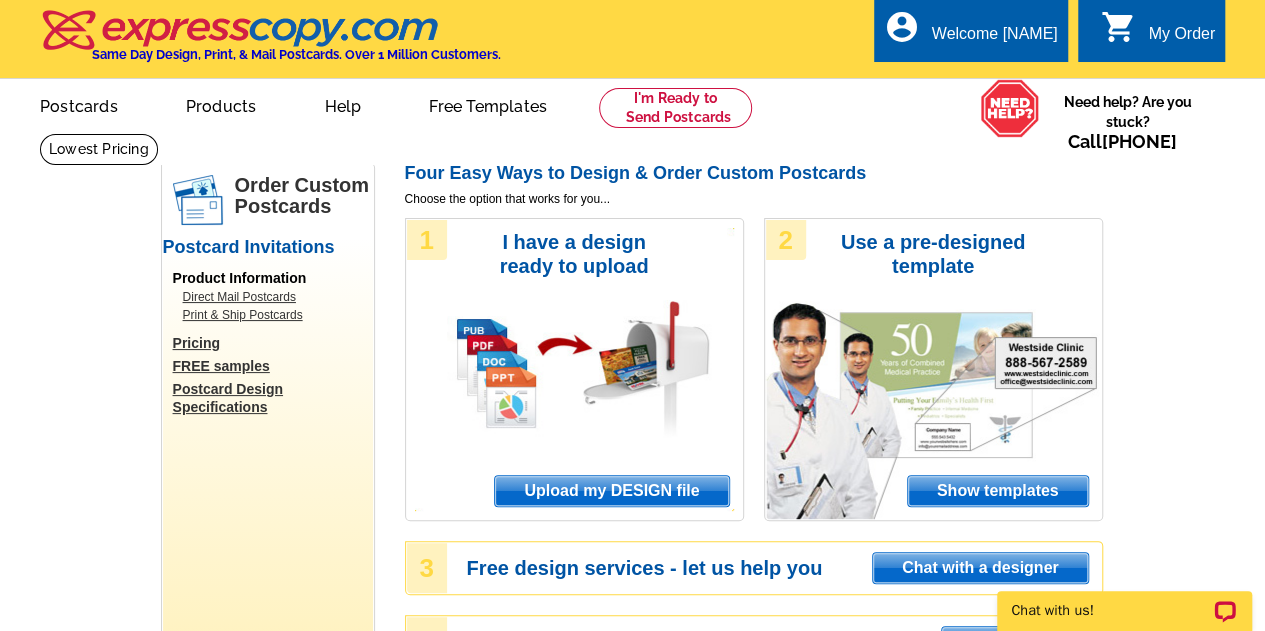 click on "Show templates" at bounding box center (998, 491) 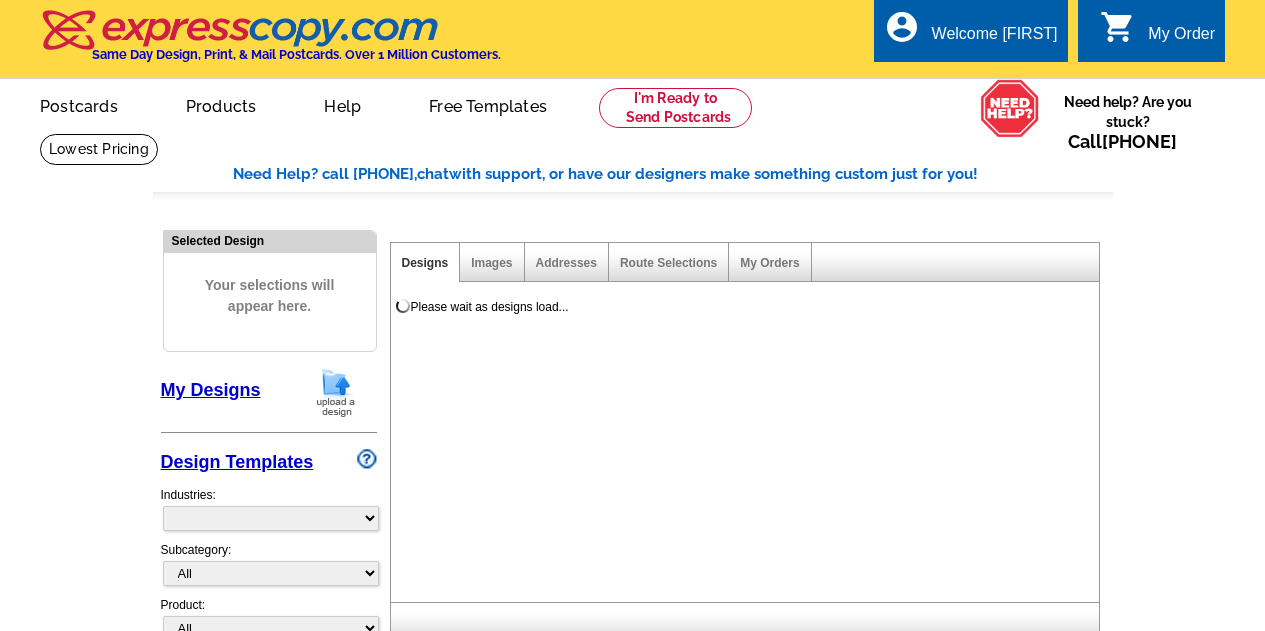 scroll, scrollTop: 0, scrollLeft: 0, axis: both 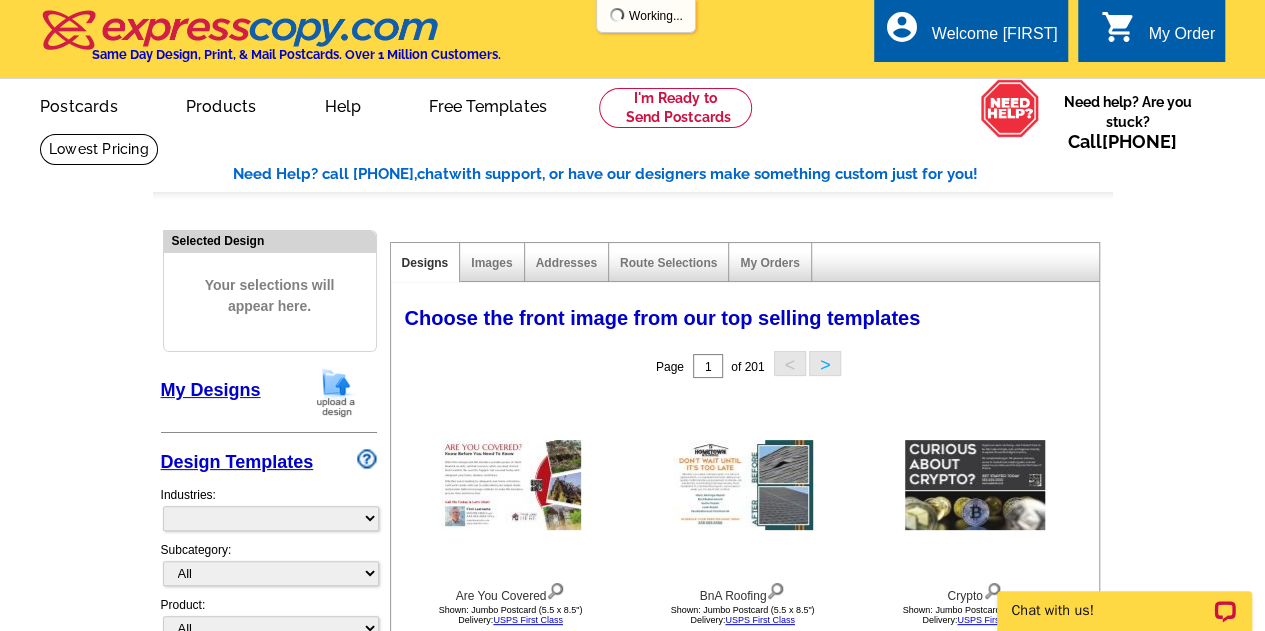 select on "971" 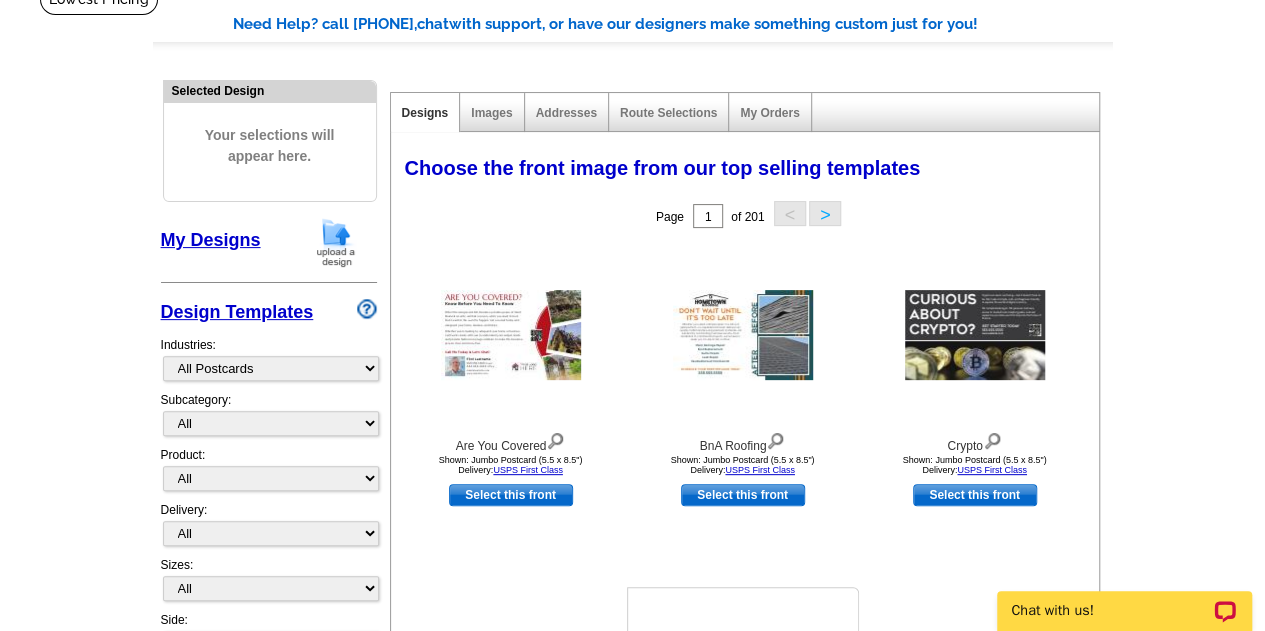 scroll, scrollTop: 0, scrollLeft: 0, axis: both 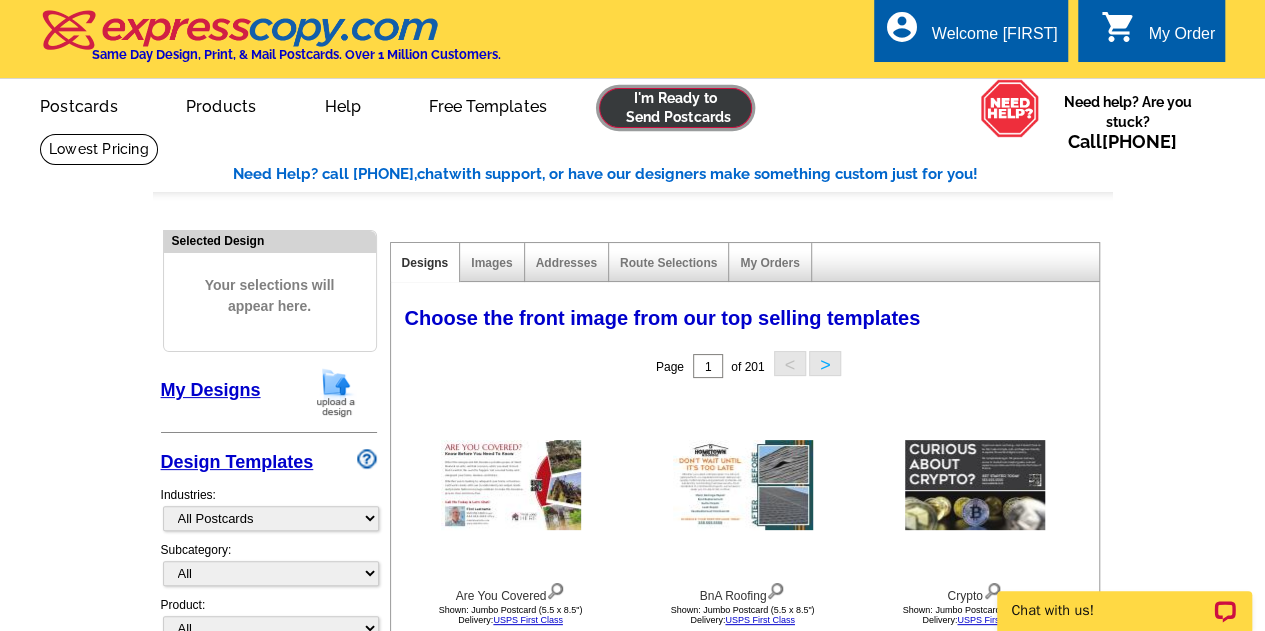 click at bounding box center (675, 108) 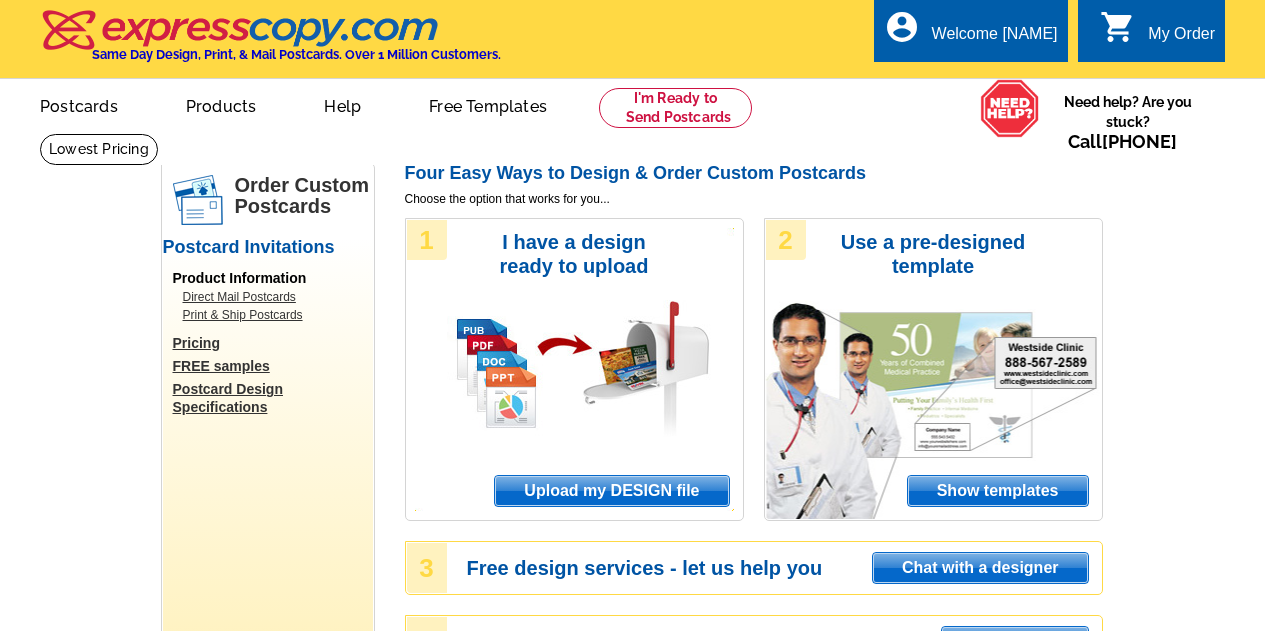 scroll, scrollTop: 0, scrollLeft: 0, axis: both 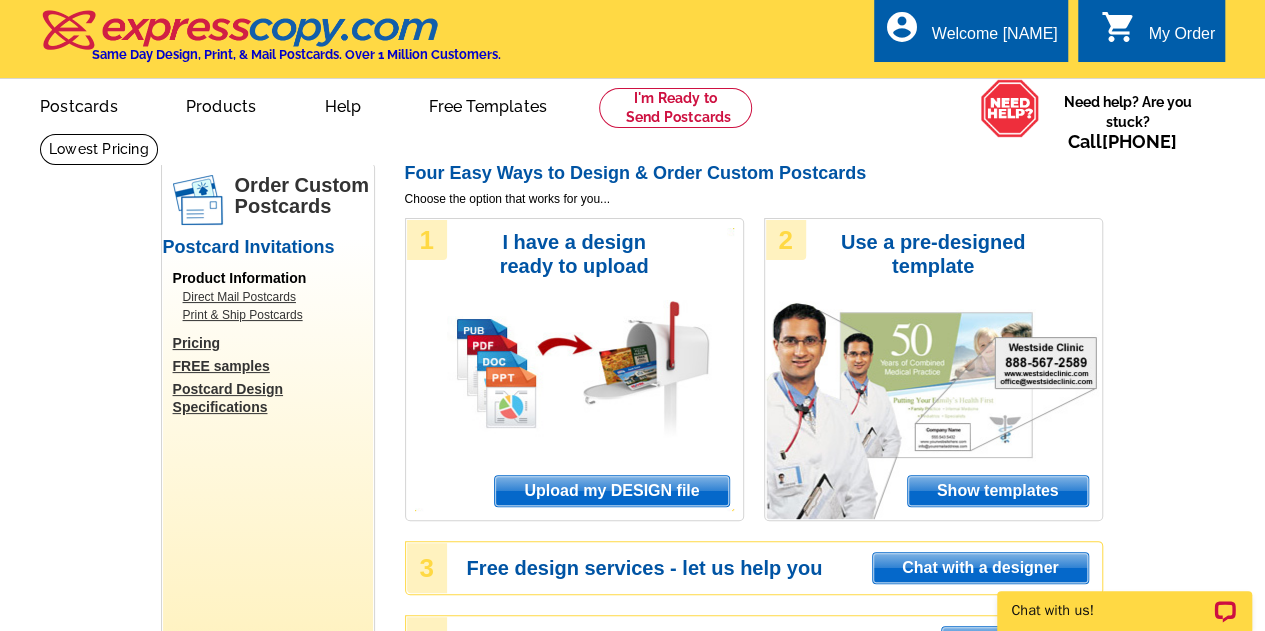 click on "Upload my DESIGN file" at bounding box center [611, 491] 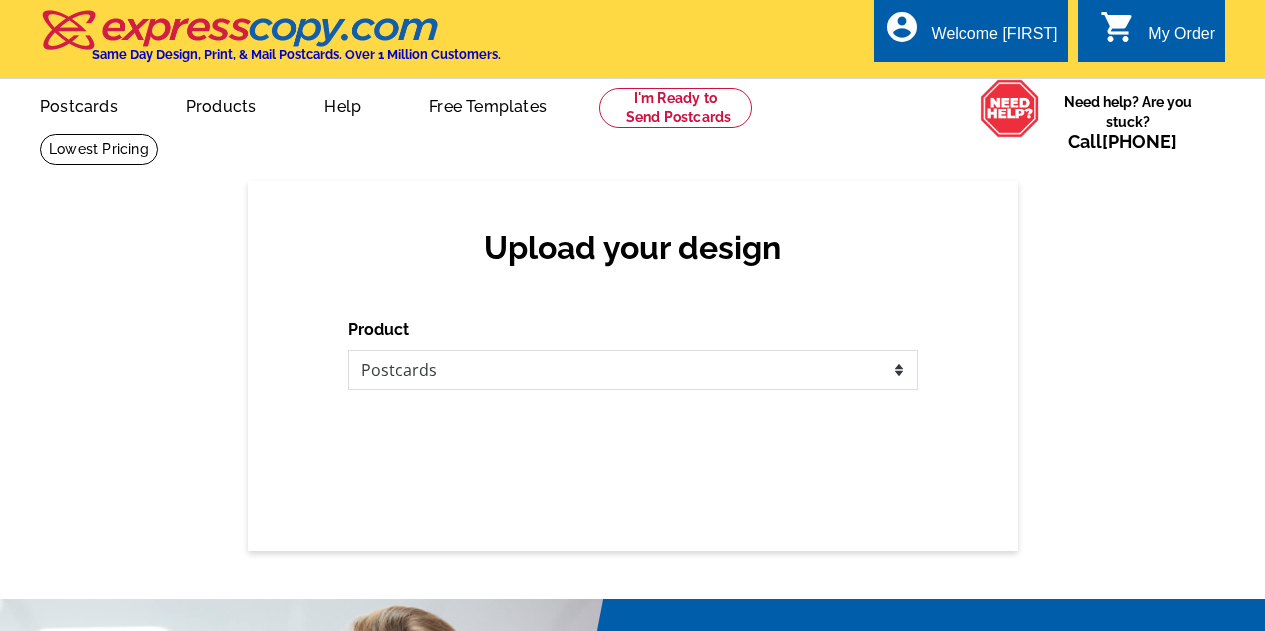 scroll, scrollTop: 0, scrollLeft: 0, axis: both 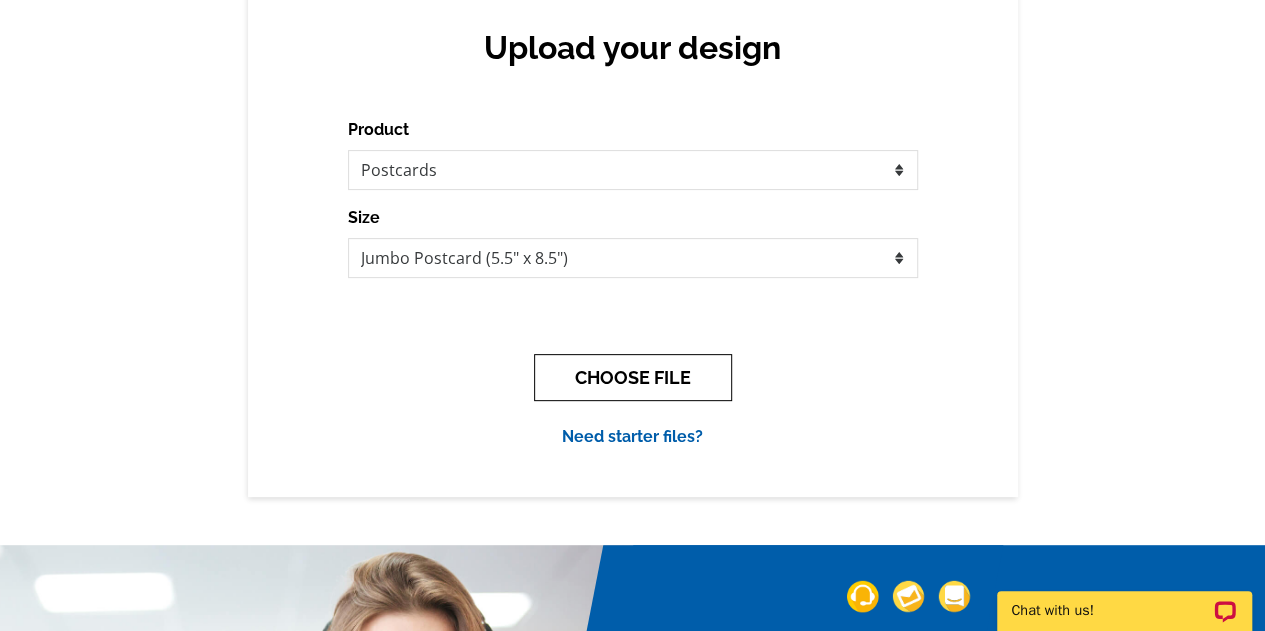 click on "CHOOSE FILE" at bounding box center (633, 377) 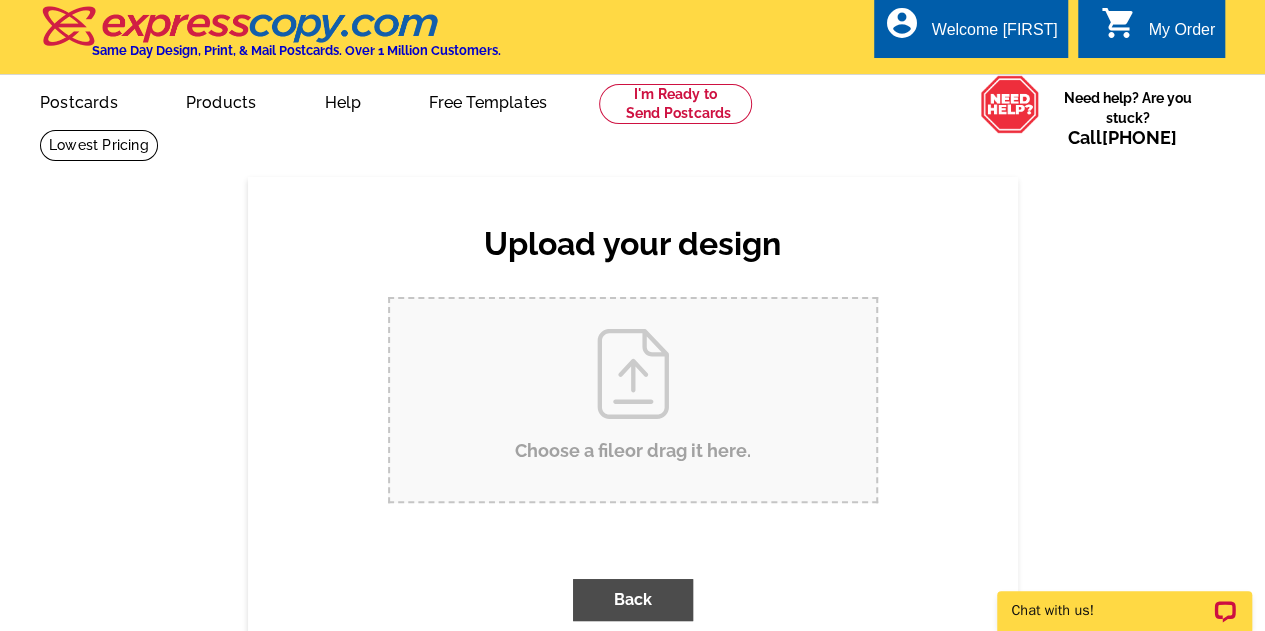 scroll, scrollTop: 0, scrollLeft: 0, axis: both 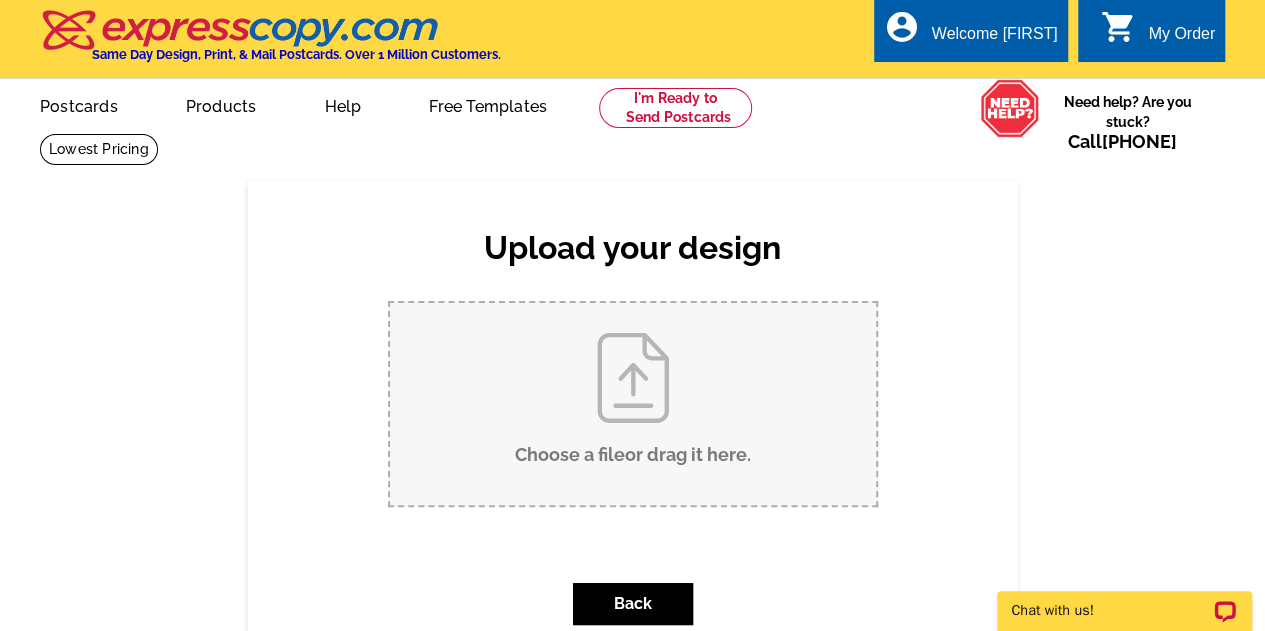click on "Choose a file  or drag it here ." at bounding box center (633, 404) 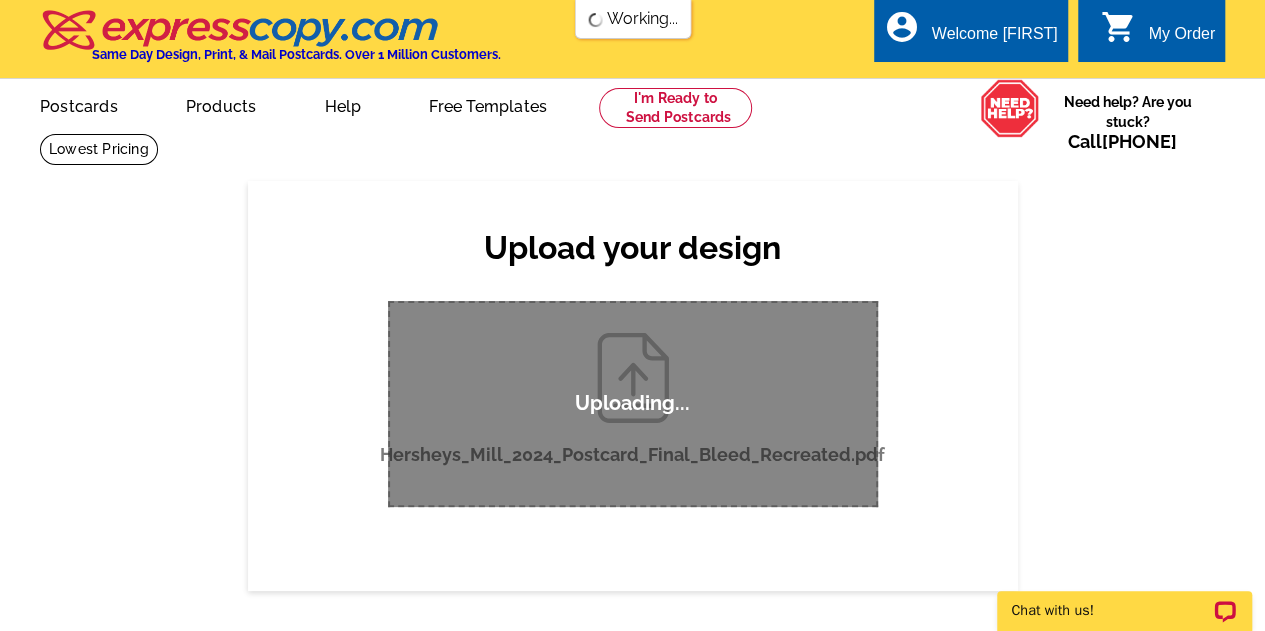 scroll, scrollTop: 0, scrollLeft: 0, axis: both 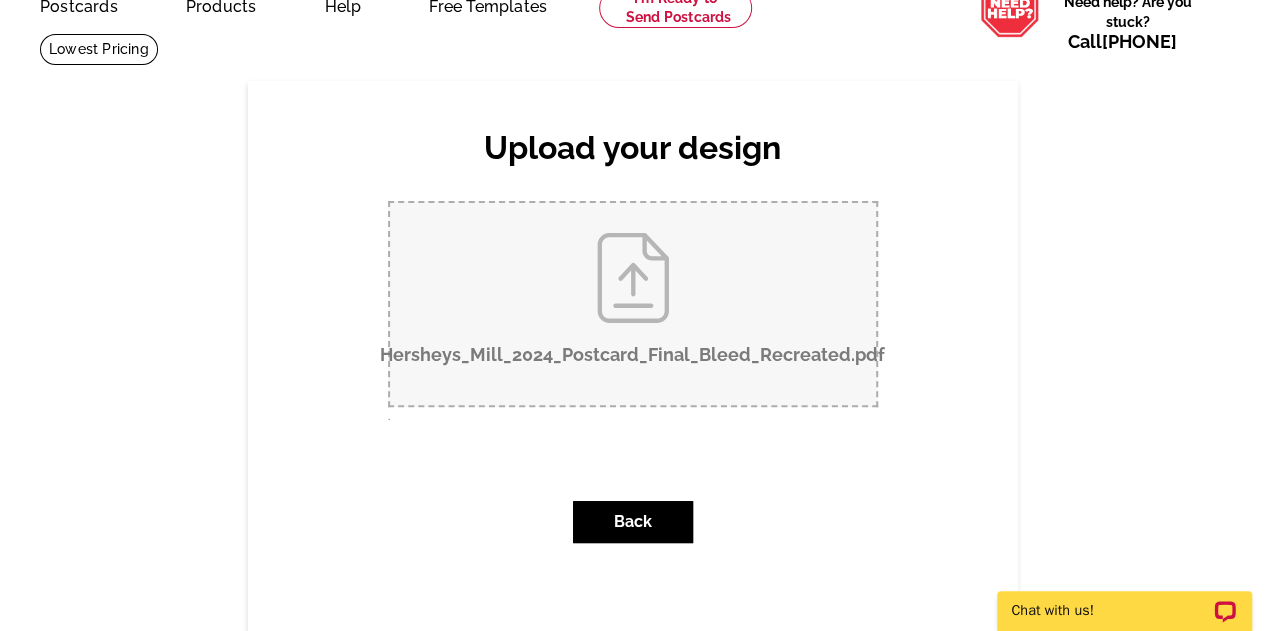 click on "Hersheys_Mill_2024_Postcard_Final_Bleed_Recreated.pdf" at bounding box center [633, 304] 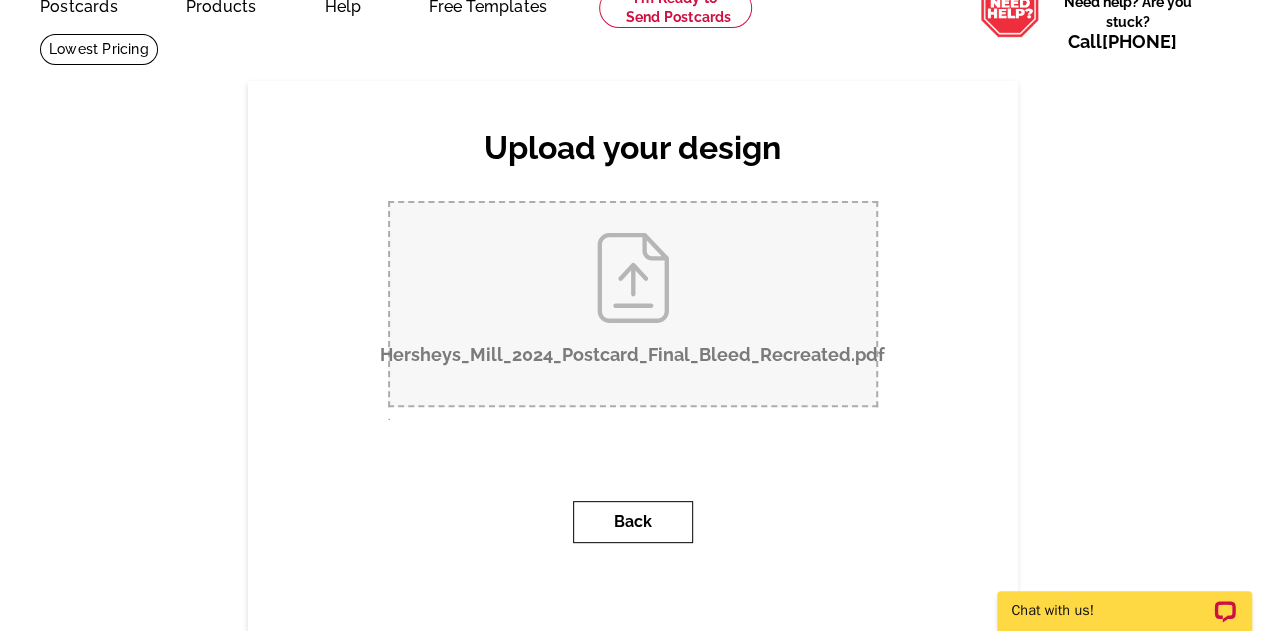 click on "Back" at bounding box center (633, 522) 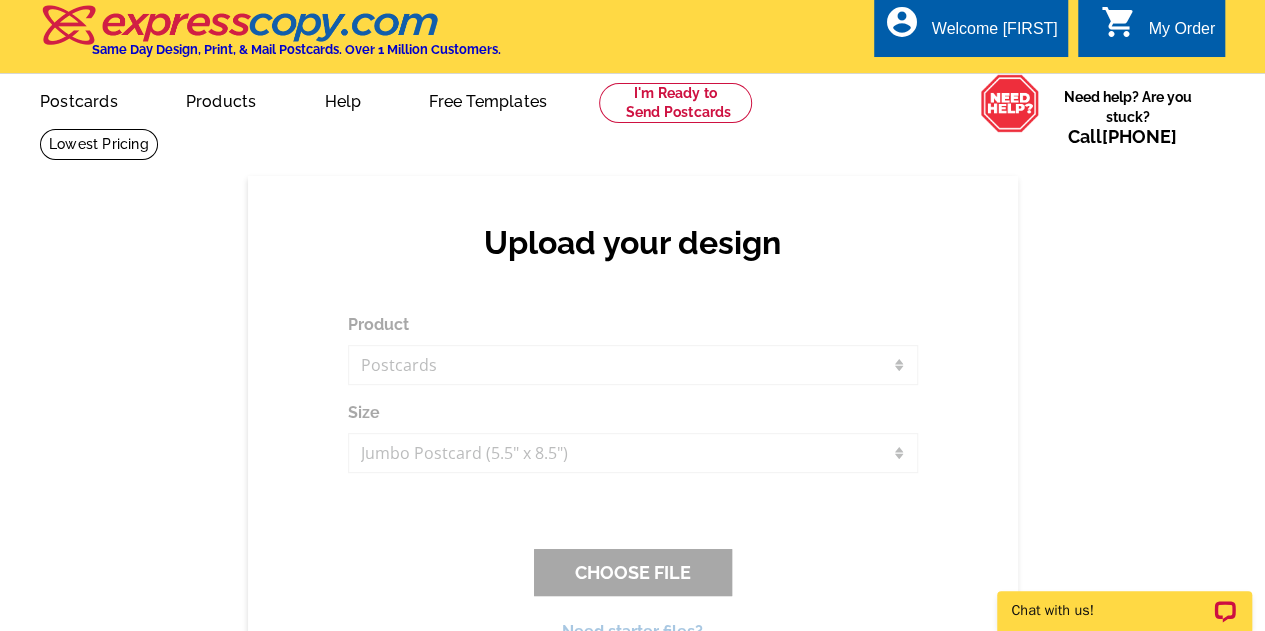 scroll, scrollTop: 0, scrollLeft: 0, axis: both 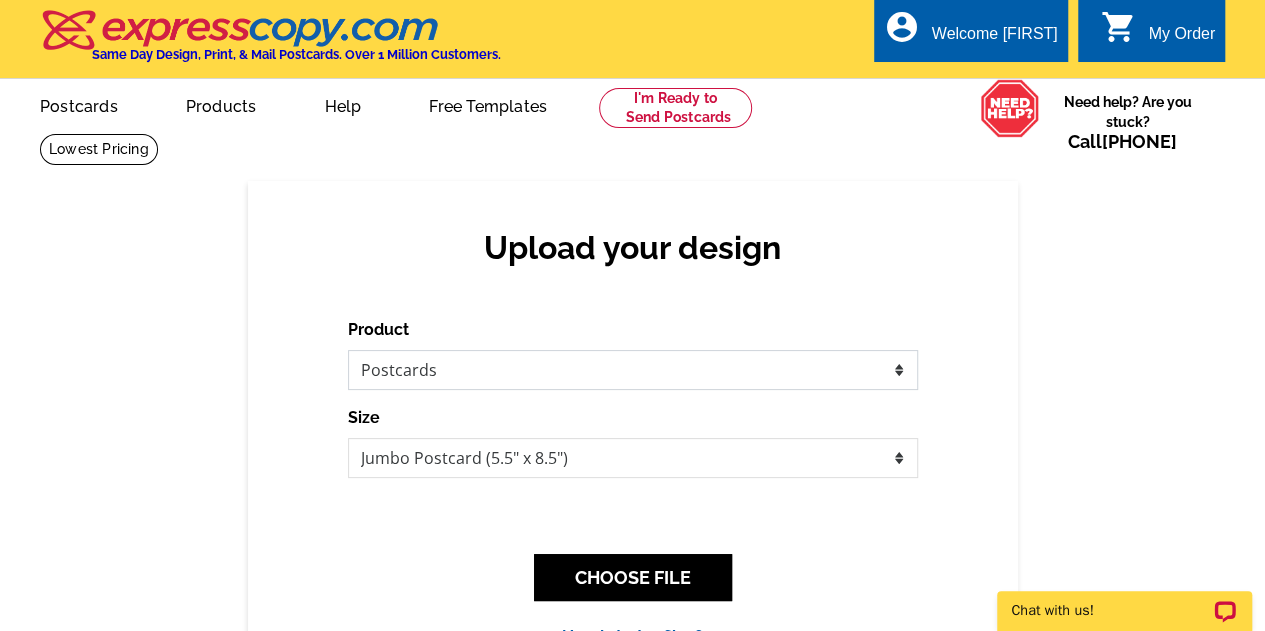 click on "Please select the type of file...
Postcards
Business Cards
Letters and flyers
Greeting Cards
Door Hangers" at bounding box center [633, 370] 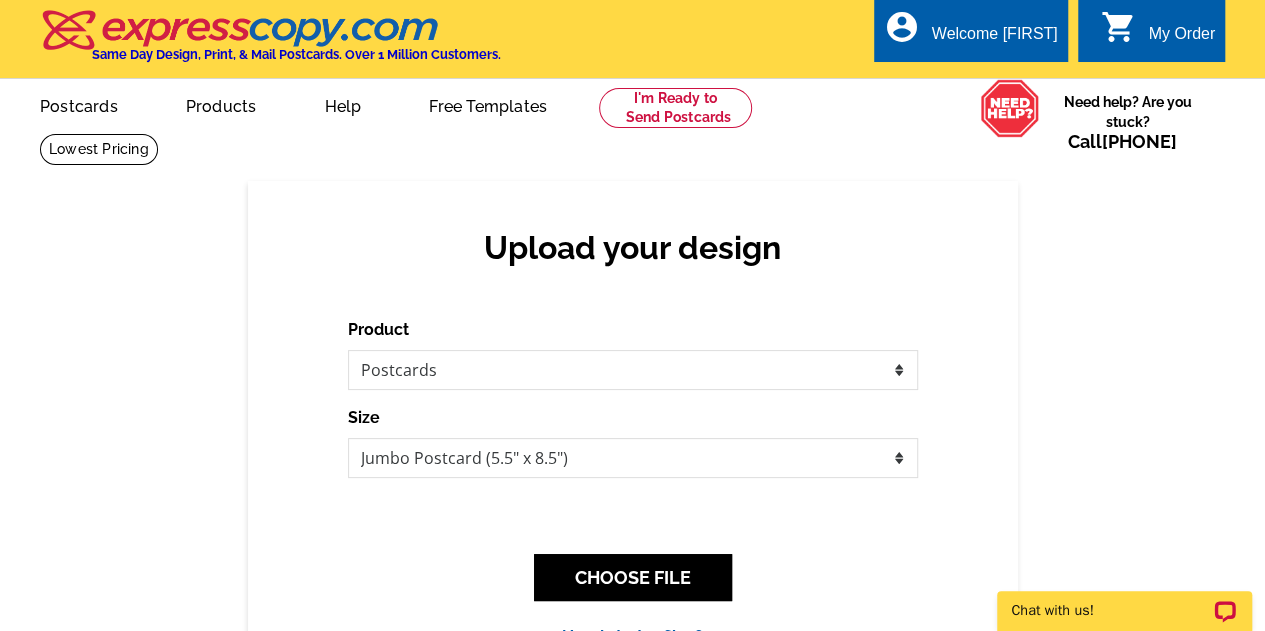 click on "Upload your design
Product
Please select the type of file...
Postcards
Business Cards
Letters and flyers
Greeting Cards  Size Finish None Back" at bounding box center (633, 438) 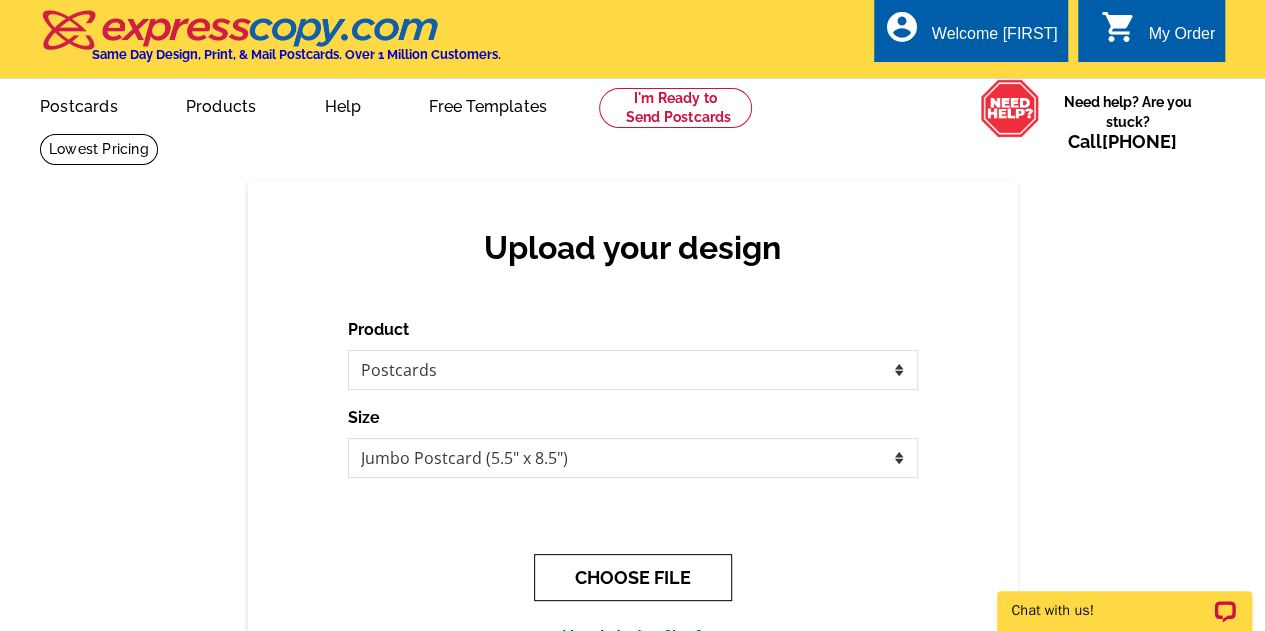 click on "CHOOSE FILE" at bounding box center [633, 577] 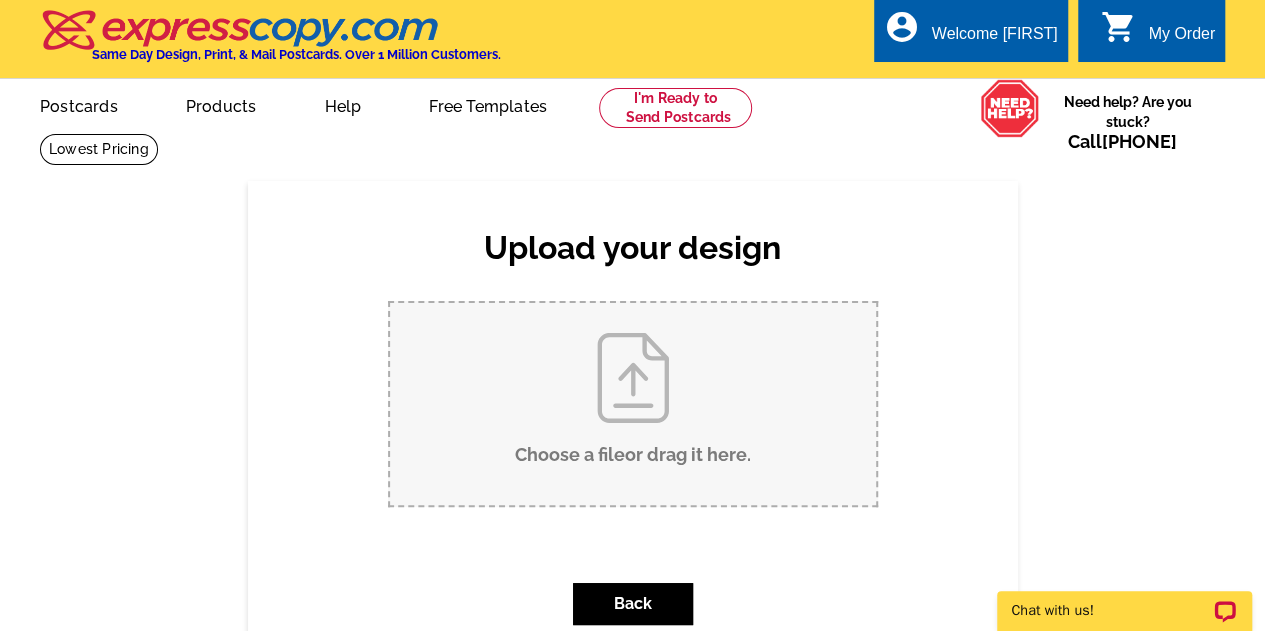 click on "Choose a file  or drag it here ." at bounding box center [633, 404] 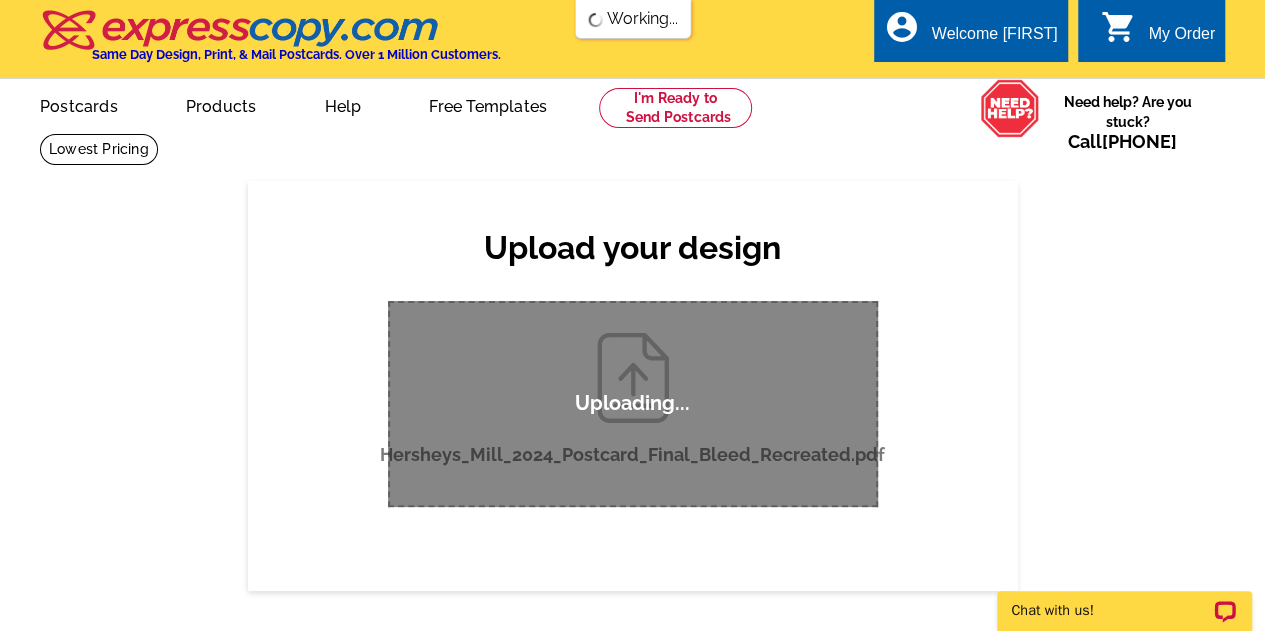 type 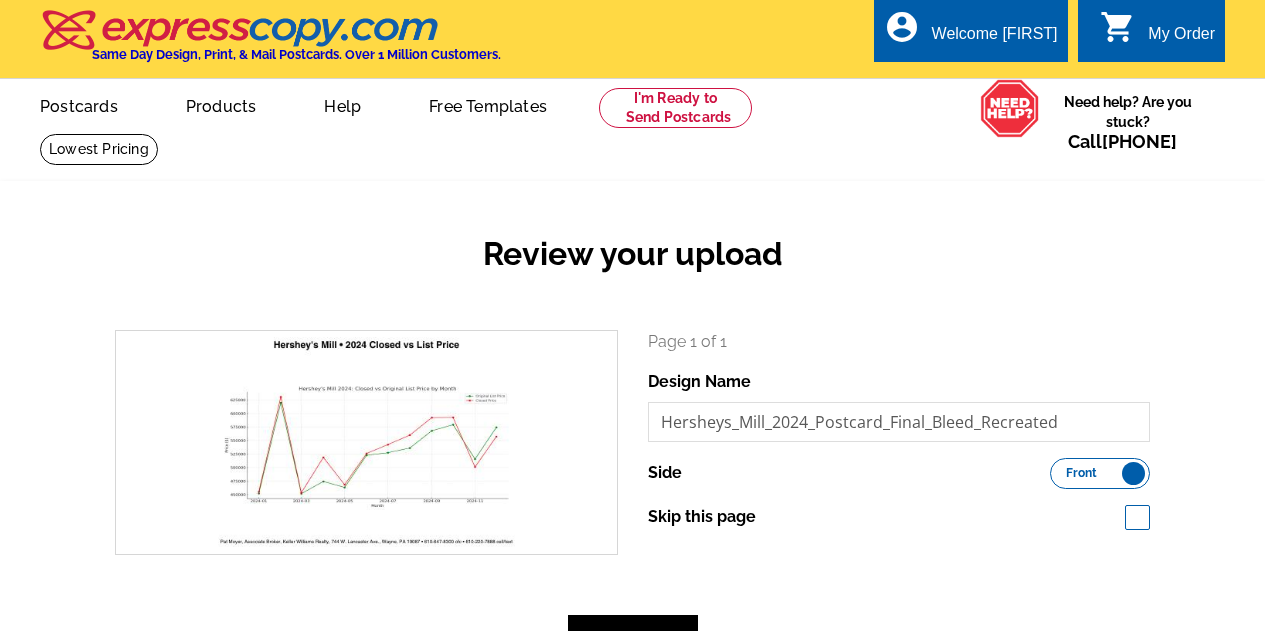 scroll, scrollTop: 0, scrollLeft: 0, axis: both 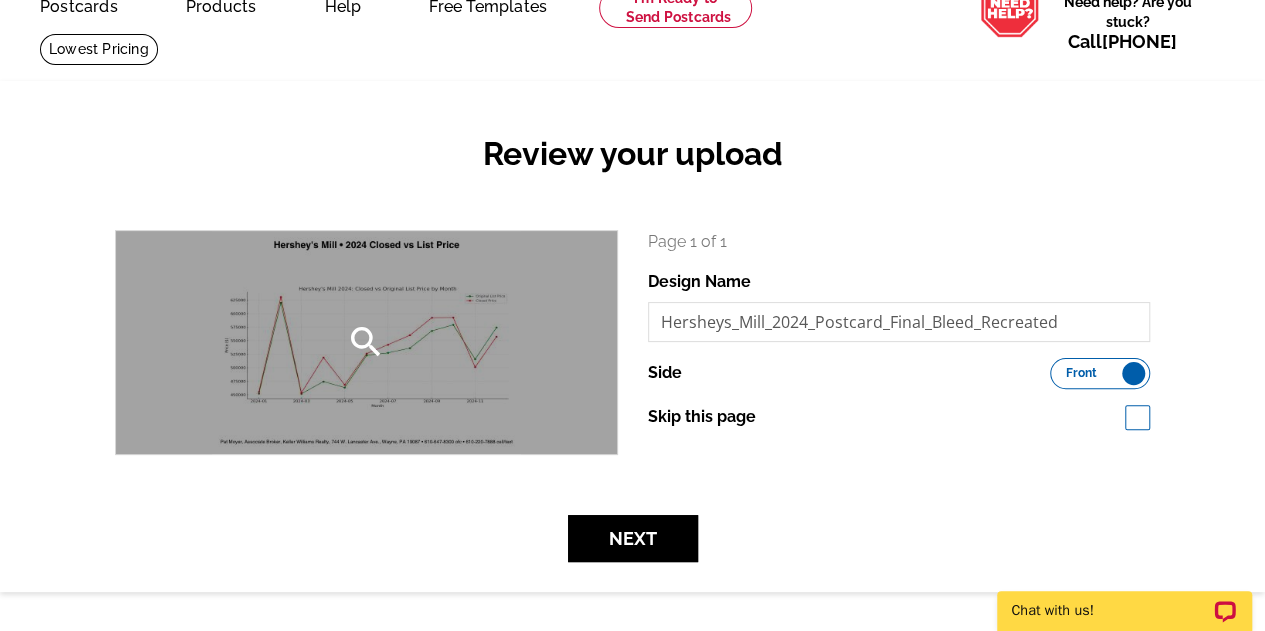 click on "search" at bounding box center (366, 342) 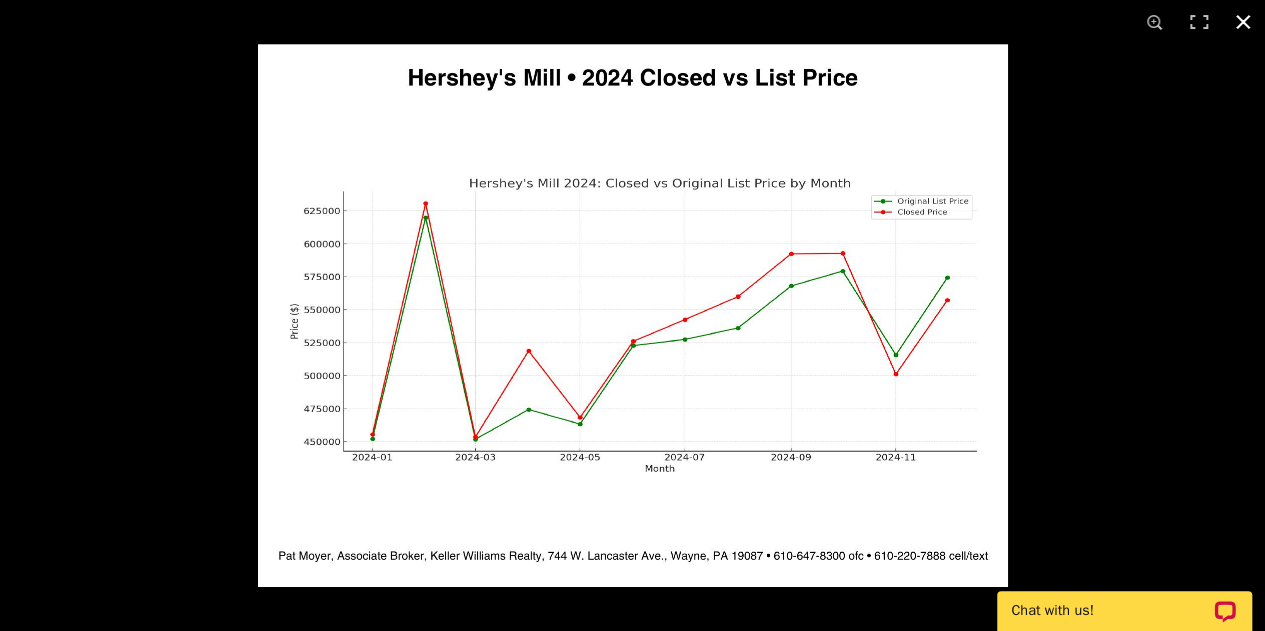 click at bounding box center (1243, 22) 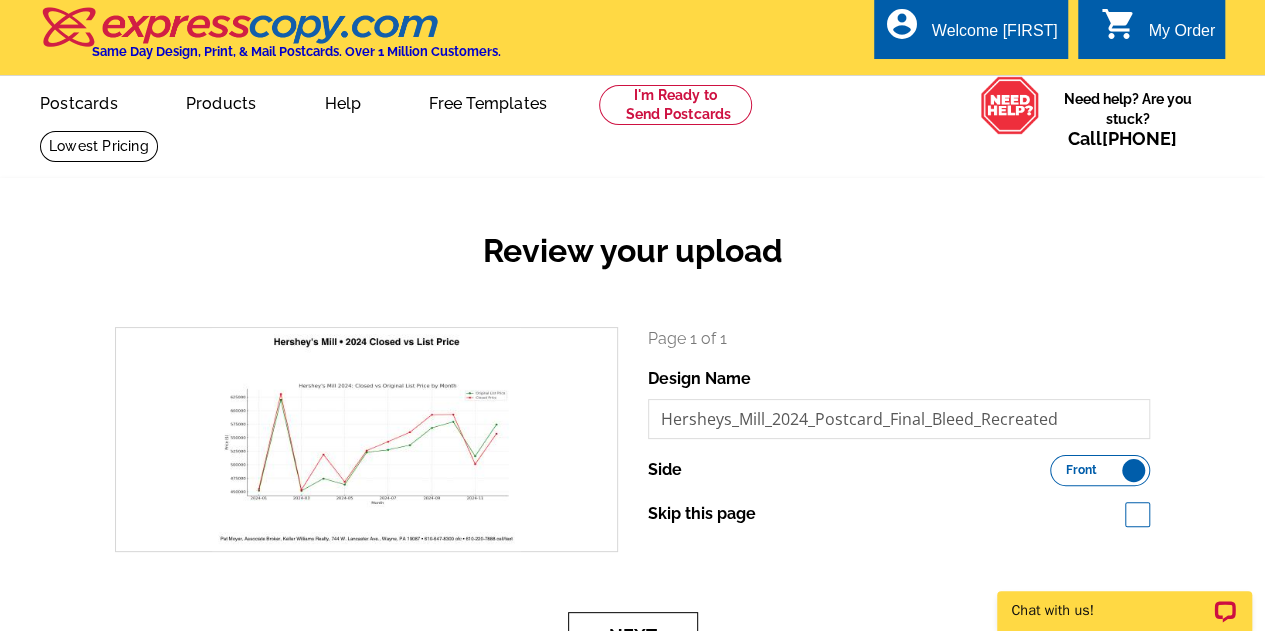 scroll, scrollTop: 0, scrollLeft: 0, axis: both 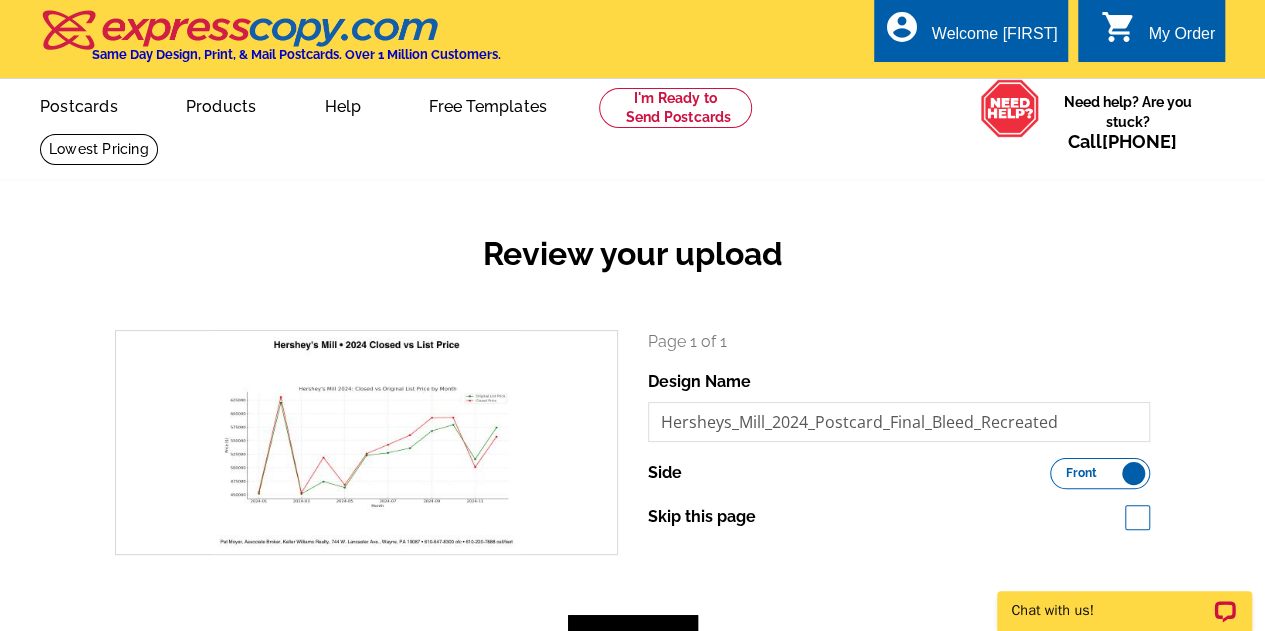 click on "Front" at bounding box center [1081, 473] 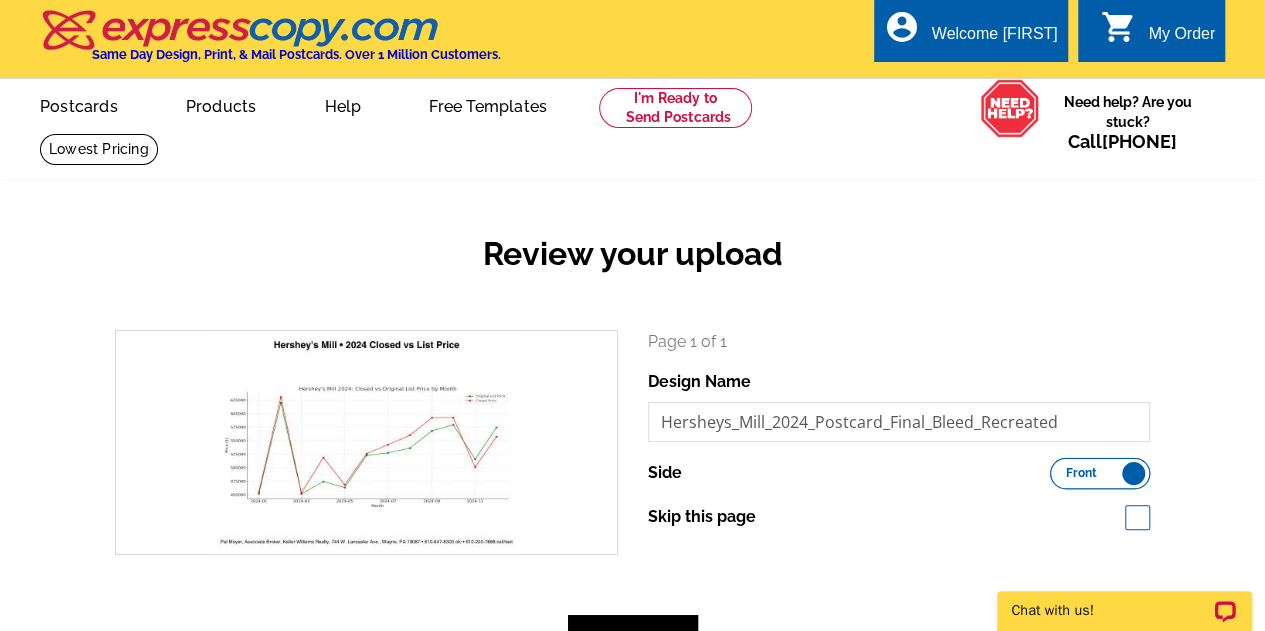 click on "Front
Back" at bounding box center [1060, 468] 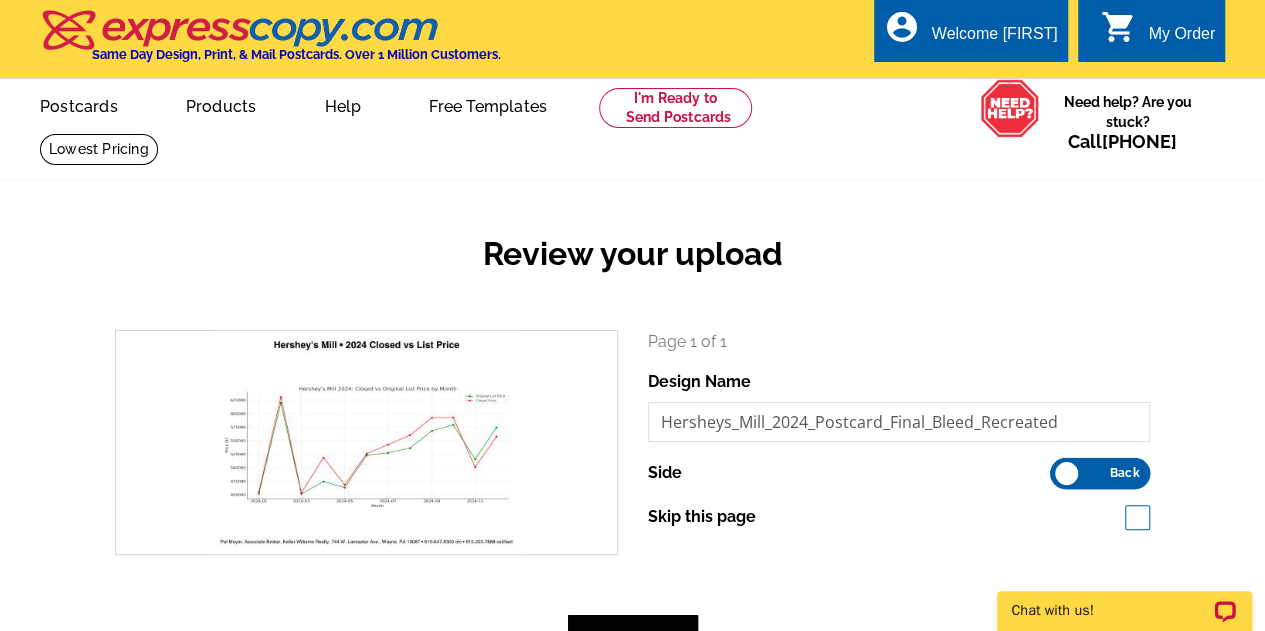 scroll, scrollTop: 0, scrollLeft: 0, axis: both 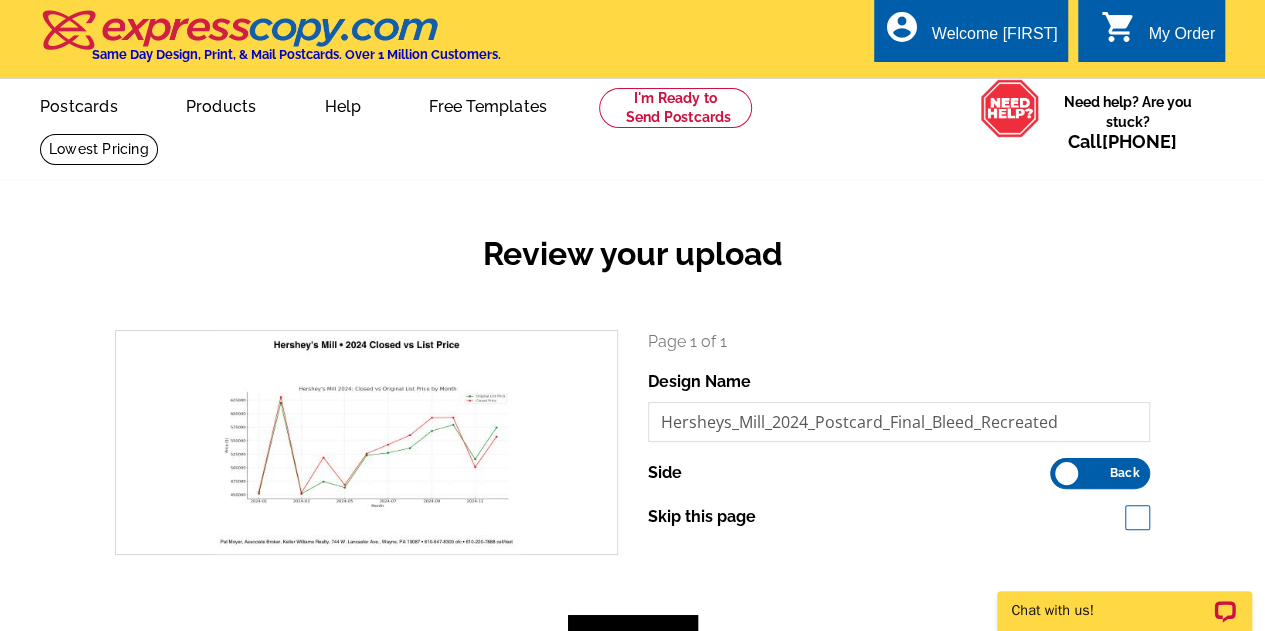 click on "Front
Back" at bounding box center [1100, 473] 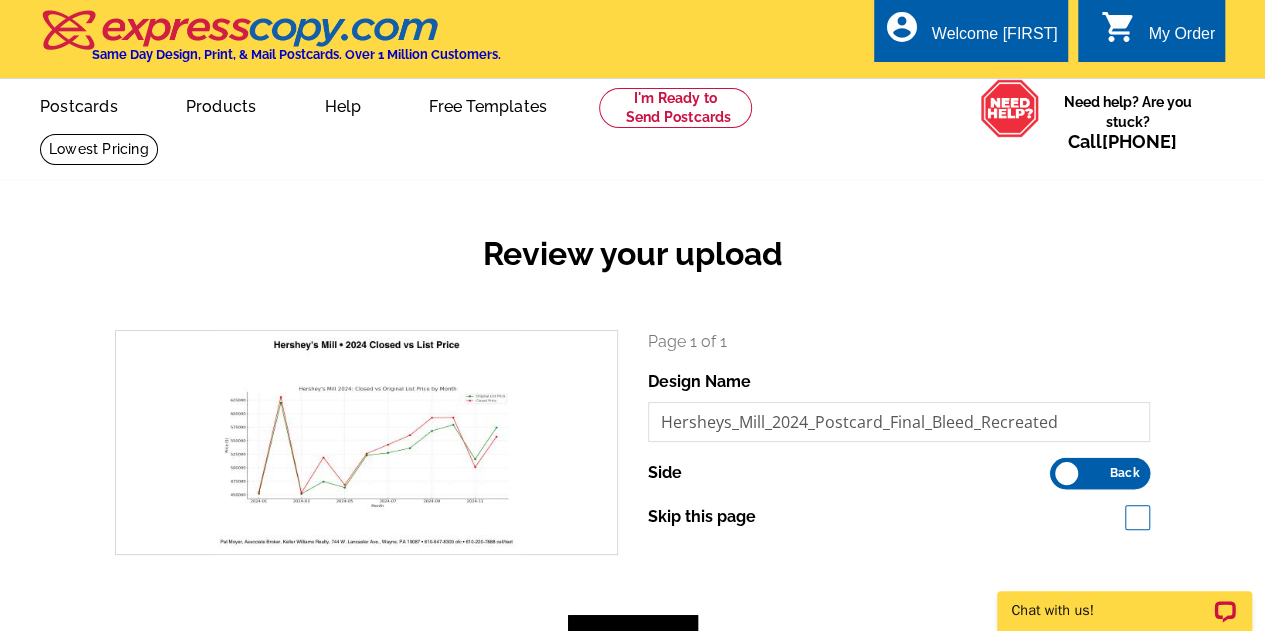 click on "Front
Back" at bounding box center (1060, 468) 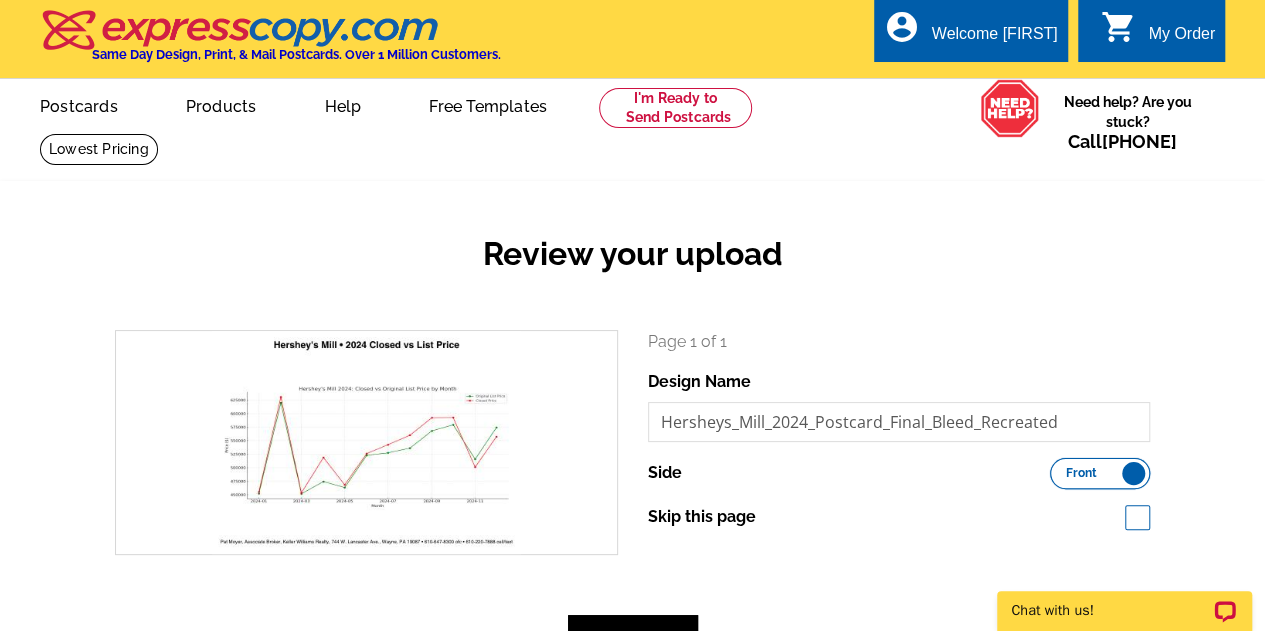 scroll, scrollTop: 200, scrollLeft: 0, axis: vertical 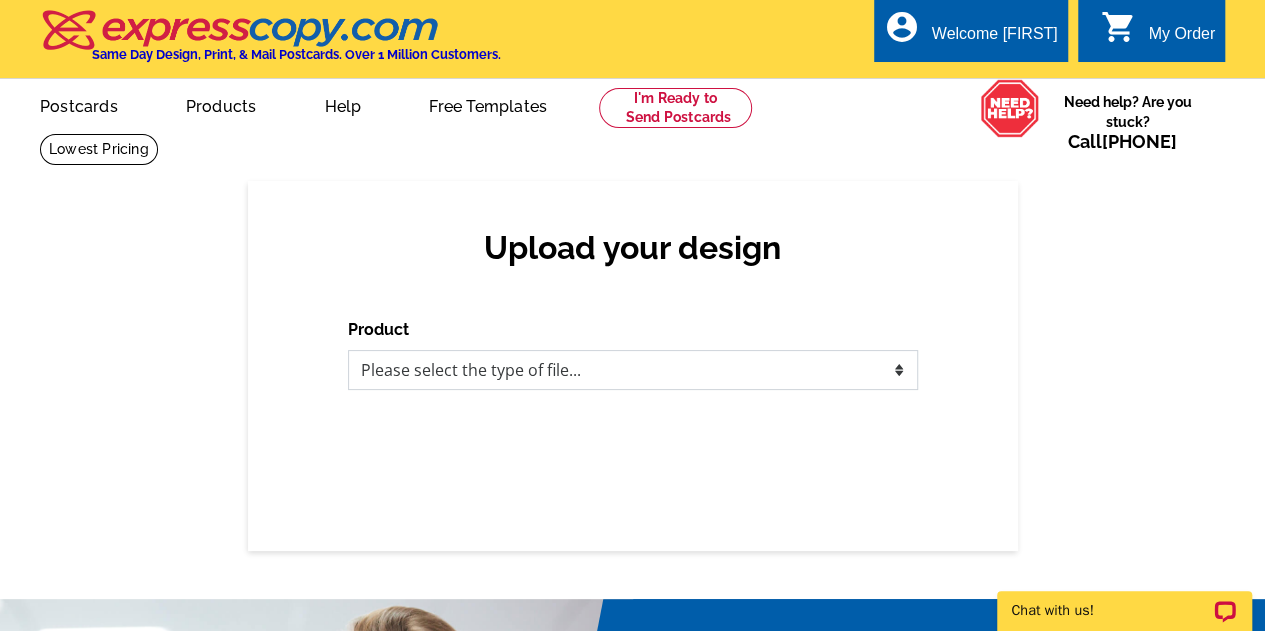 click on "Please select the type of file...
Postcards
Business Cards
Letters and flyers
Greeting Cards
Door Hangers" at bounding box center [633, 370] 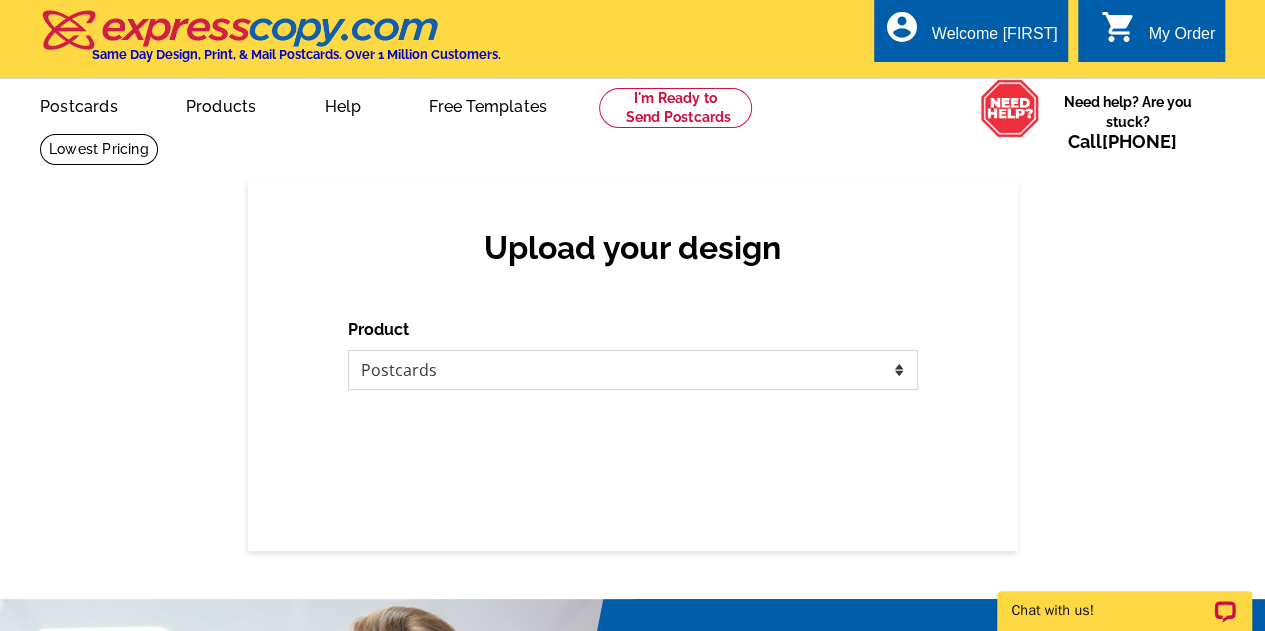 click on "Please select the type of file...
Postcards
Business Cards
Letters and flyers
Greeting Cards
Door Hangers" at bounding box center [633, 370] 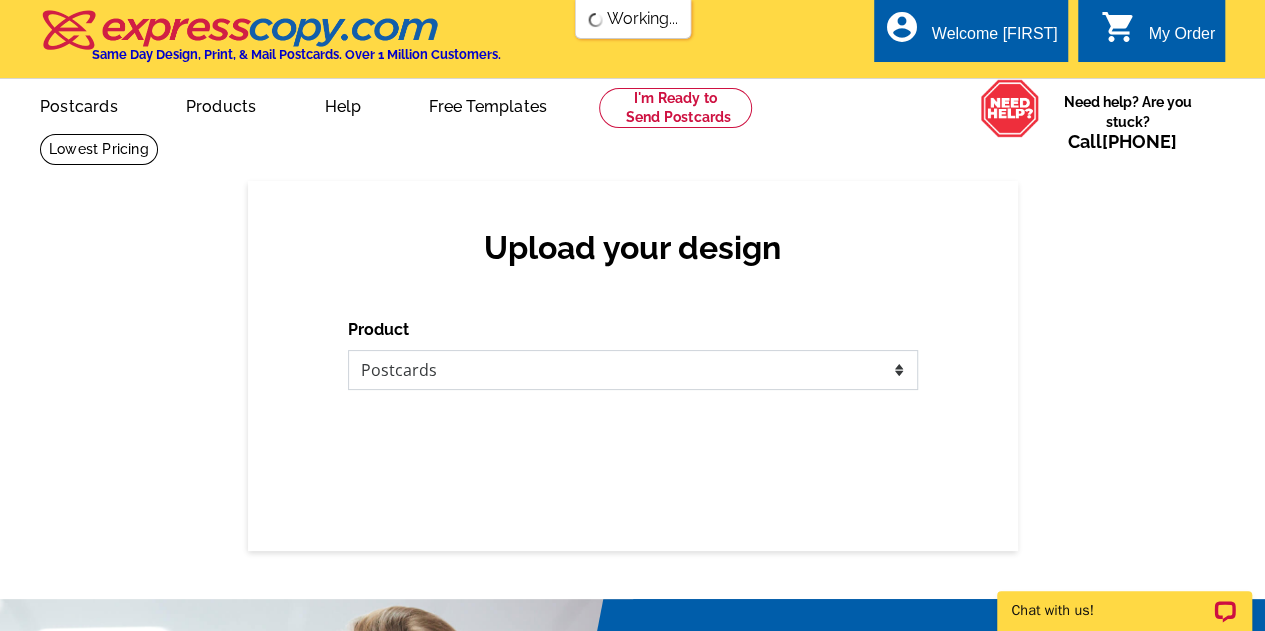 scroll, scrollTop: 0, scrollLeft: 0, axis: both 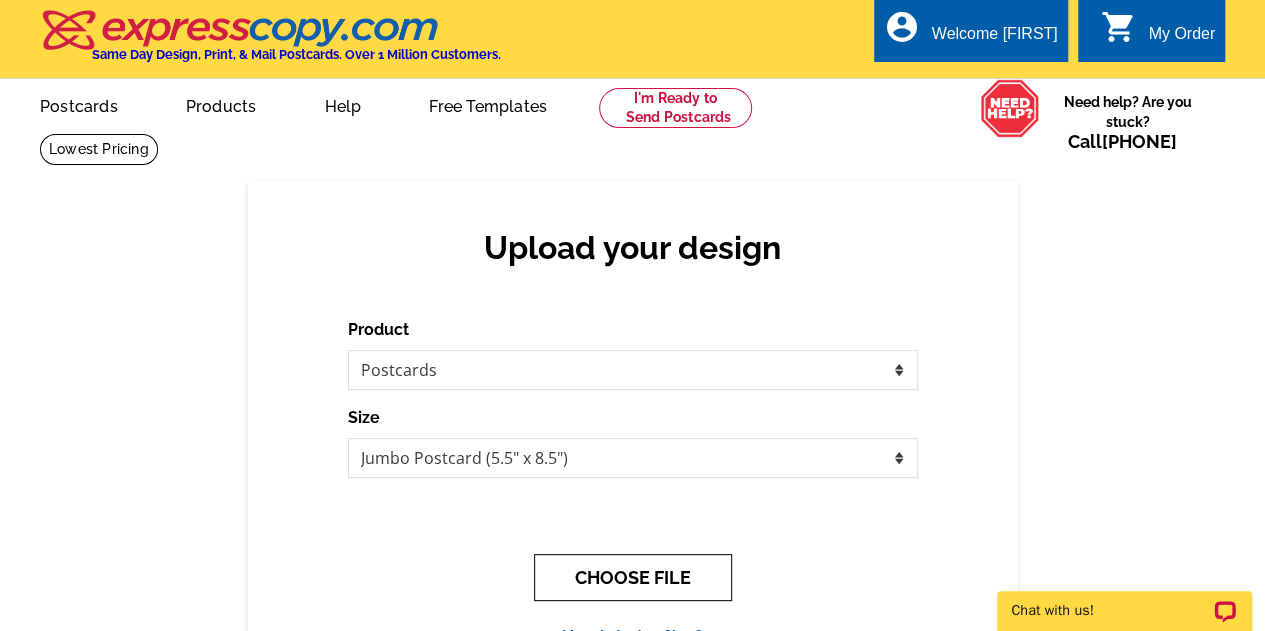 click on "CHOOSE FILE" at bounding box center (633, 577) 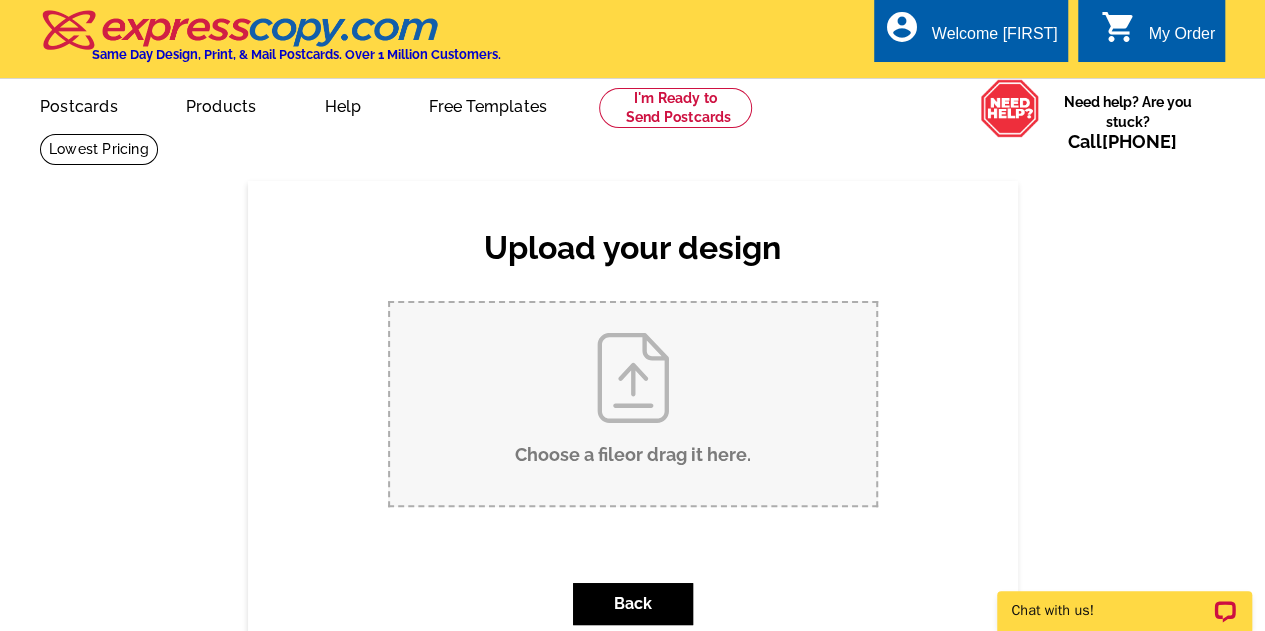 click on "Choose a file  or drag it here ." at bounding box center (633, 404) 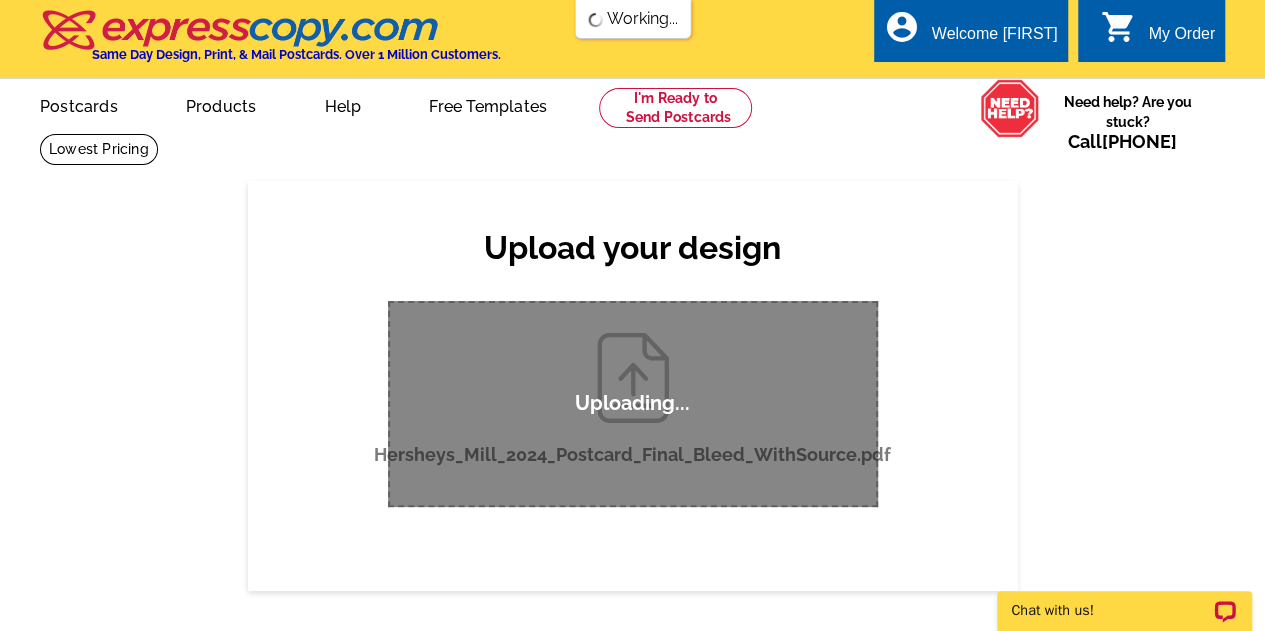 type 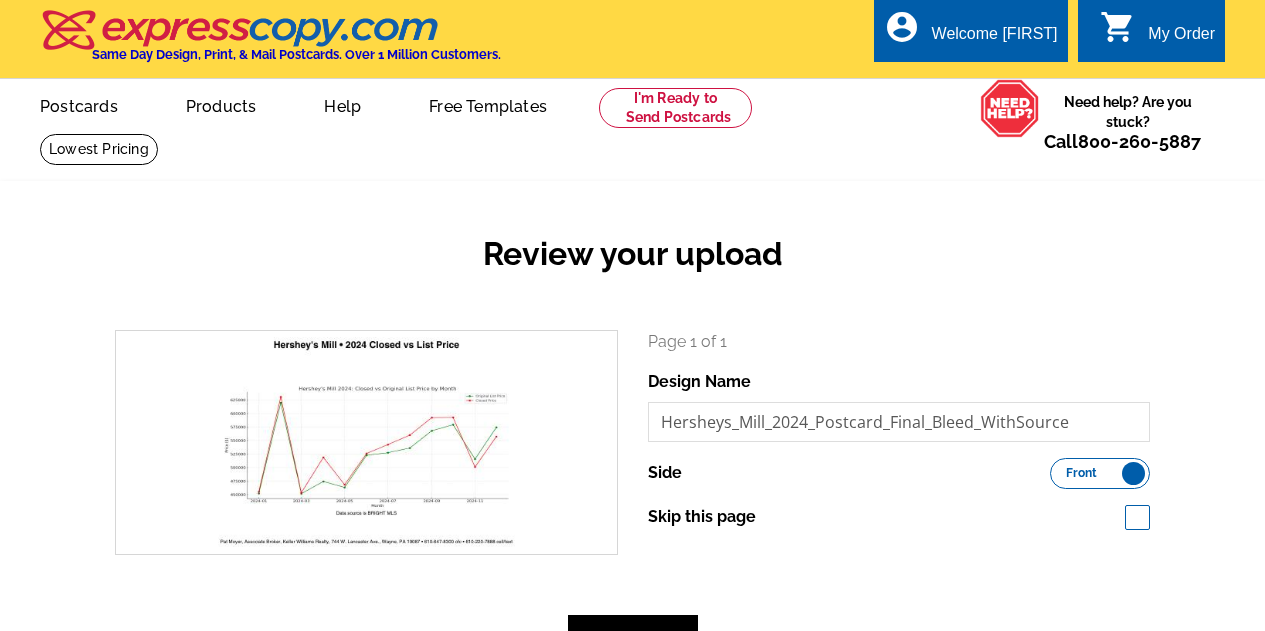scroll, scrollTop: 0, scrollLeft: 0, axis: both 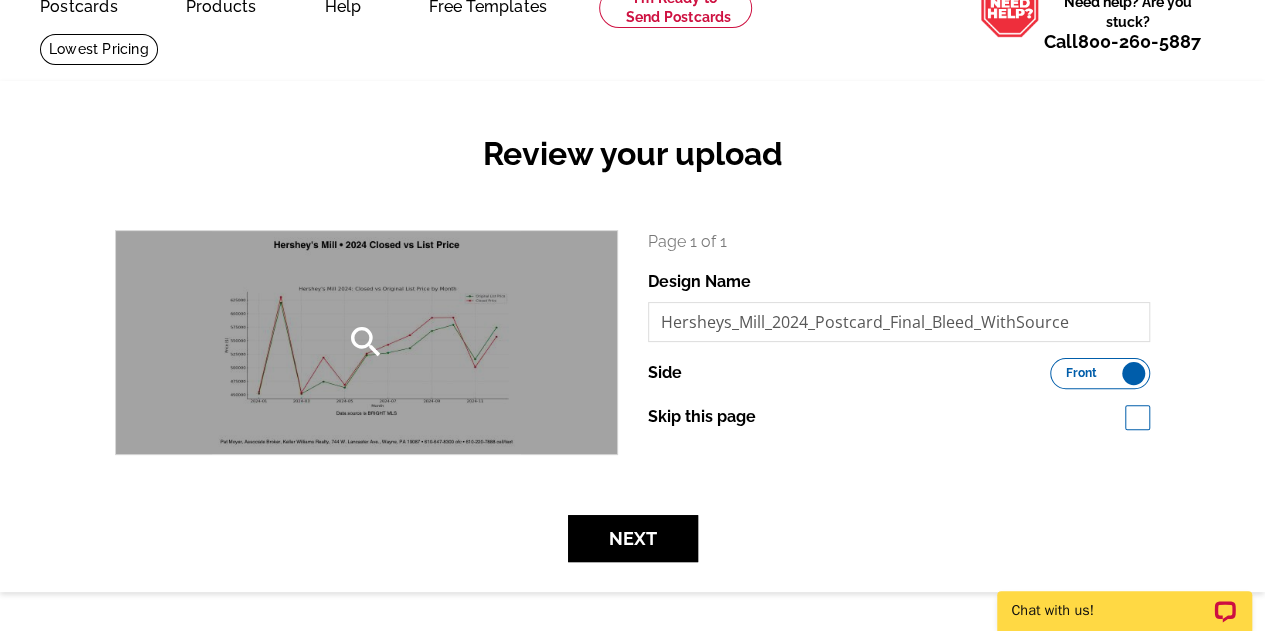 click on "search" at bounding box center (366, 342) 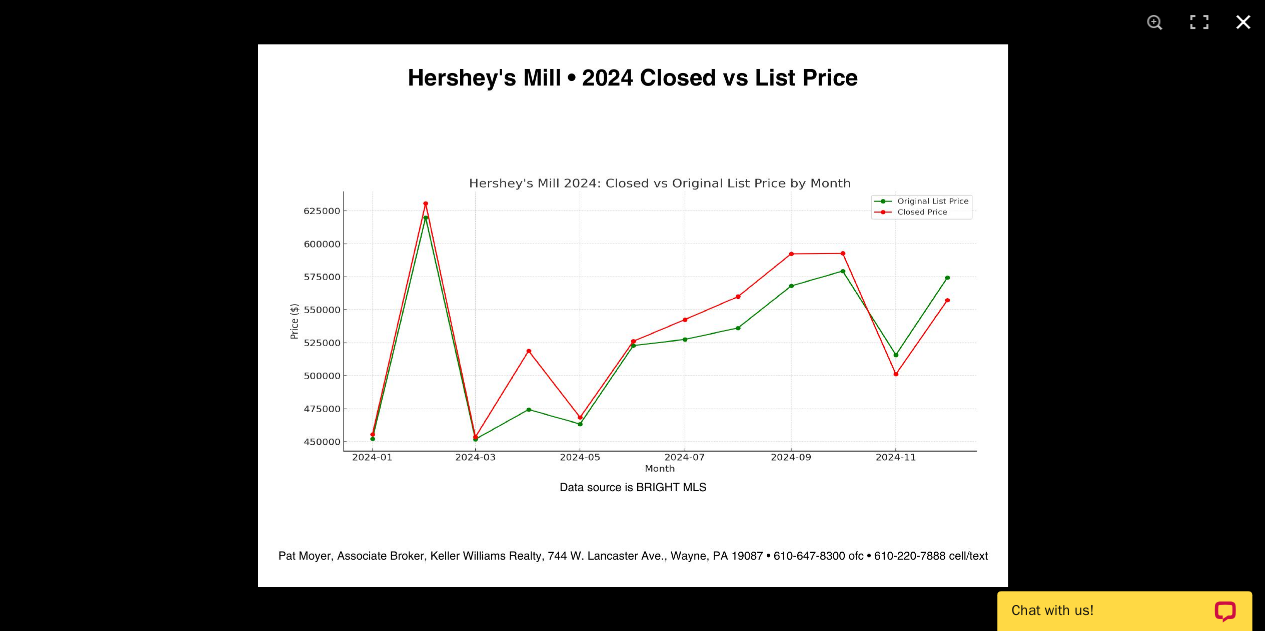 click at bounding box center (890, 359) 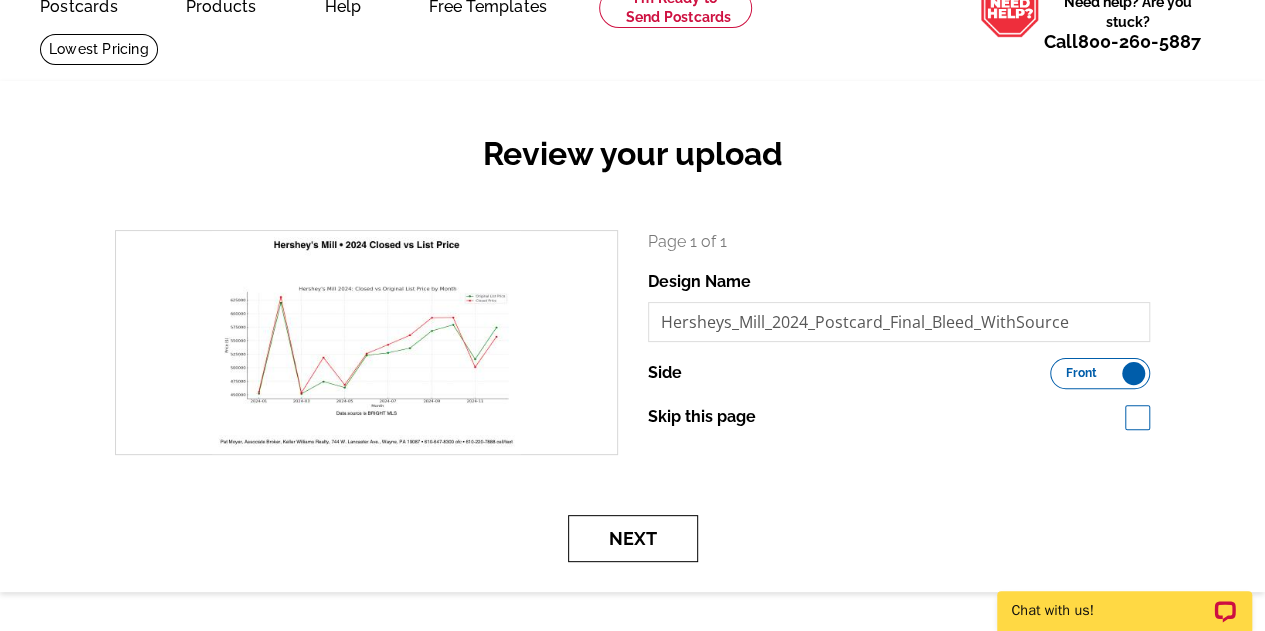 click on "Next" at bounding box center (633, 538) 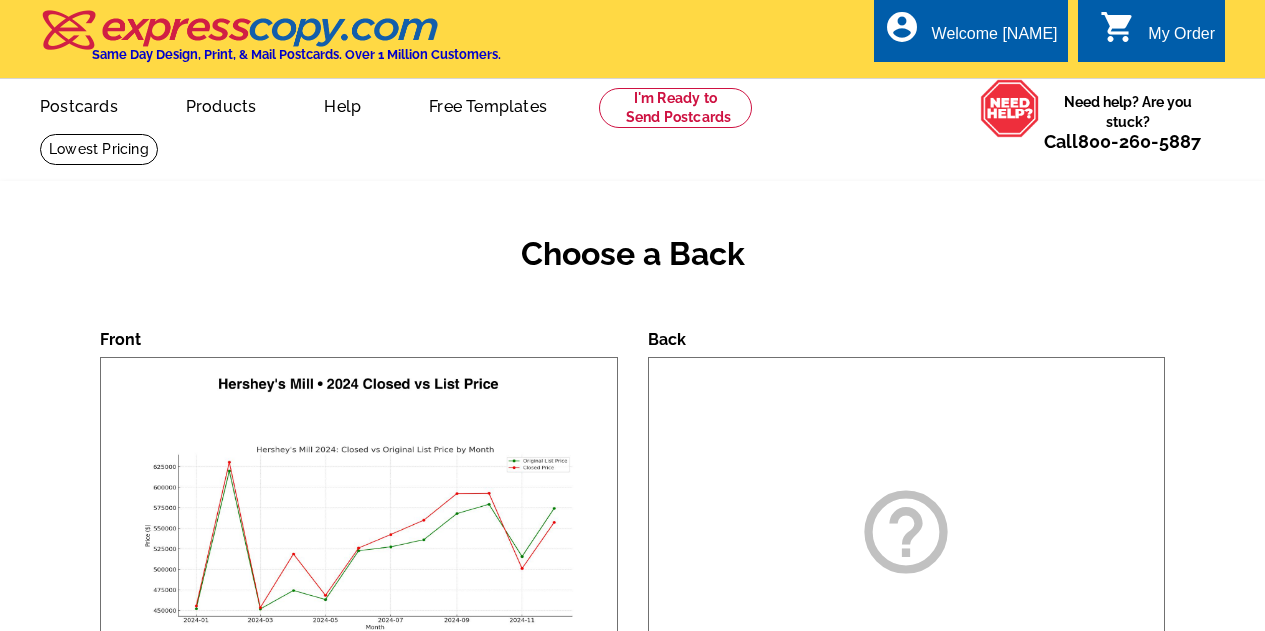 scroll, scrollTop: 0, scrollLeft: 0, axis: both 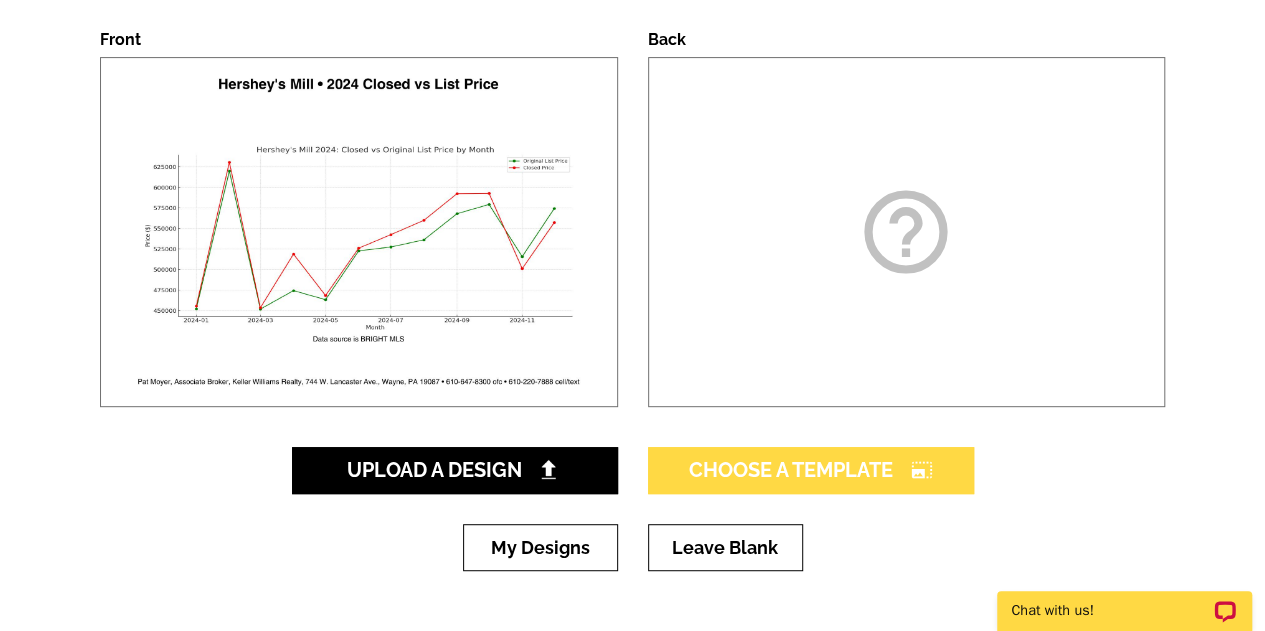 click on "Choose A Template                     photo_size_select_large" at bounding box center (811, 470) 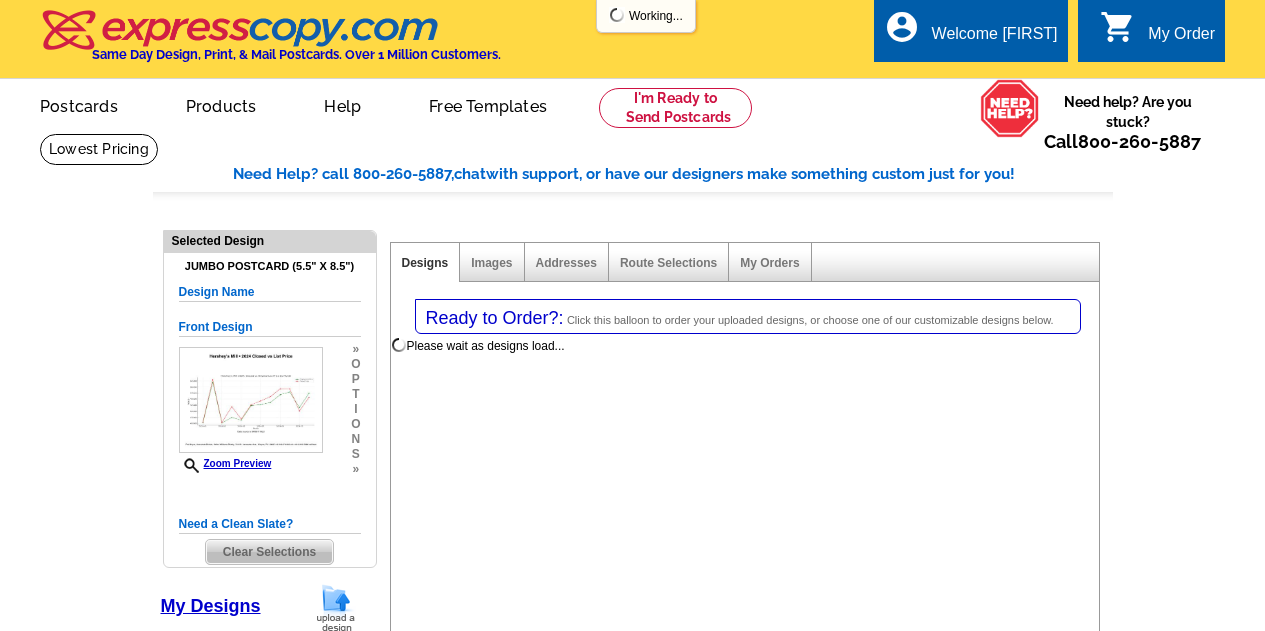 select on "1" 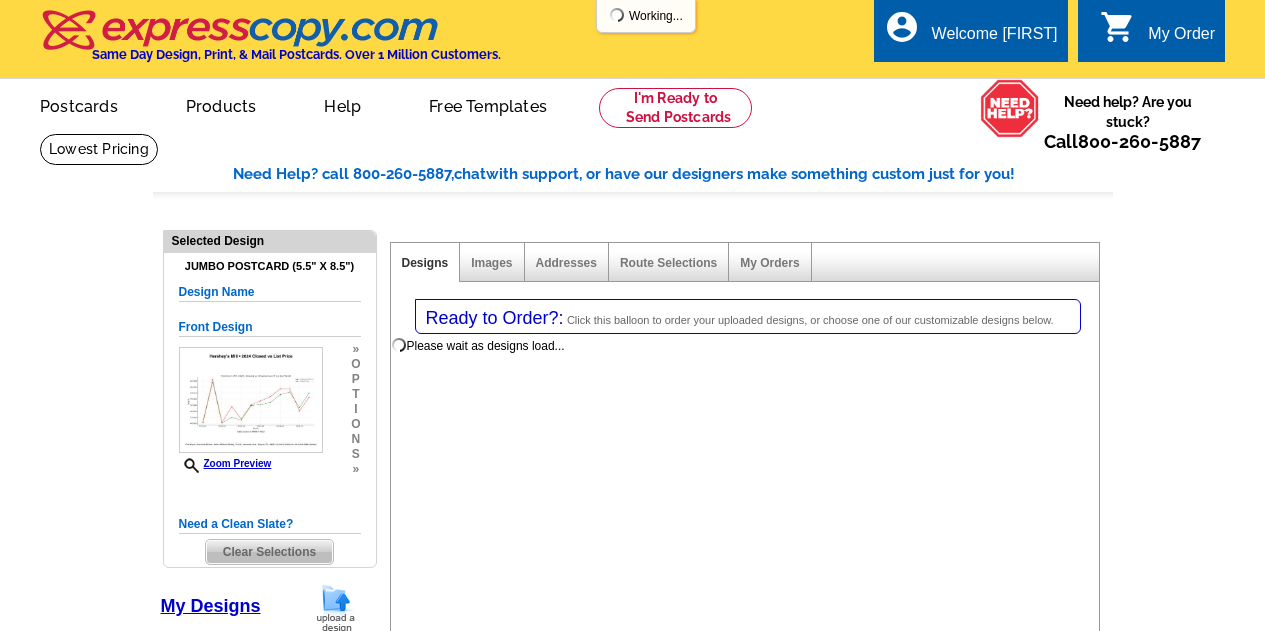 select on "2" 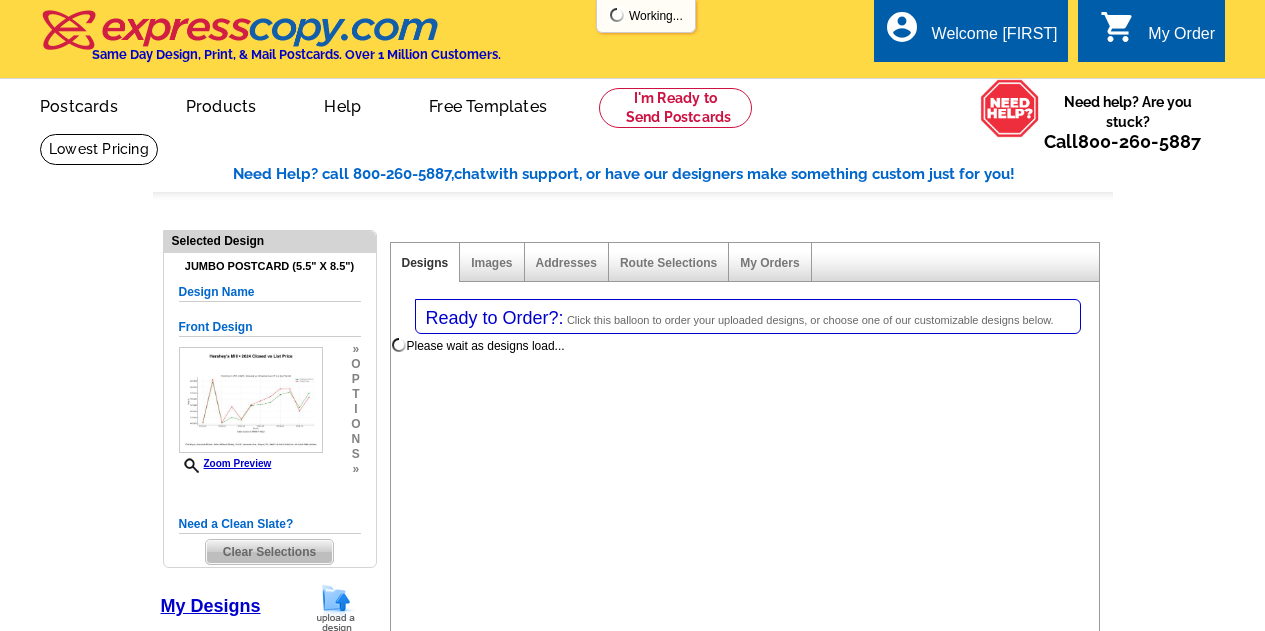 select on "back" 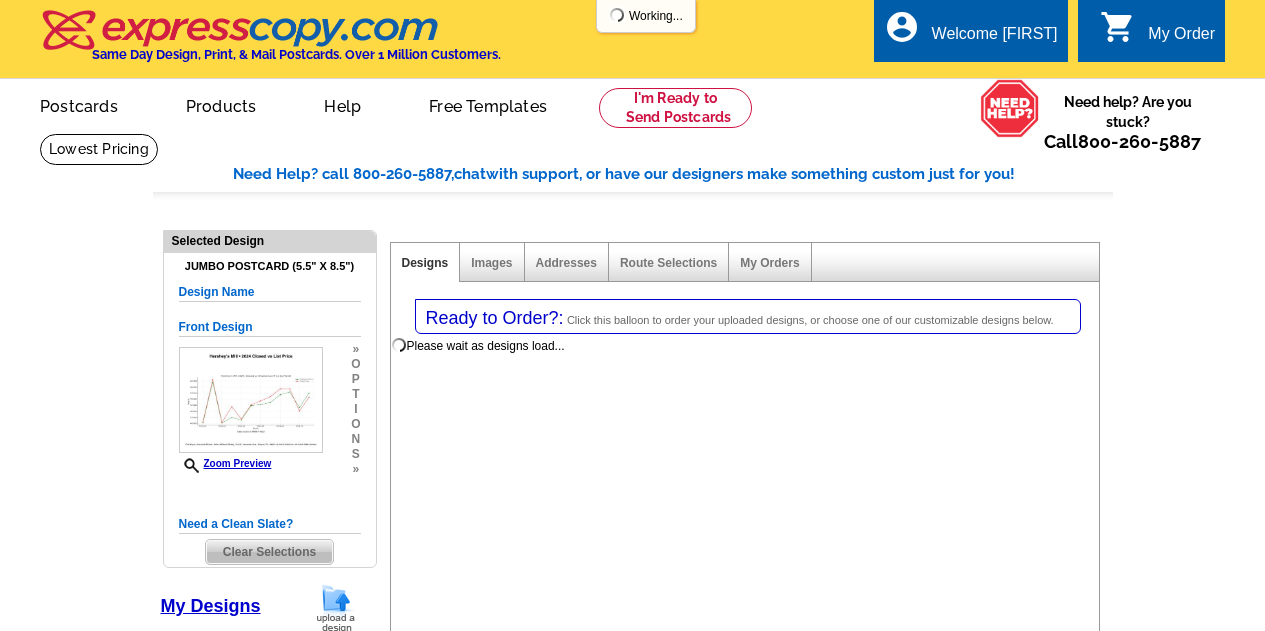 scroll, scrollTop: 0, scrollLeft: 0, axis: both 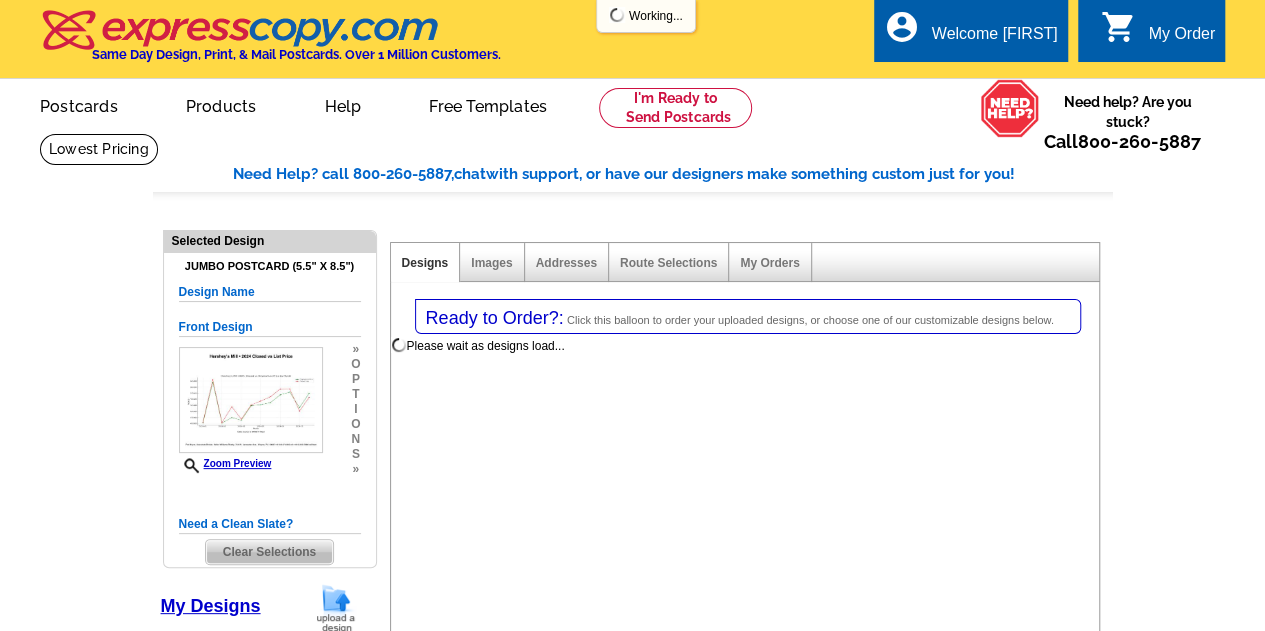 select on "785" 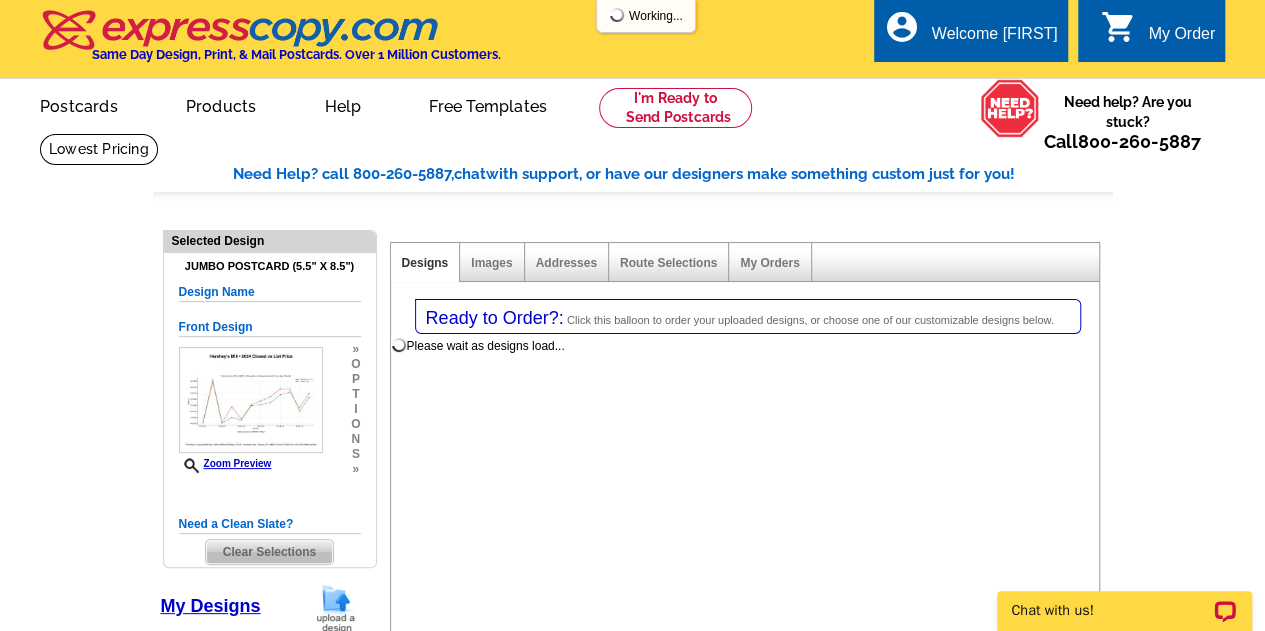 scroll, scrollTop: 0, scrollLeft: 0, axis: both 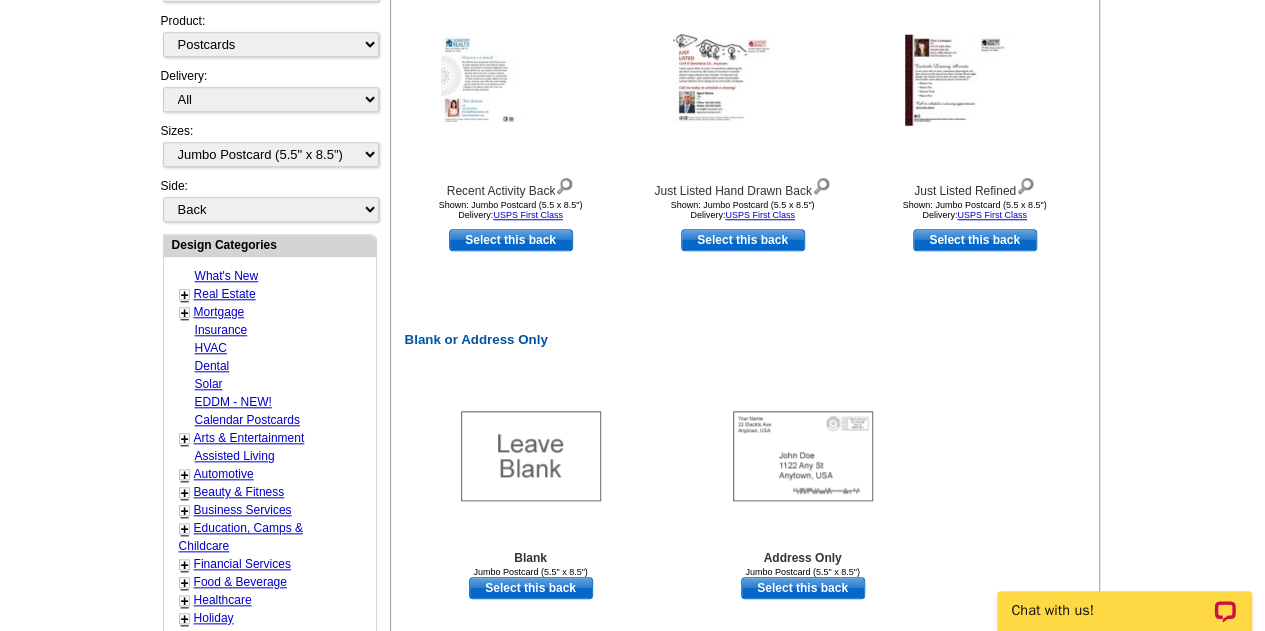 click on "+" at bounding box center (185, 295) 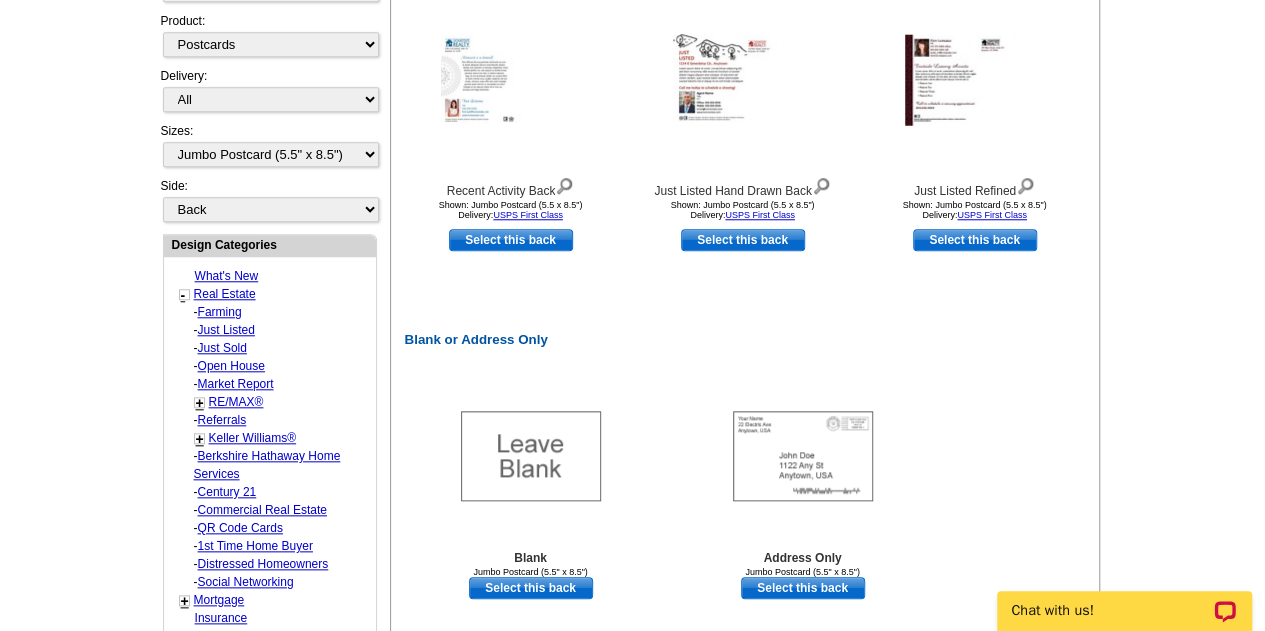 scroll, scrollTop: 1000, scrollLeft: 0, axis: vertical 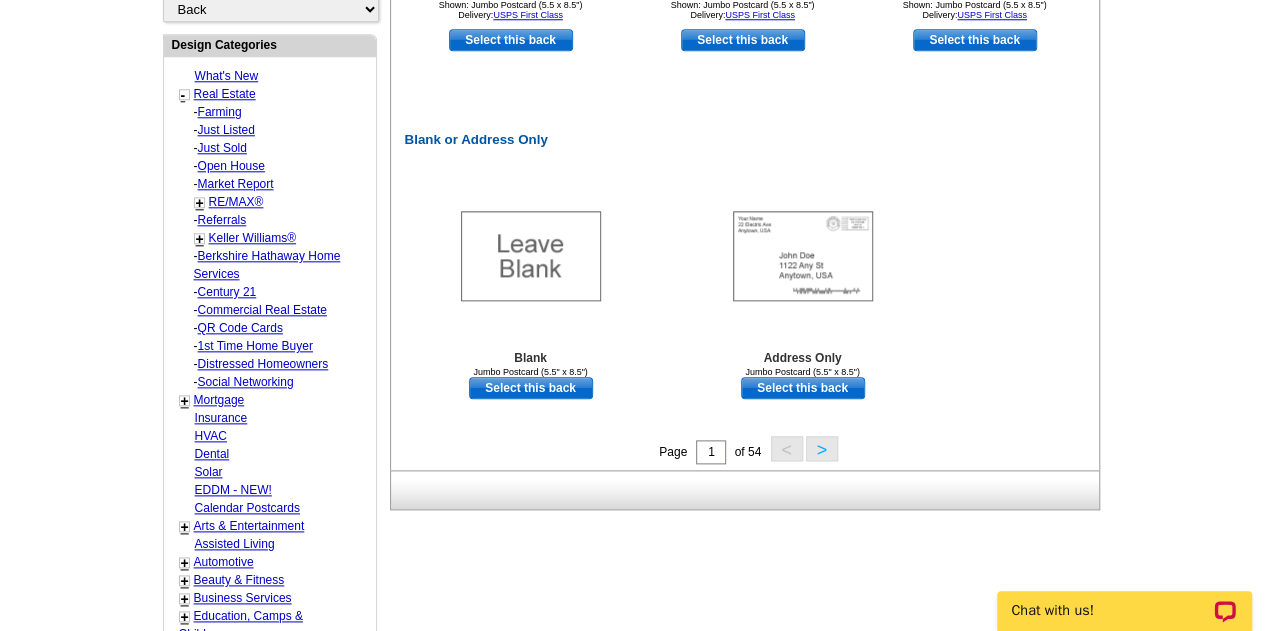 click on "+" at bounding box center [200, 239] 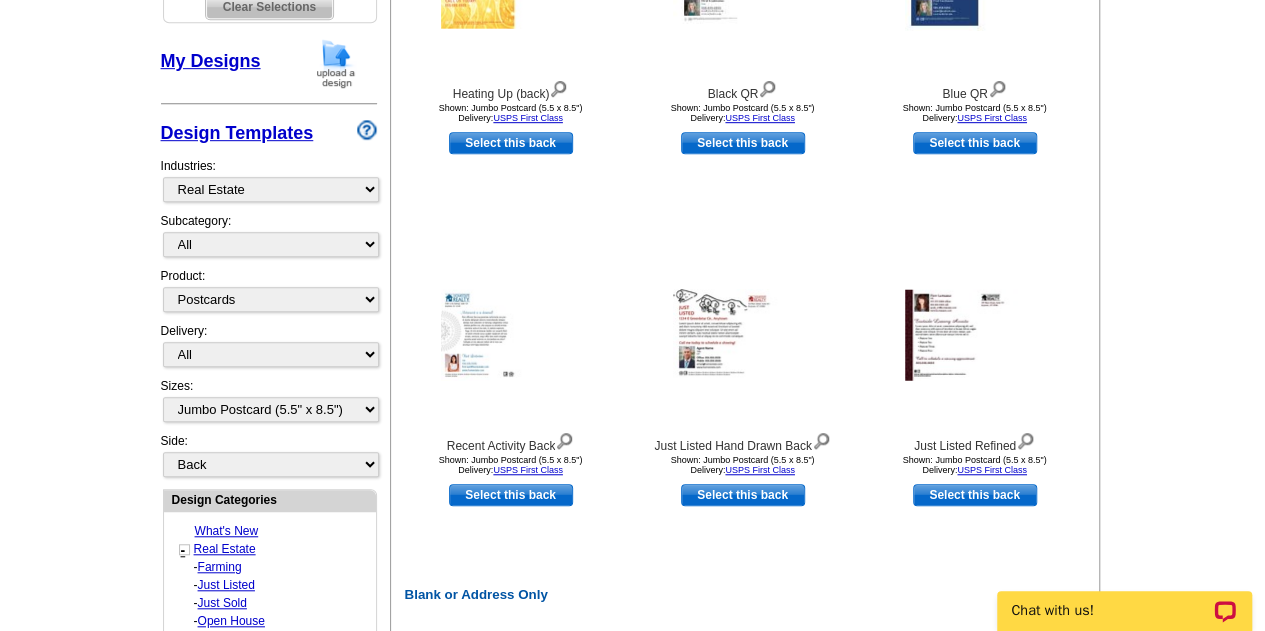 scroll, scrollTop: 500, scrollLeft: 0, axis: vertical 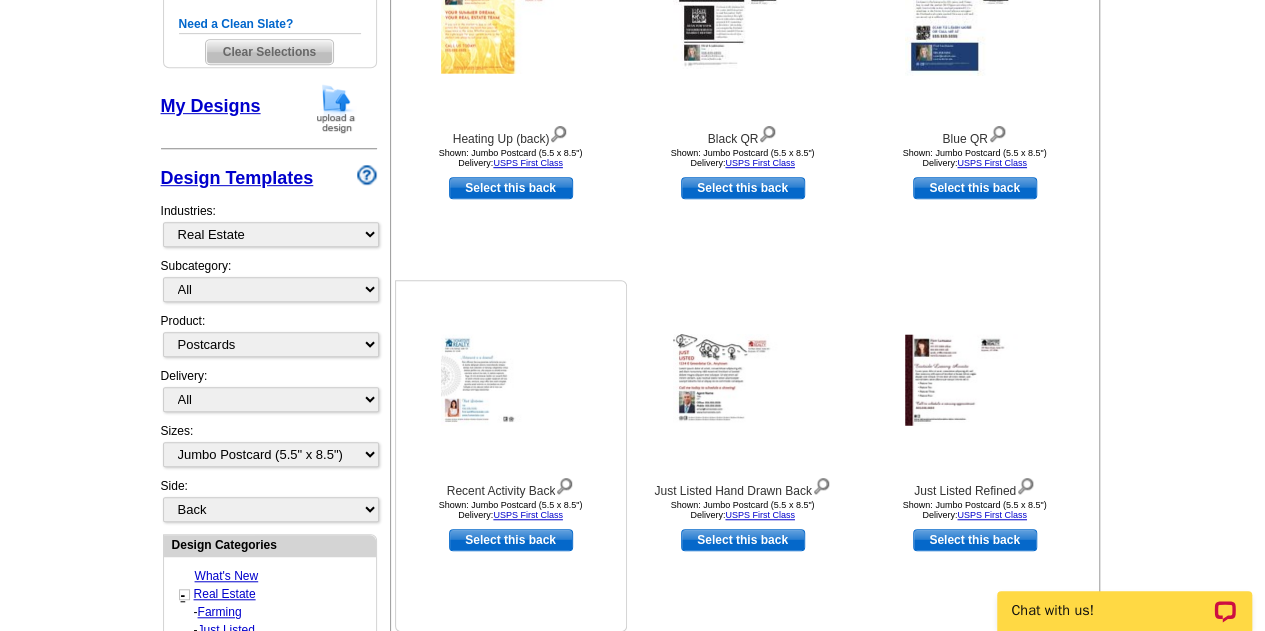 click on "Select this back" at bounding box center [511, 540] 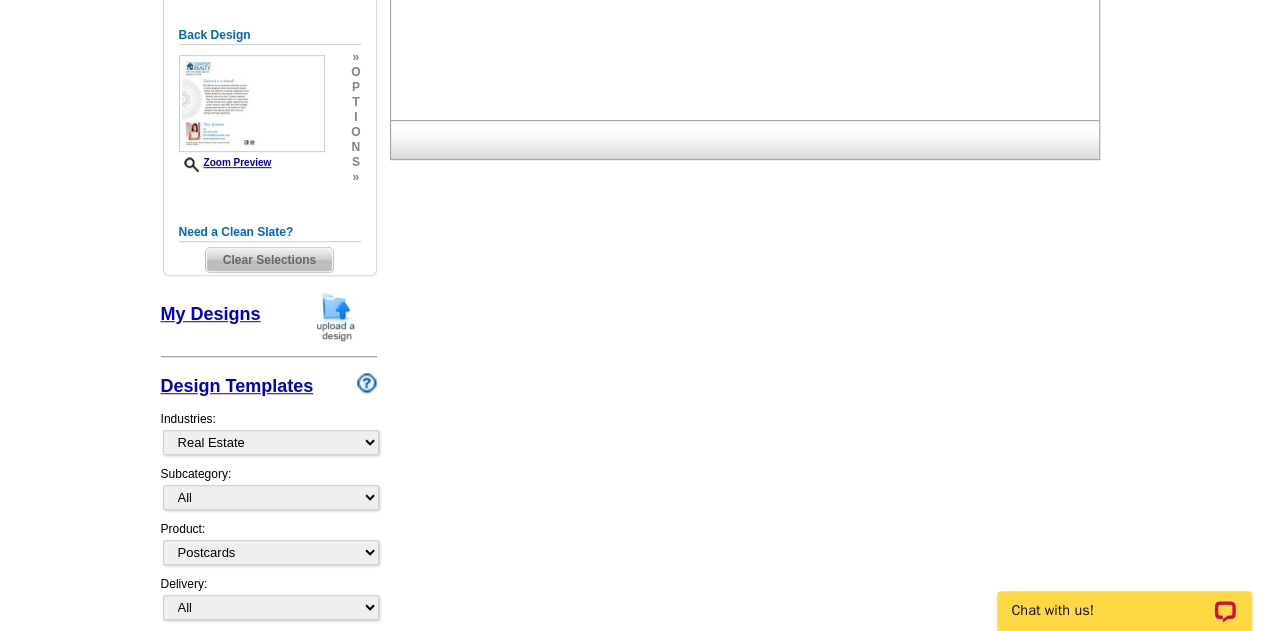 scroll, scrollTop: 0, scrollLeft: 0, axis: both 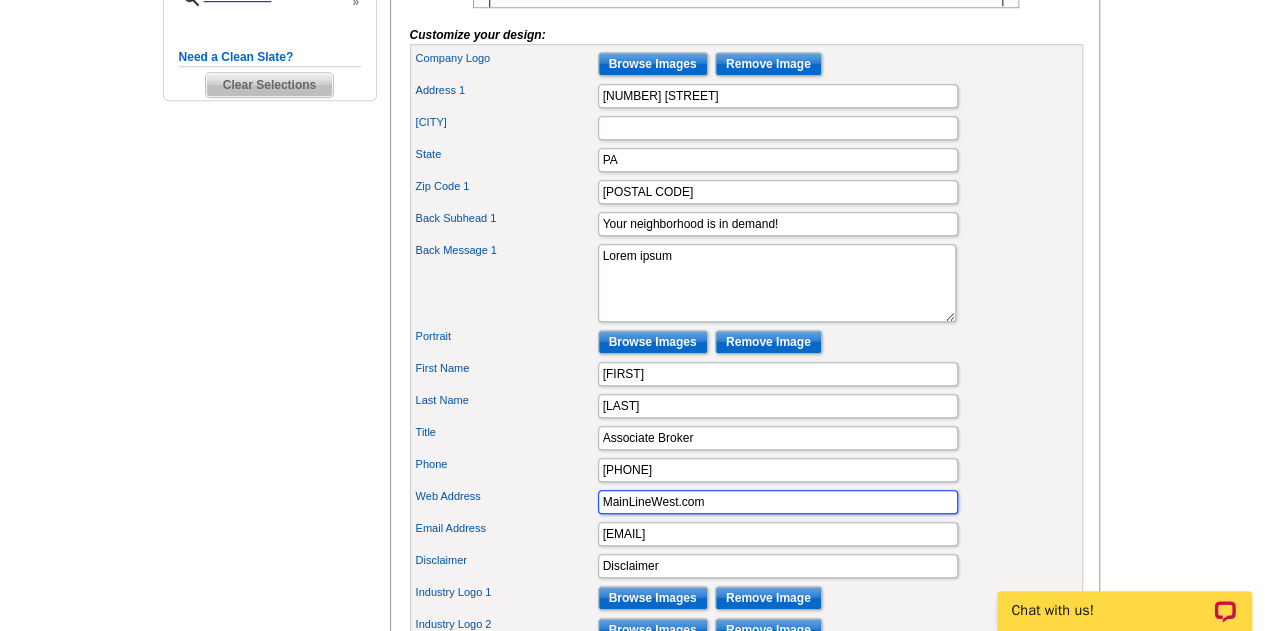 click on "MainLineWest.com" at bounding box center (778, 502) 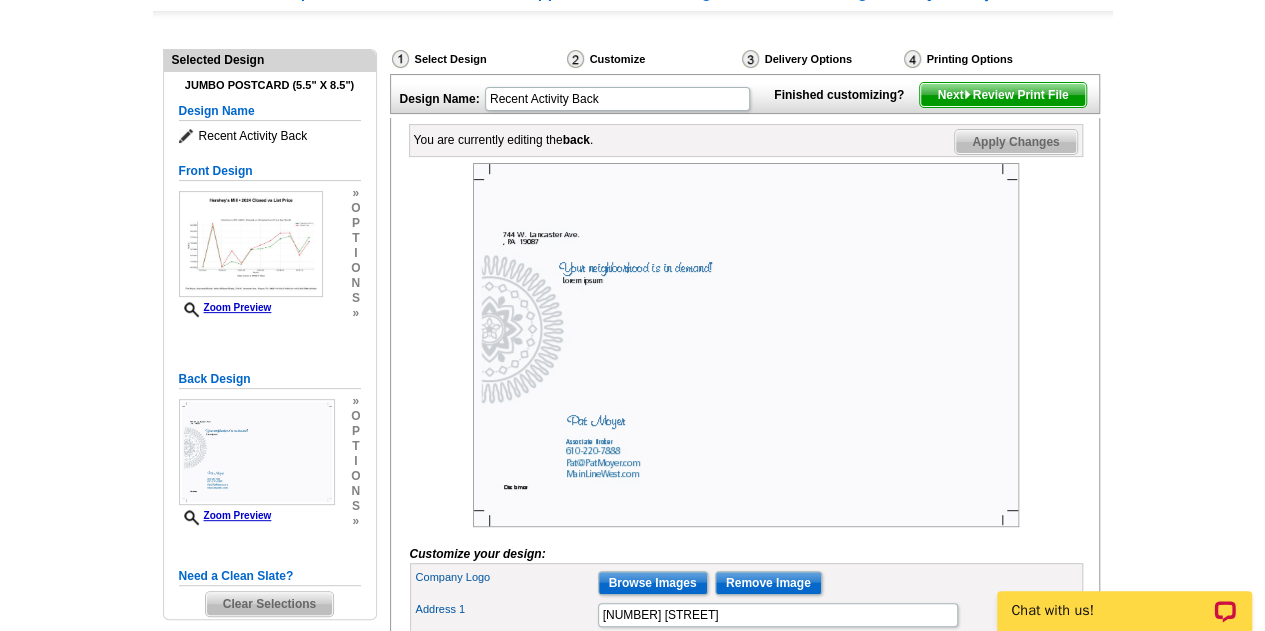 scroll, scrollTop: 200, scrollLeft: 0, axis: vertical 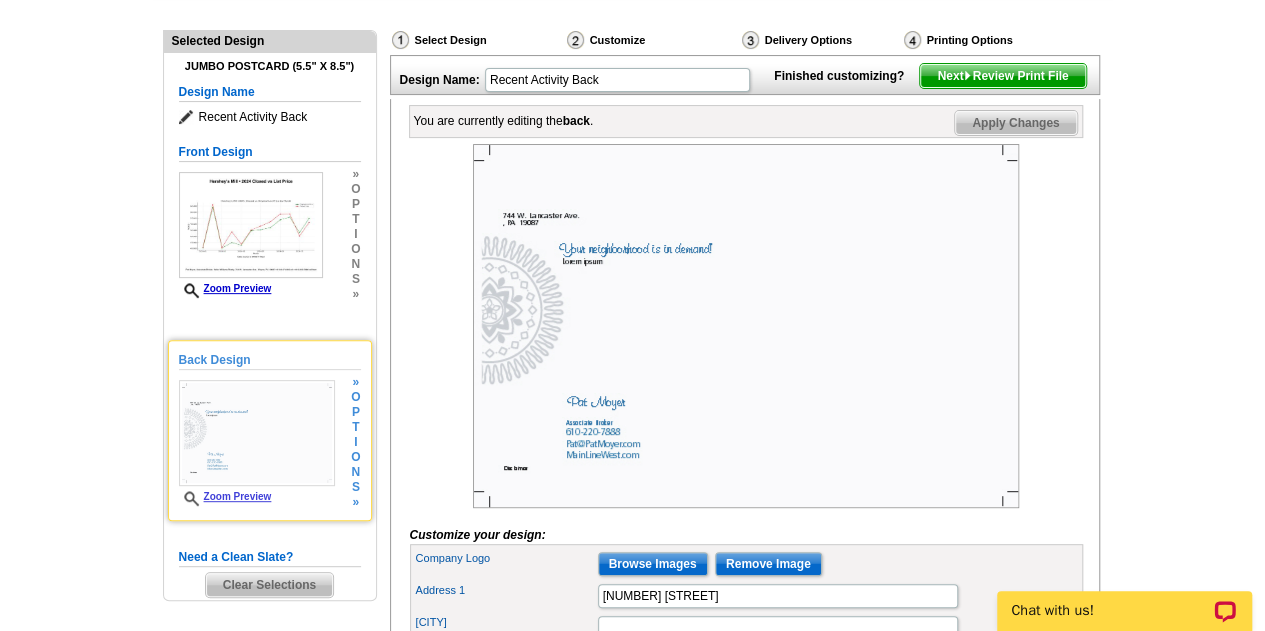 click on "Back Design" at bounding box center [270, 360] 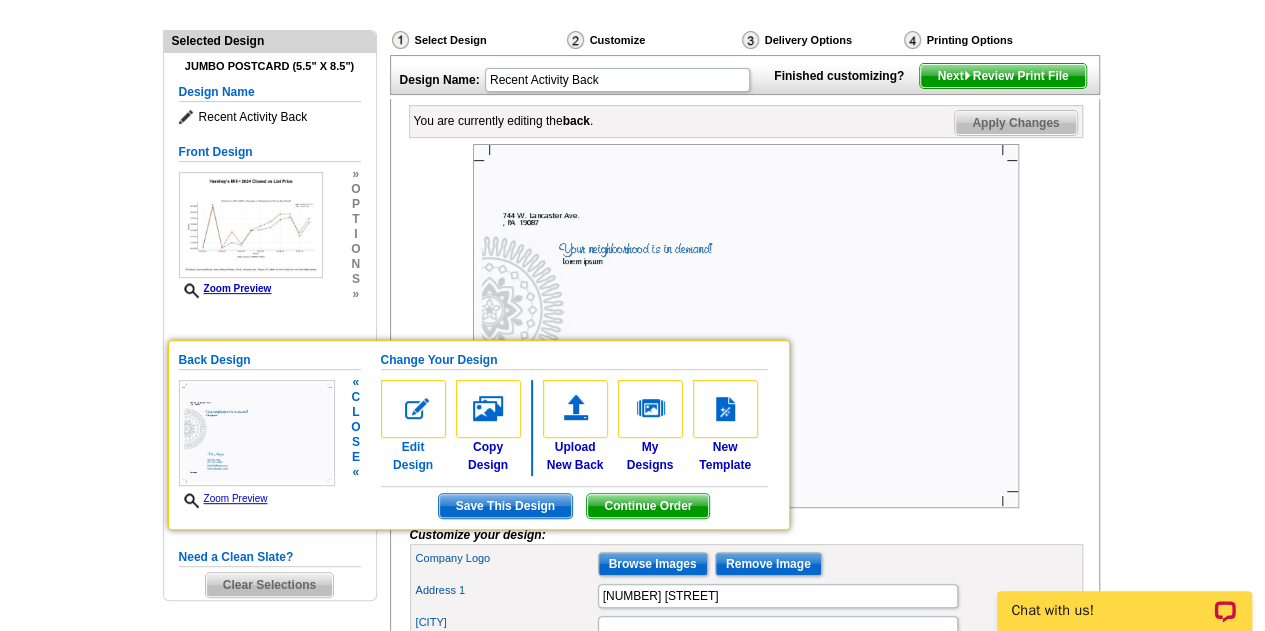 click at bounding box center [413, 409] 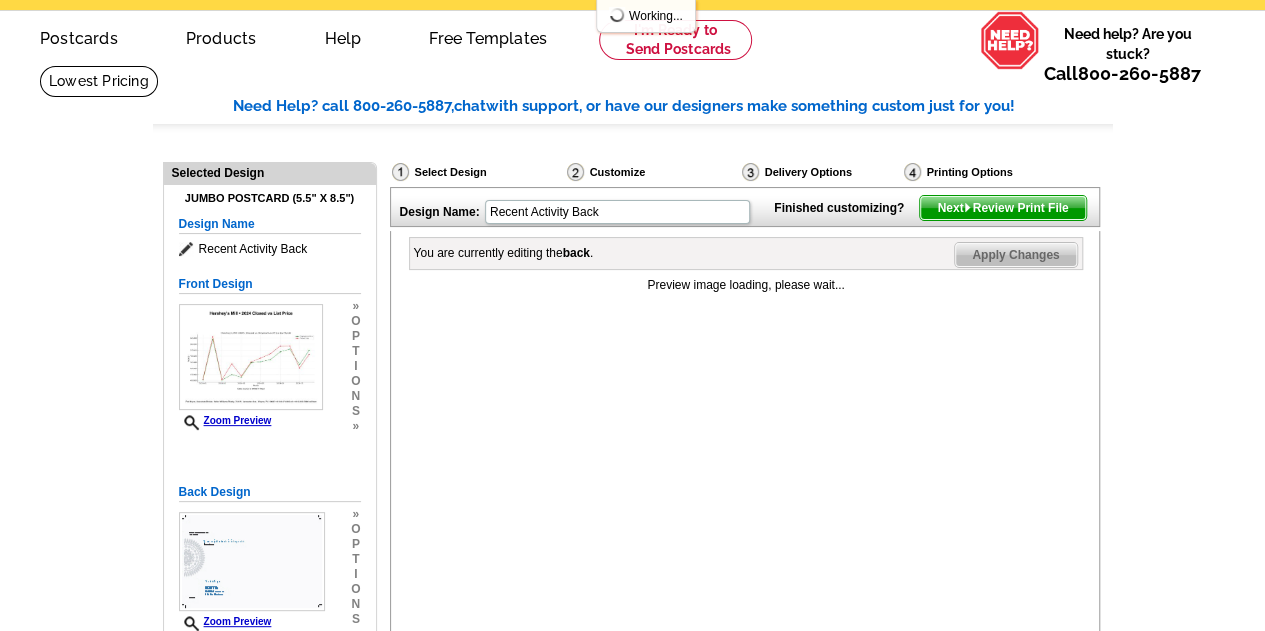 scroll, scrollTop: 100, scrollLeft: 0, axis: vertical 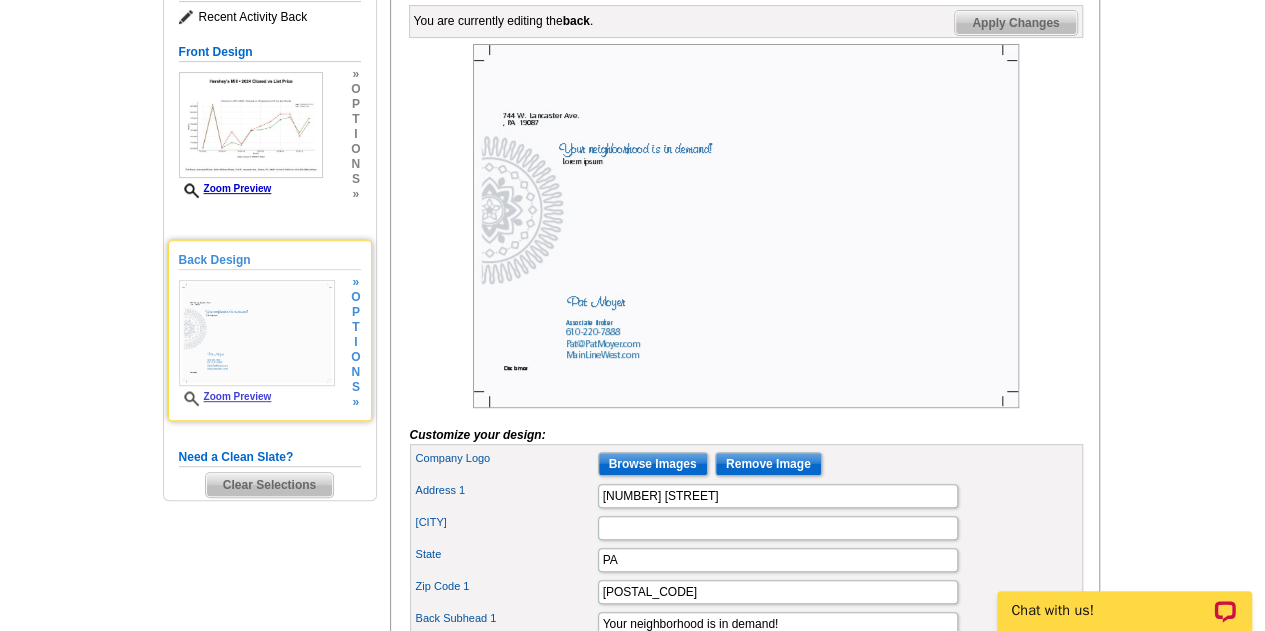 click on "Back Design
Zoom Preview
»
o
p
t
i
o
n
s
»" at bounding box center [270, 330] 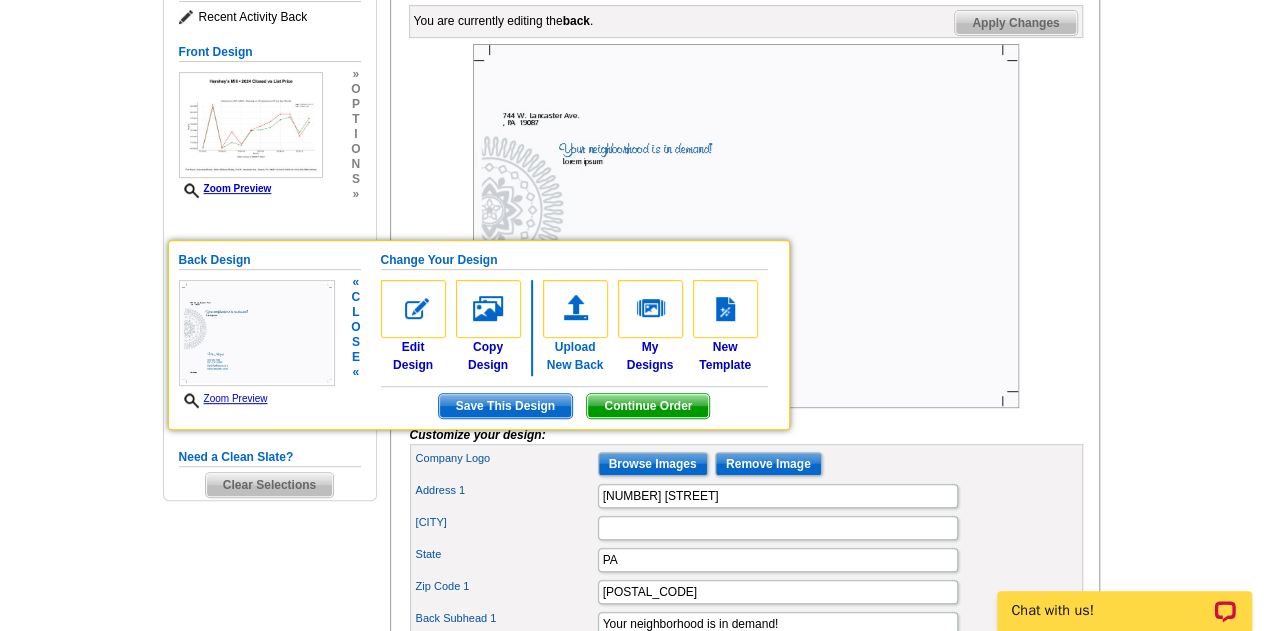 click at bounding box center (575, 309) 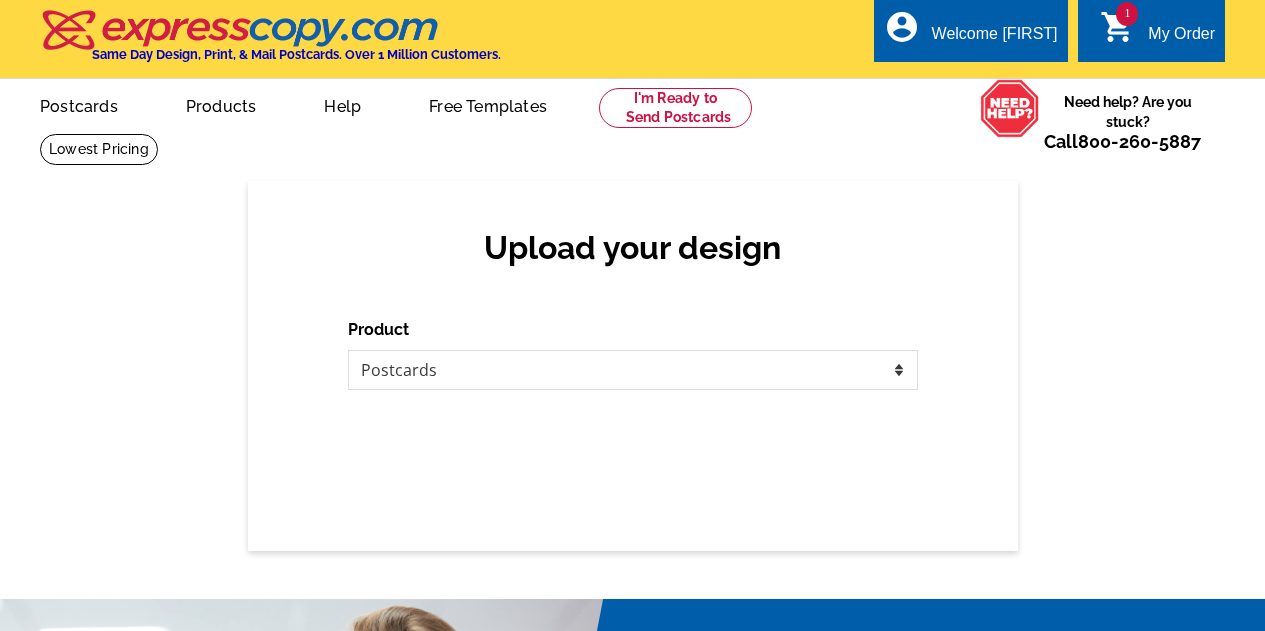 scroll, scrollTop: 0, scrollLeft: 0, axis: both 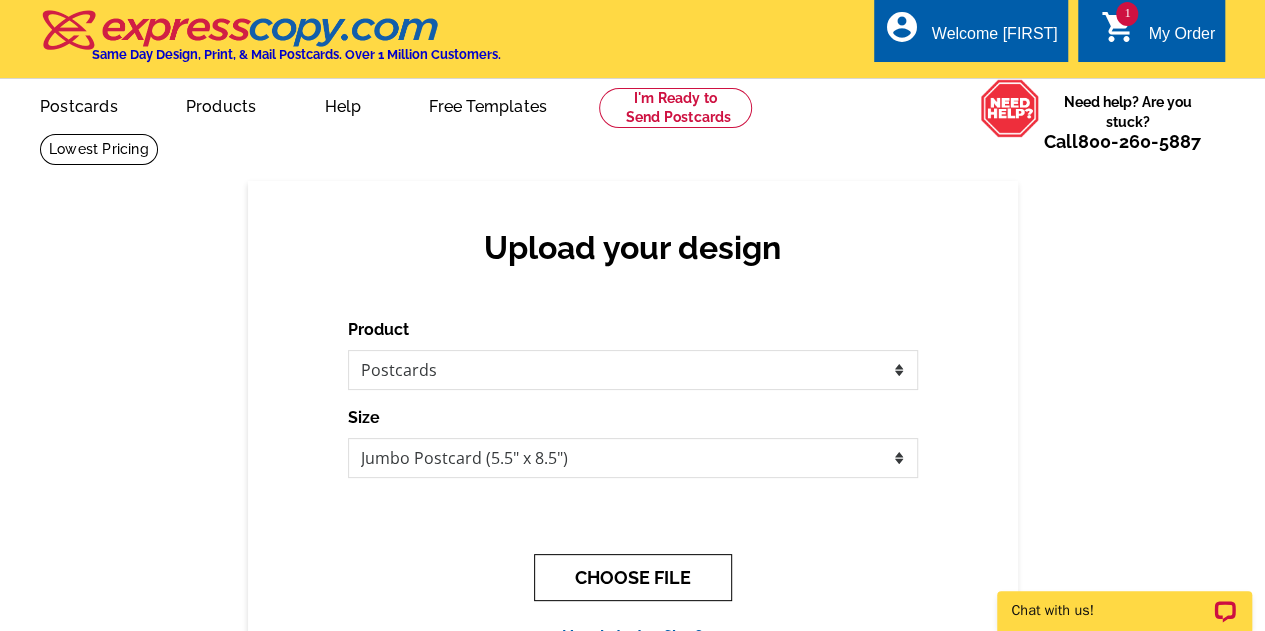 click on "CHOOSE FILE" at bounding box center [633, 577] 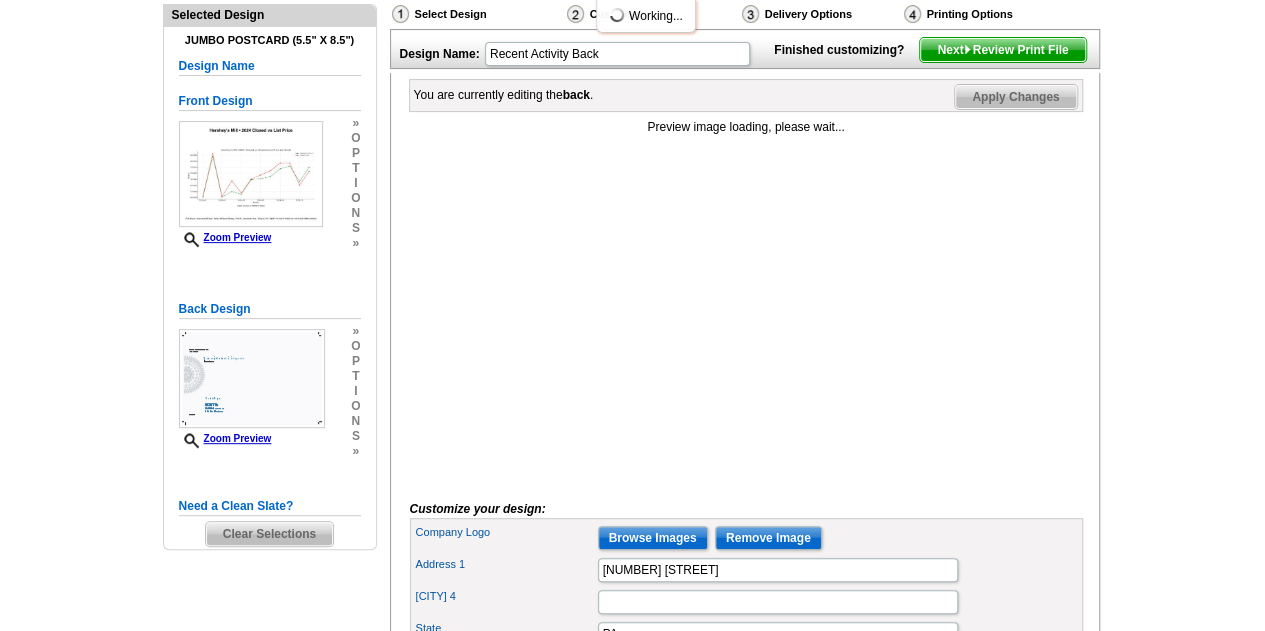 scroll, scrollTop: 300, scrollLeft: 0, axis: vertical 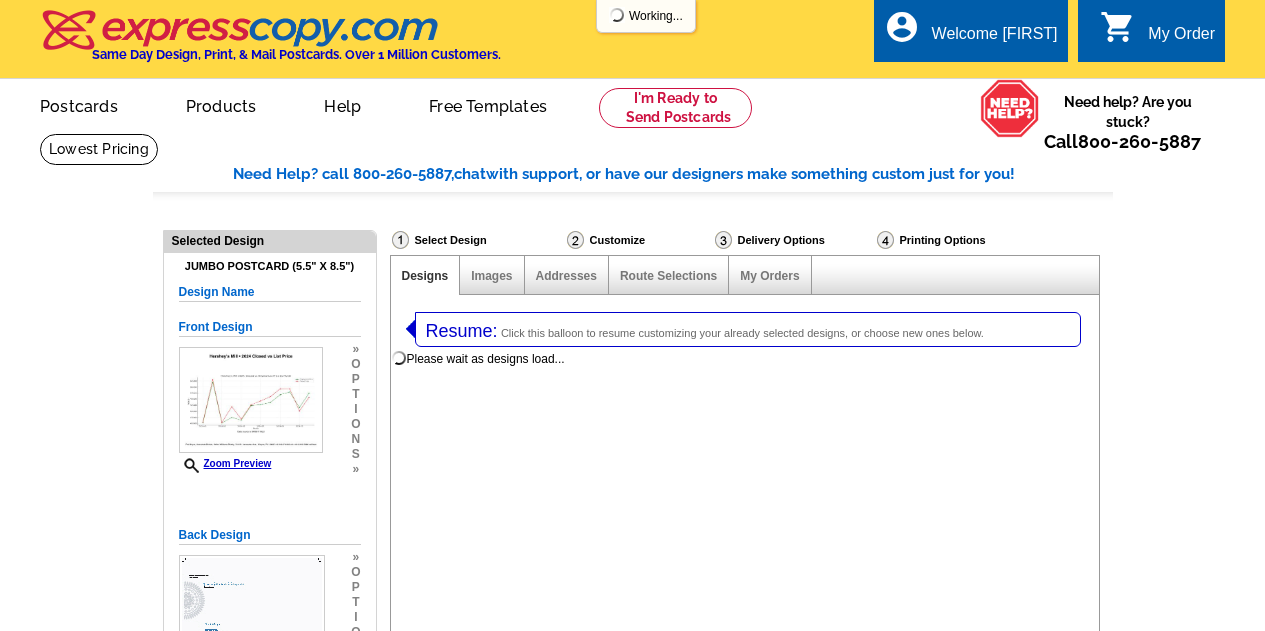 select 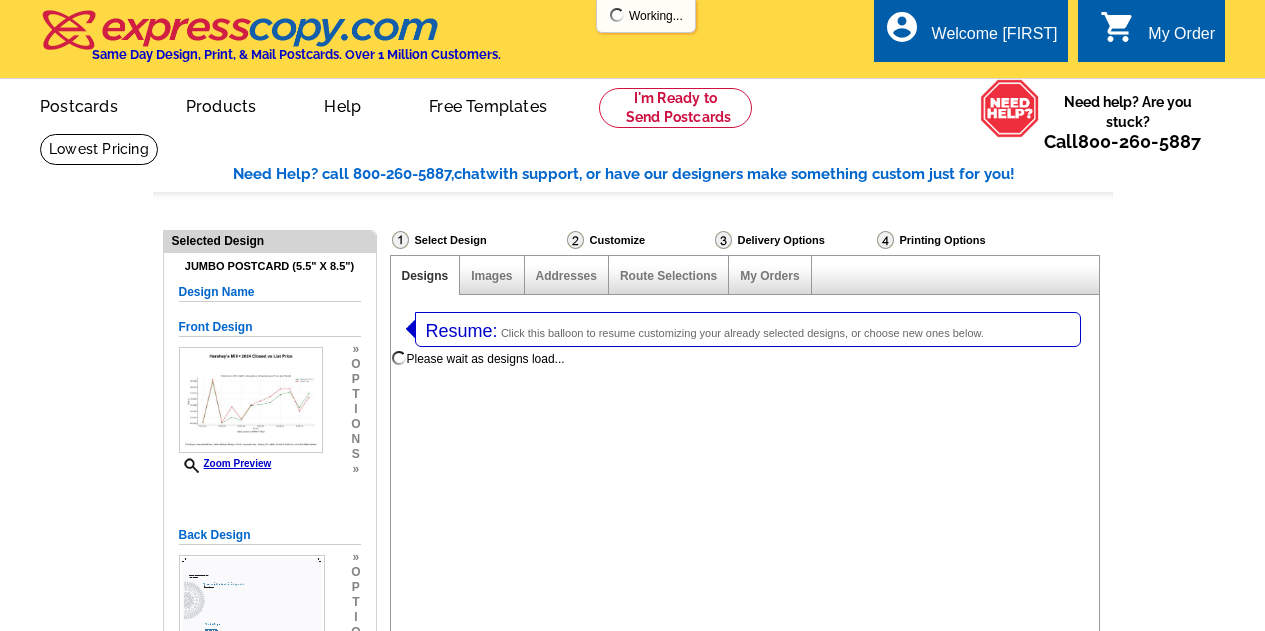 select on "1" 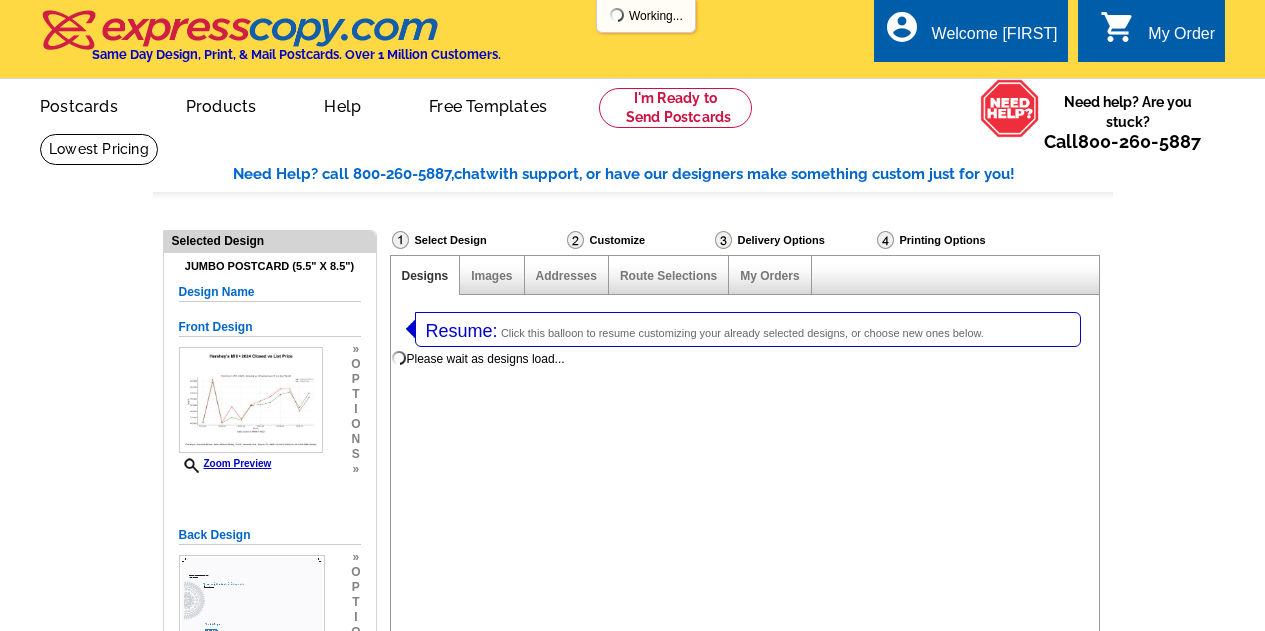 select on "2" 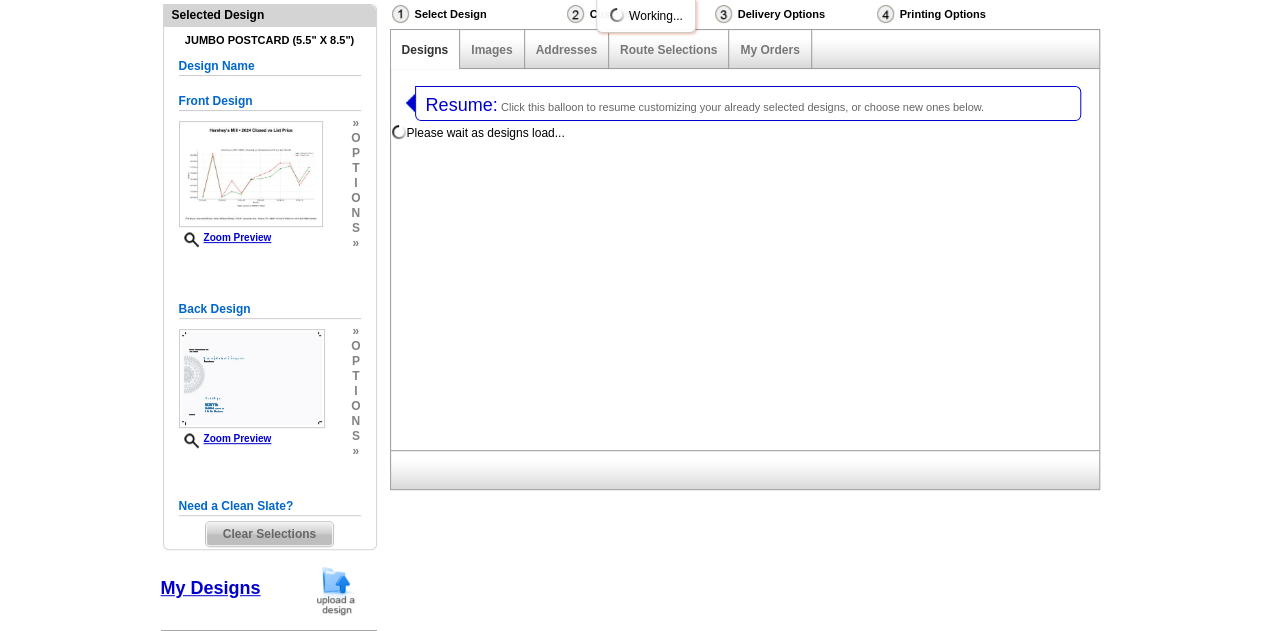scroll, scrollTop: 300, scrollLeft: 0, axis: vertical 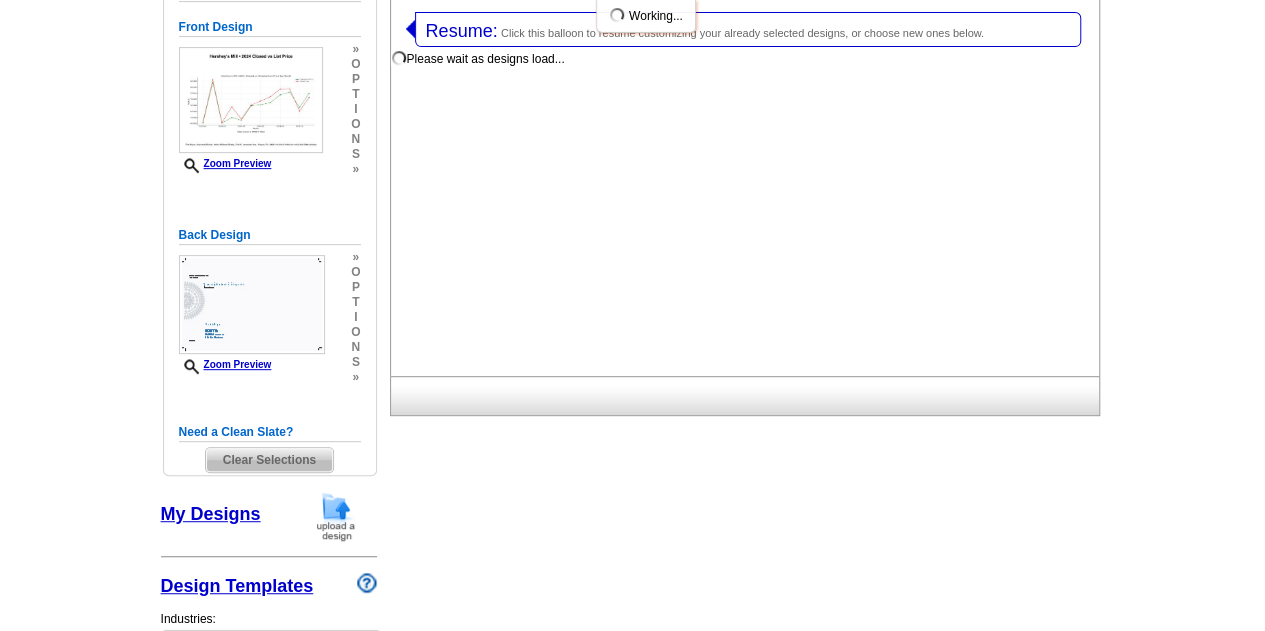 select on "785" 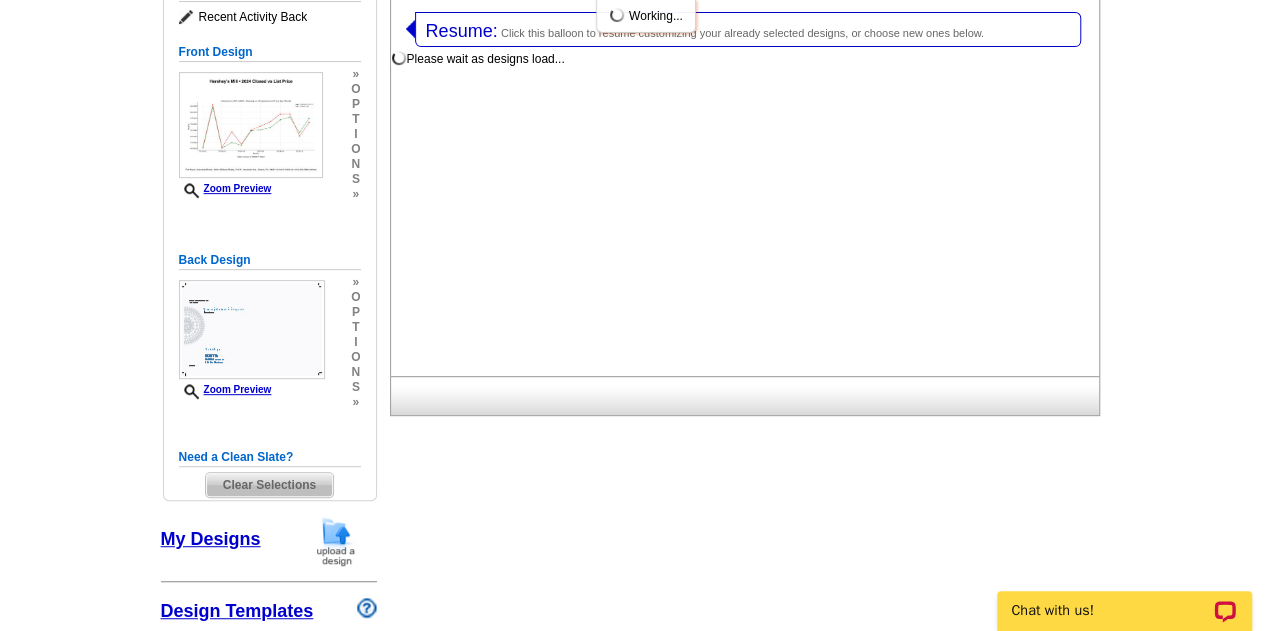 scroll, scrollTop: 0, scrollLeft: 0, axis: both 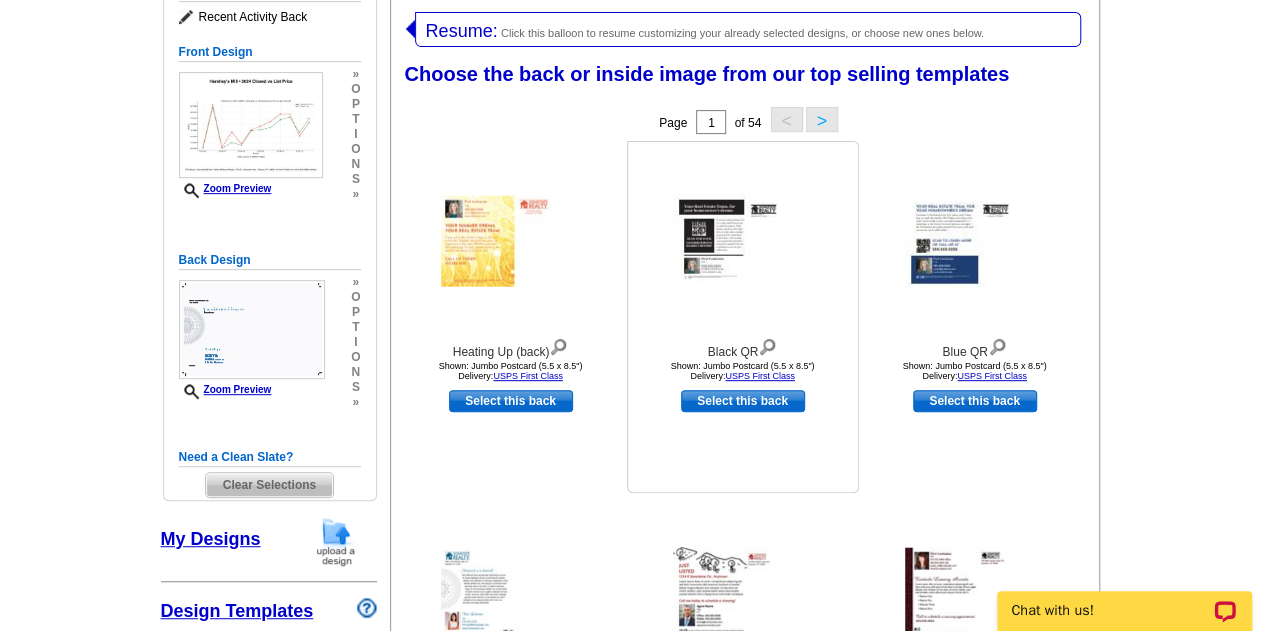 click at bounding box center [767, 345] 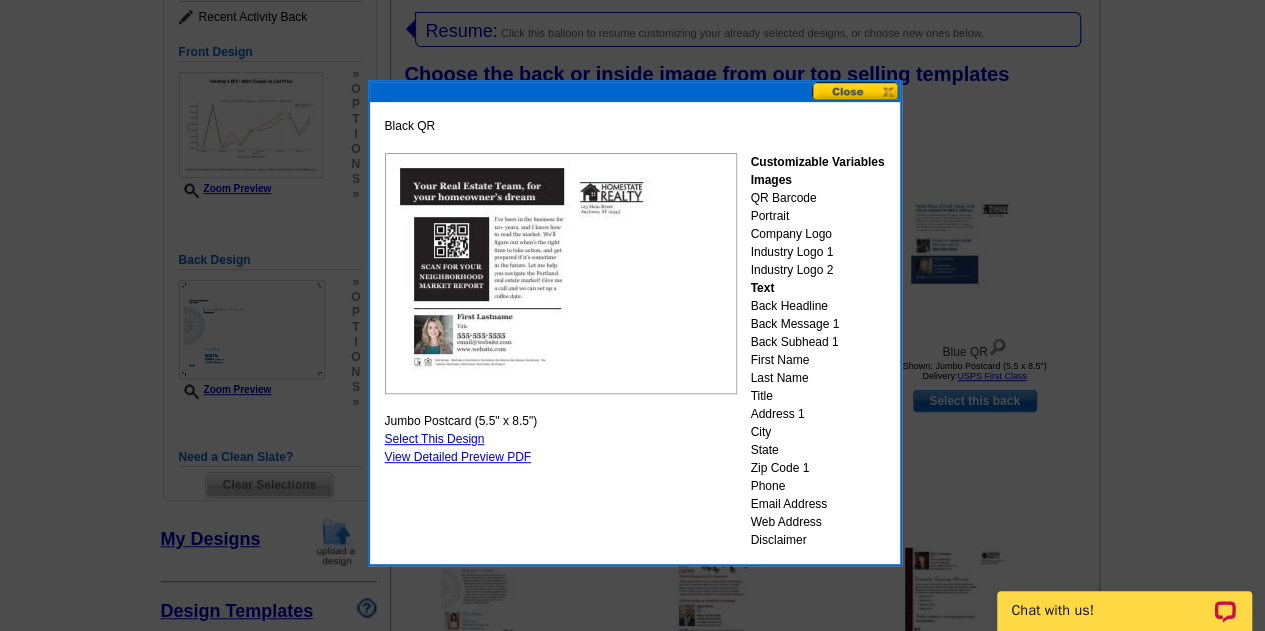 click at bounding box center (856, 91) 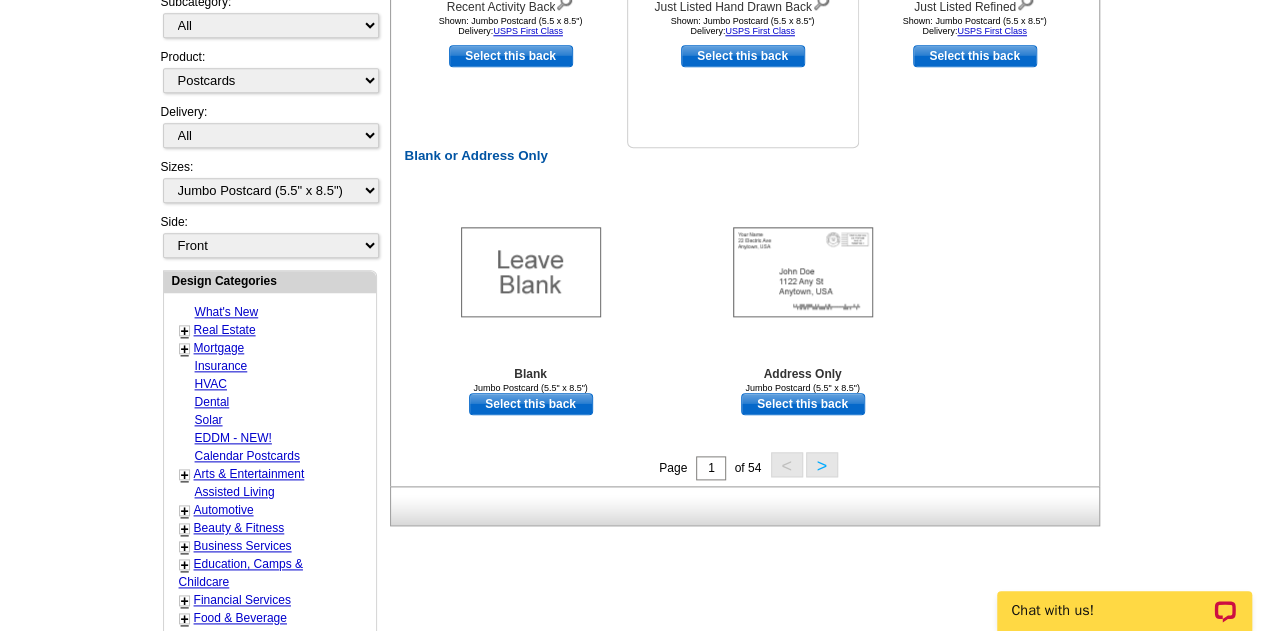scroll, scrollTop: 1000, scrollLeft: 0, axis: vertical 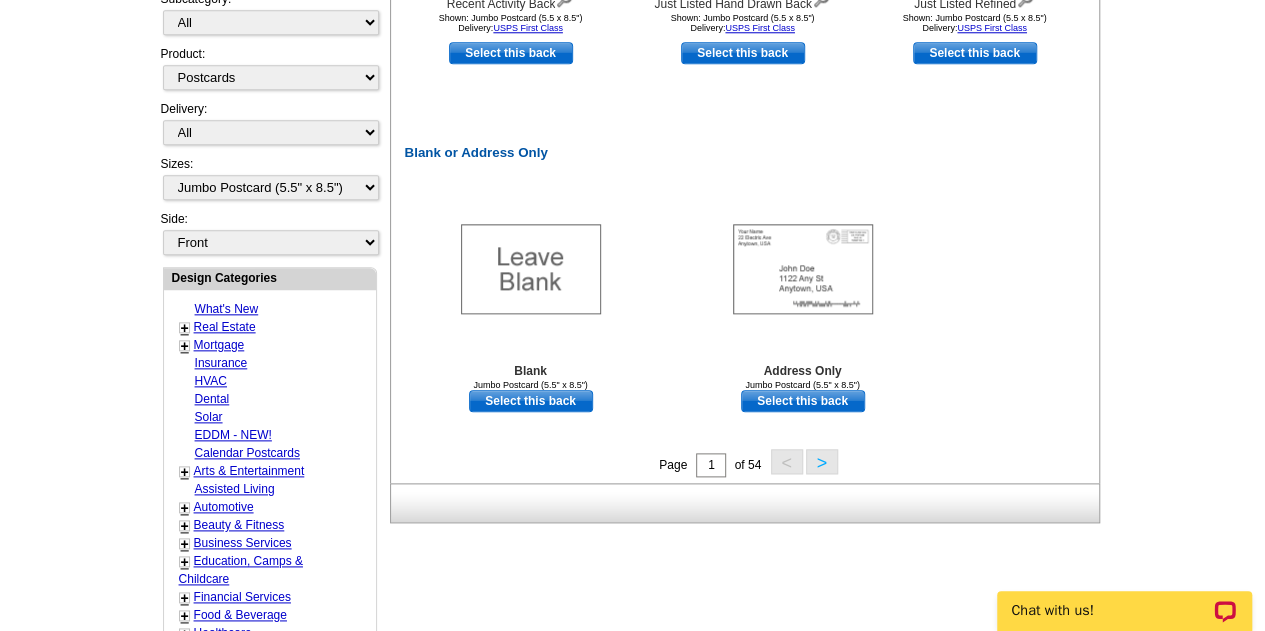 click on ">" at bounding box center [822, 461] 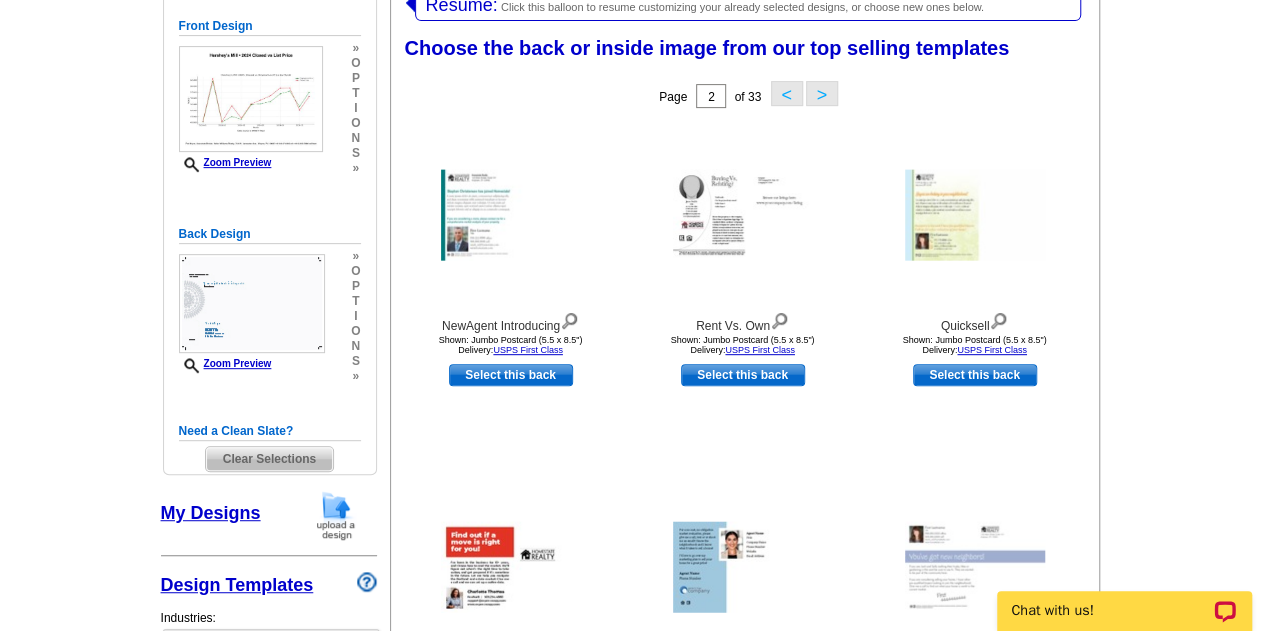 scroll, scrollTop: 308, scrollLeft: 0, axis: vertical 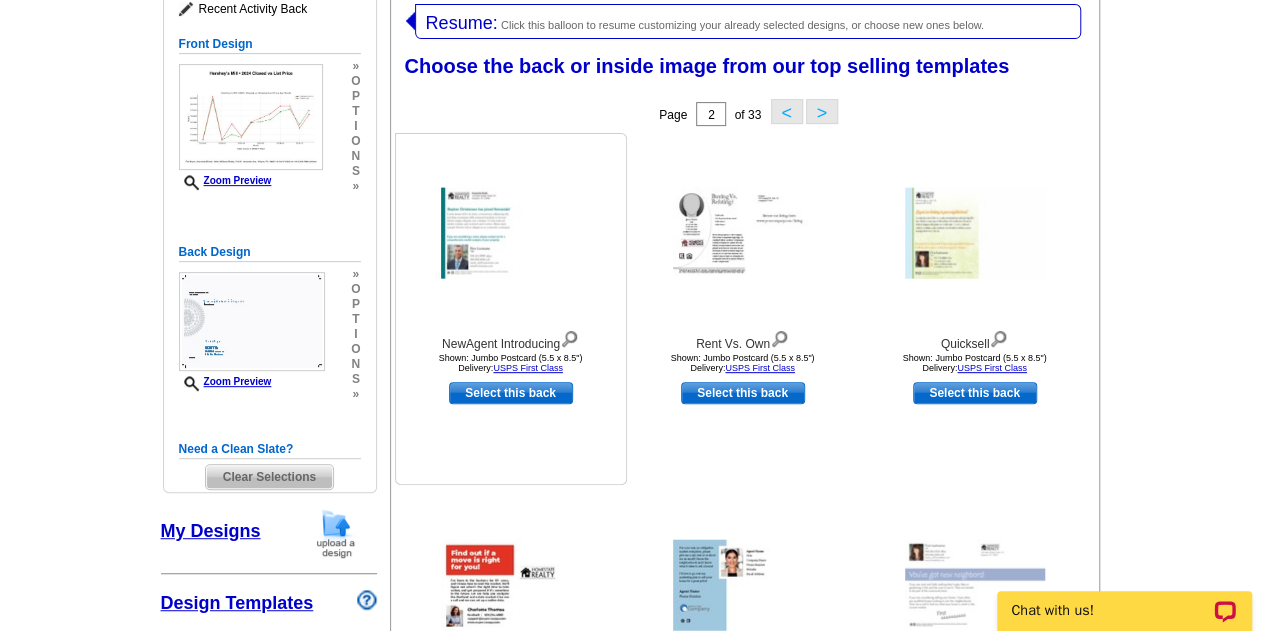 click at bounding box center [569, 337] 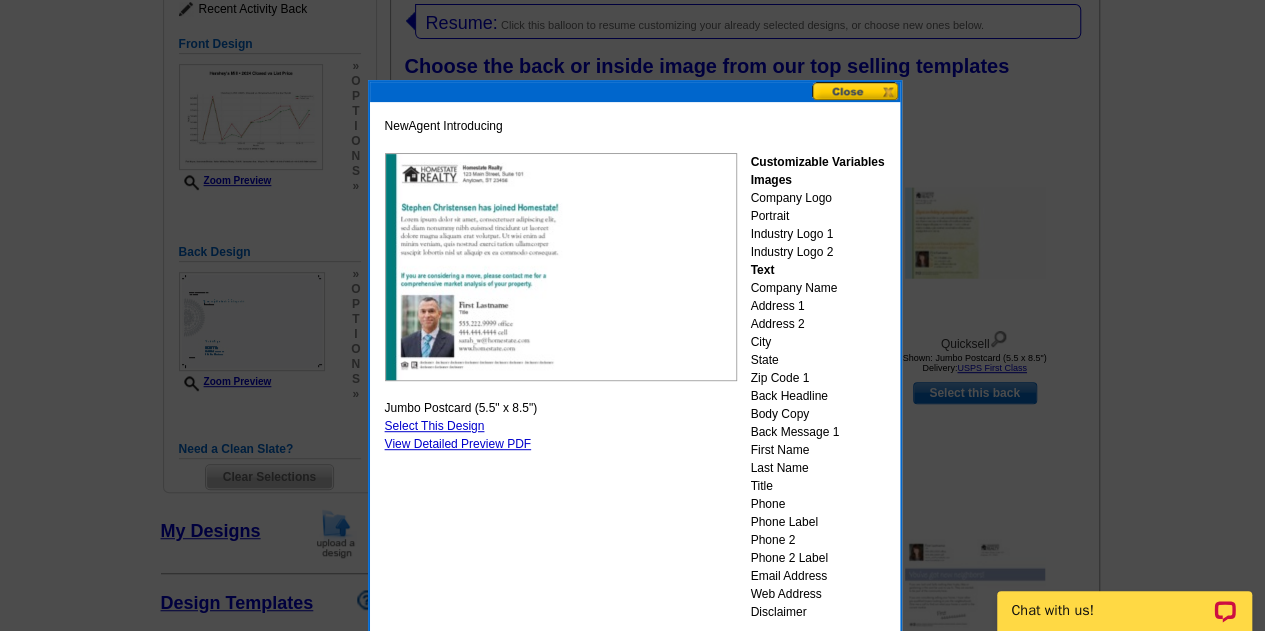 click at bounding box center [856, 91] 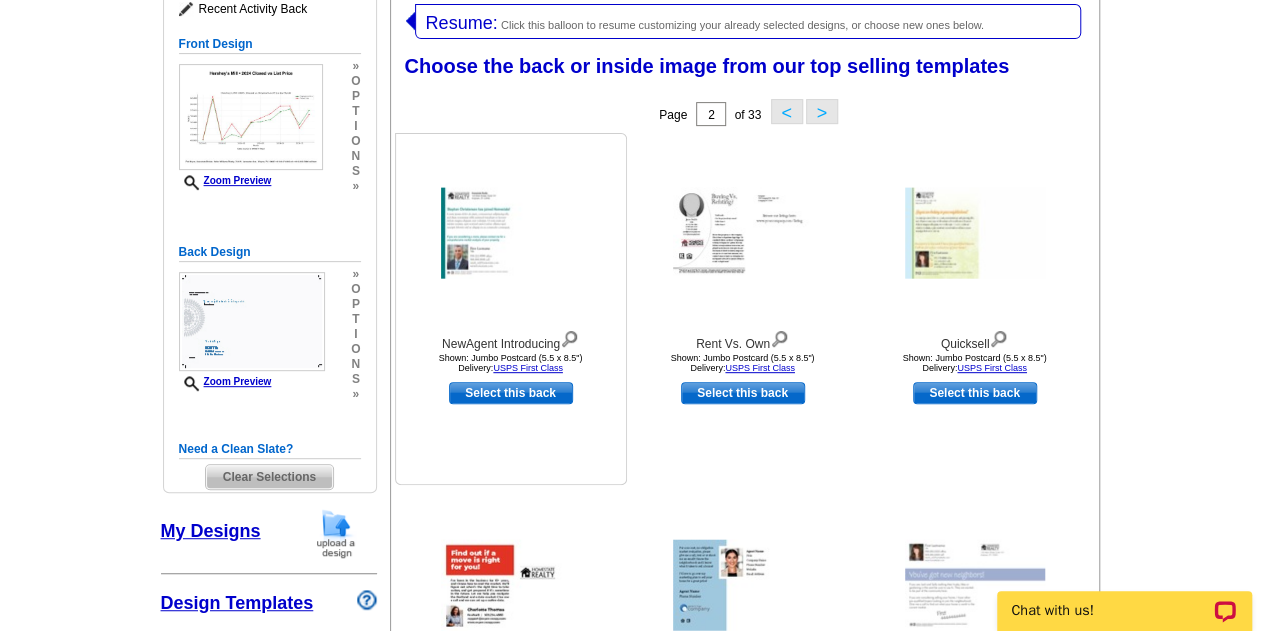 click on "Select this back" at bounding box center (511, 393) 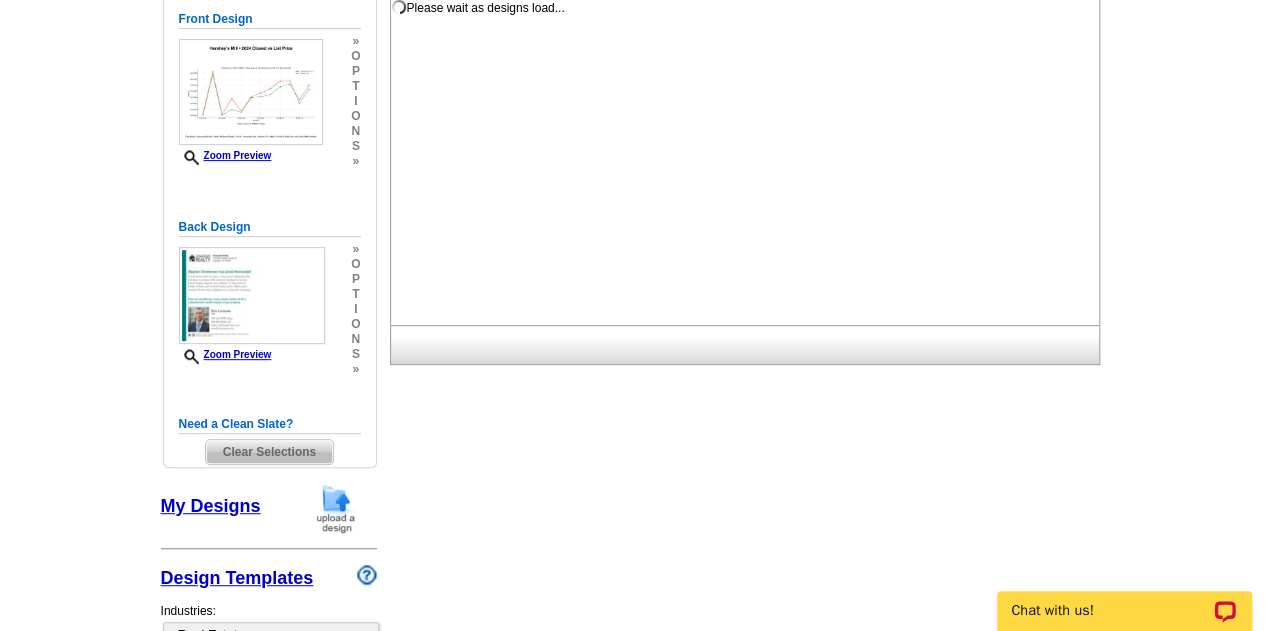 scroll, scrollTop: 0, scrollLeft: 0, axis: both 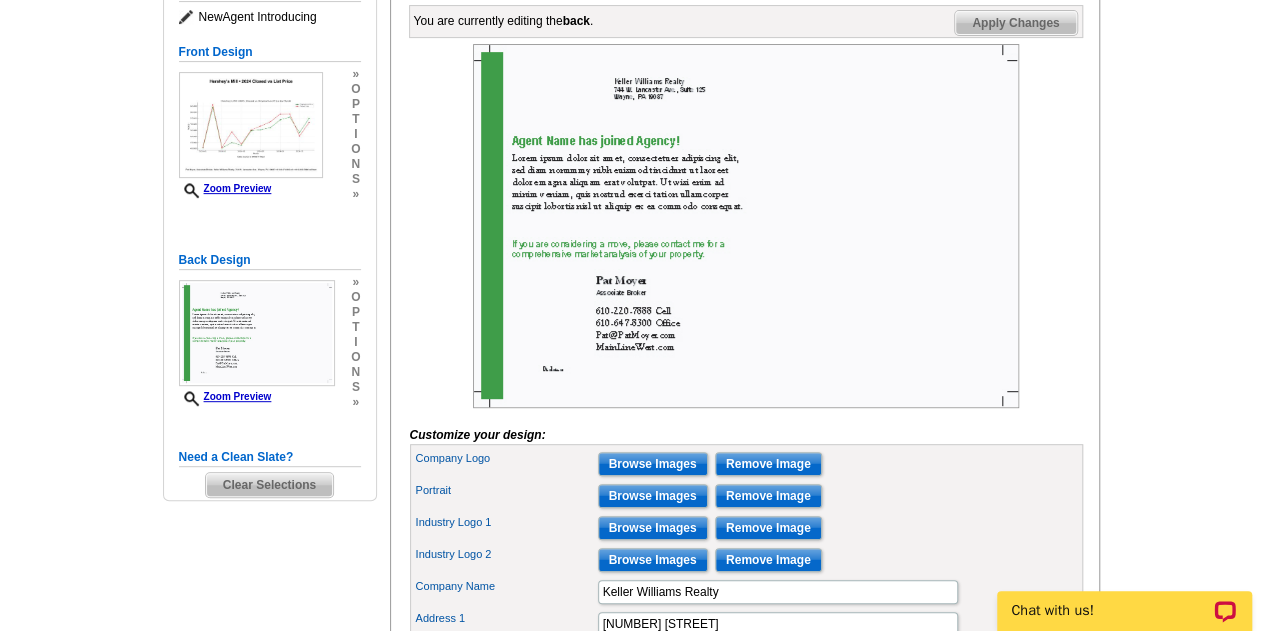 click at bounding box center [746, 226] 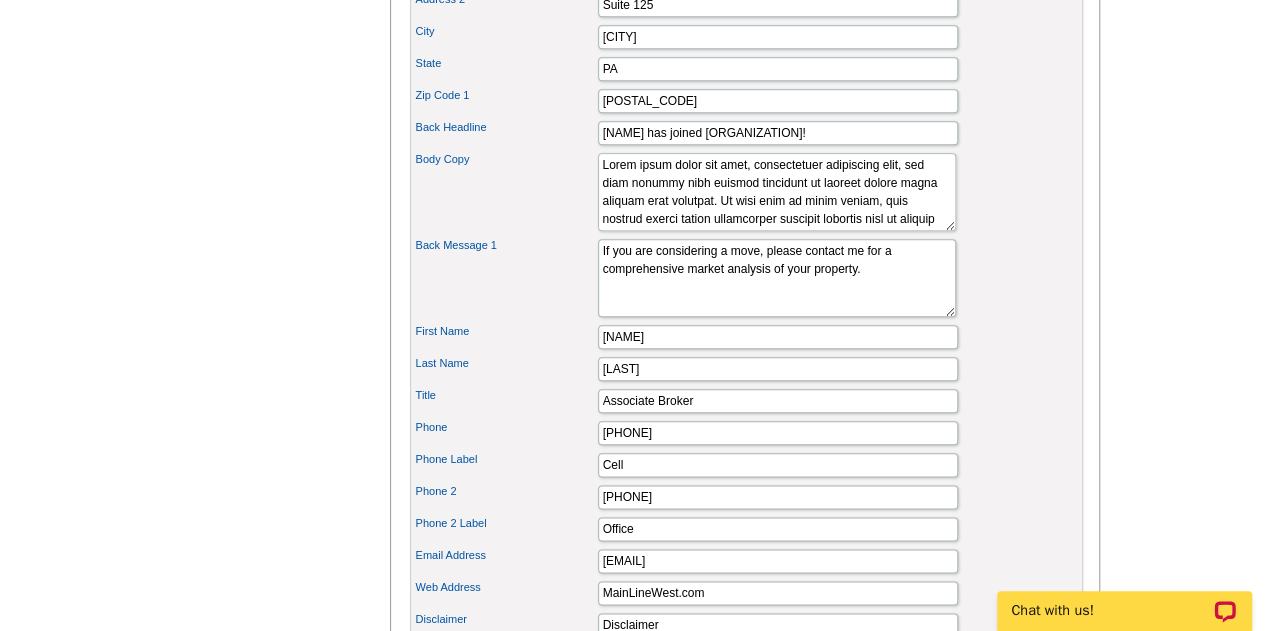 scroll, scrollTop: 1000, scrollLeft: 0, axis: vertical 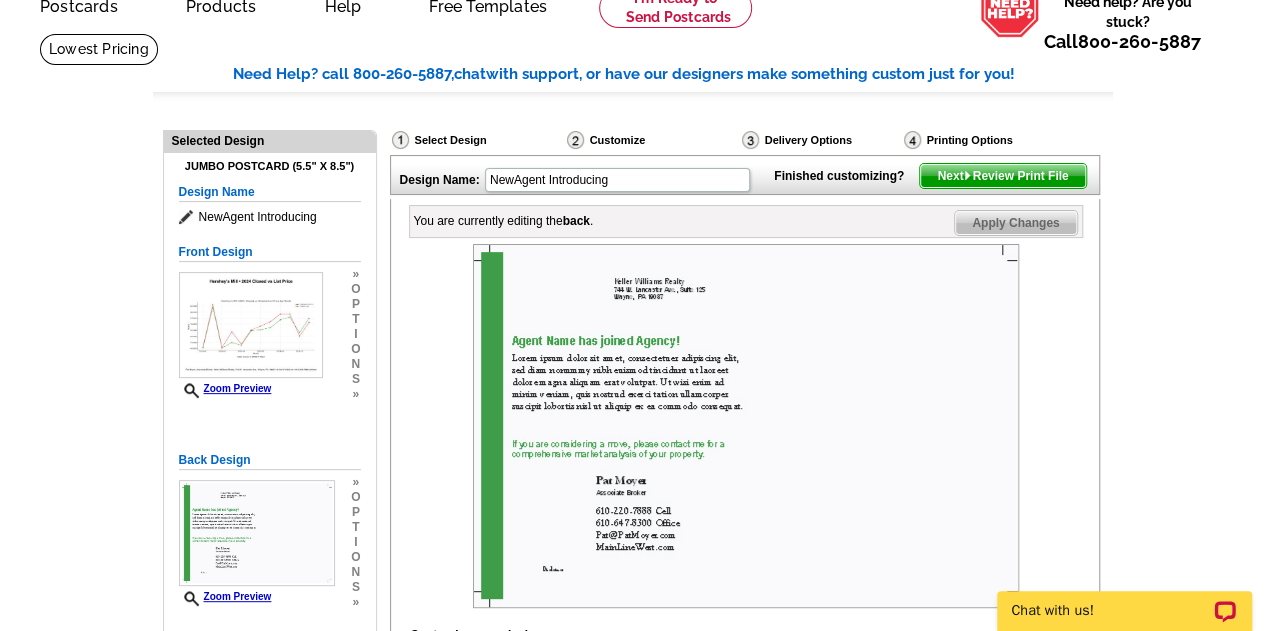click on "Customize" at bounding box center (652, 142) 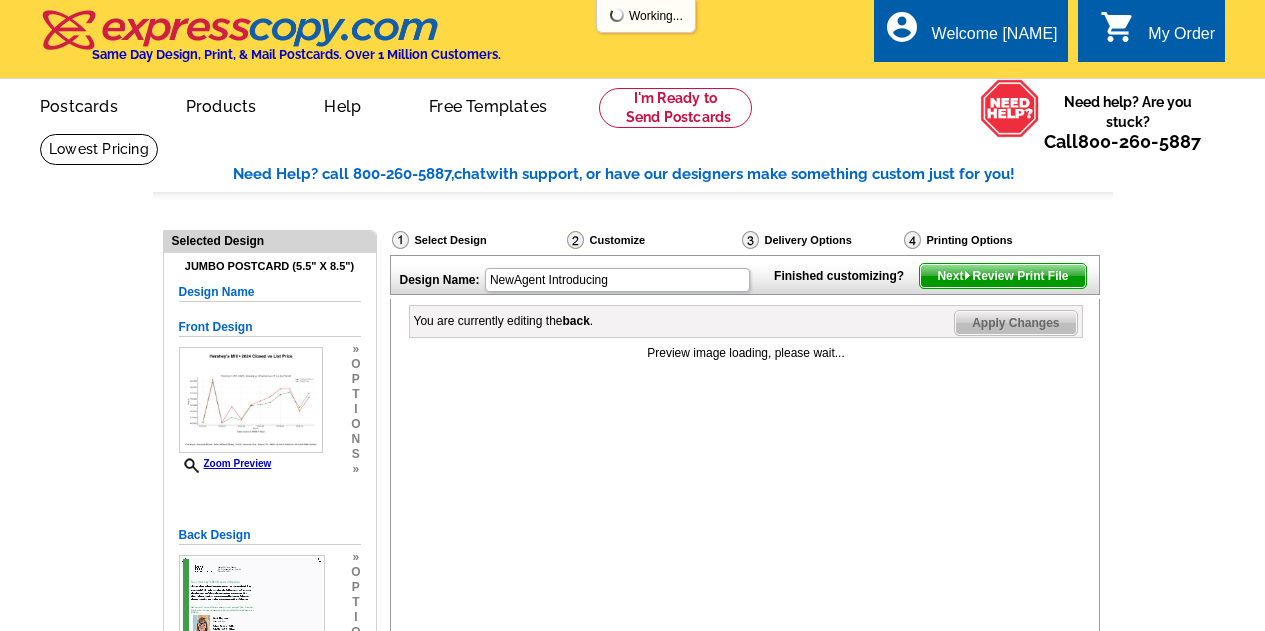 scroll, scrollTop: 0, scrollLeft: 0, axis: both 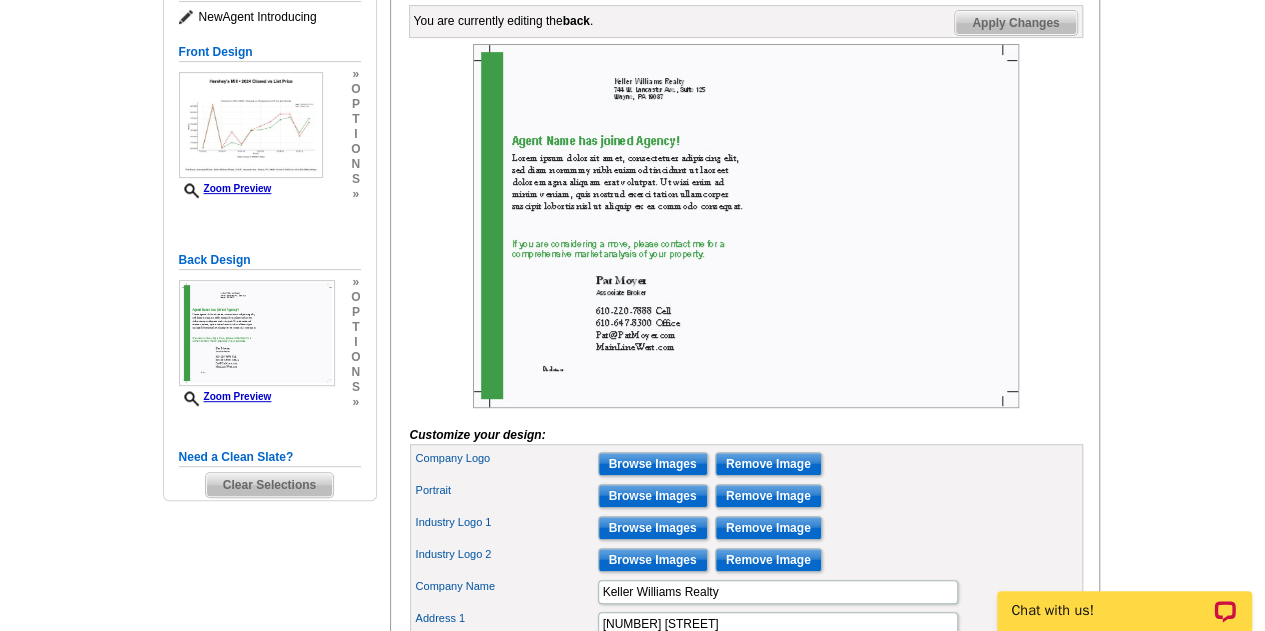 click at bounding box center (746, 226) 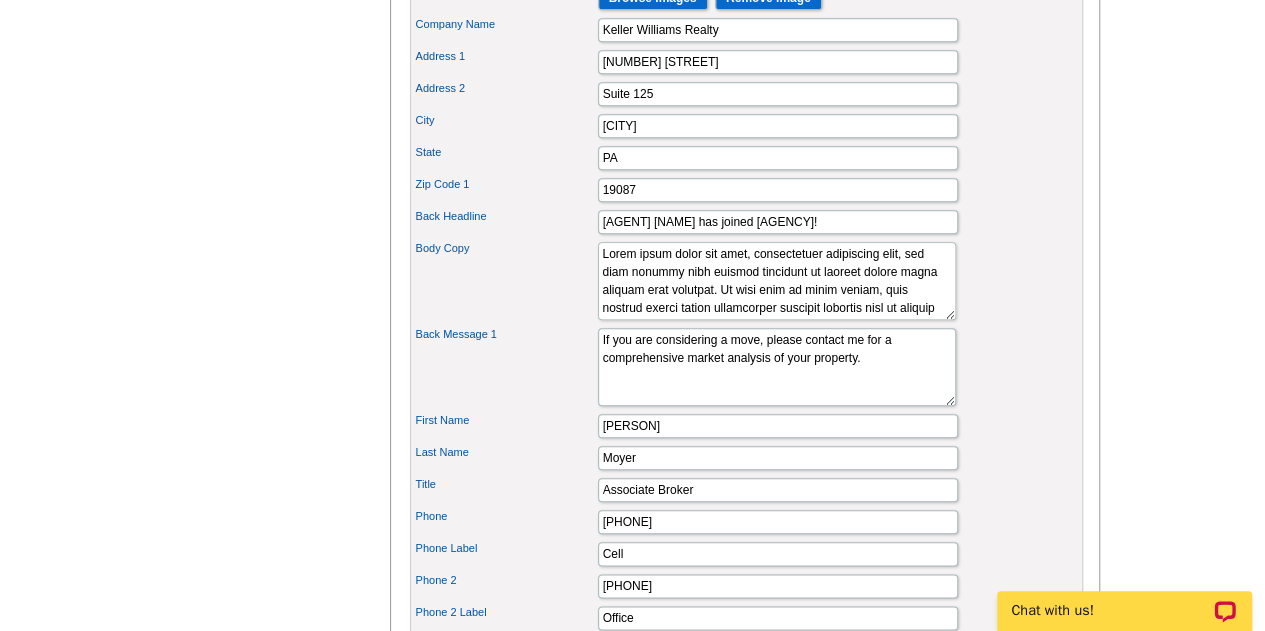 scroll, scrollTop: 1000, scrollLeft: 0, axis: vertical 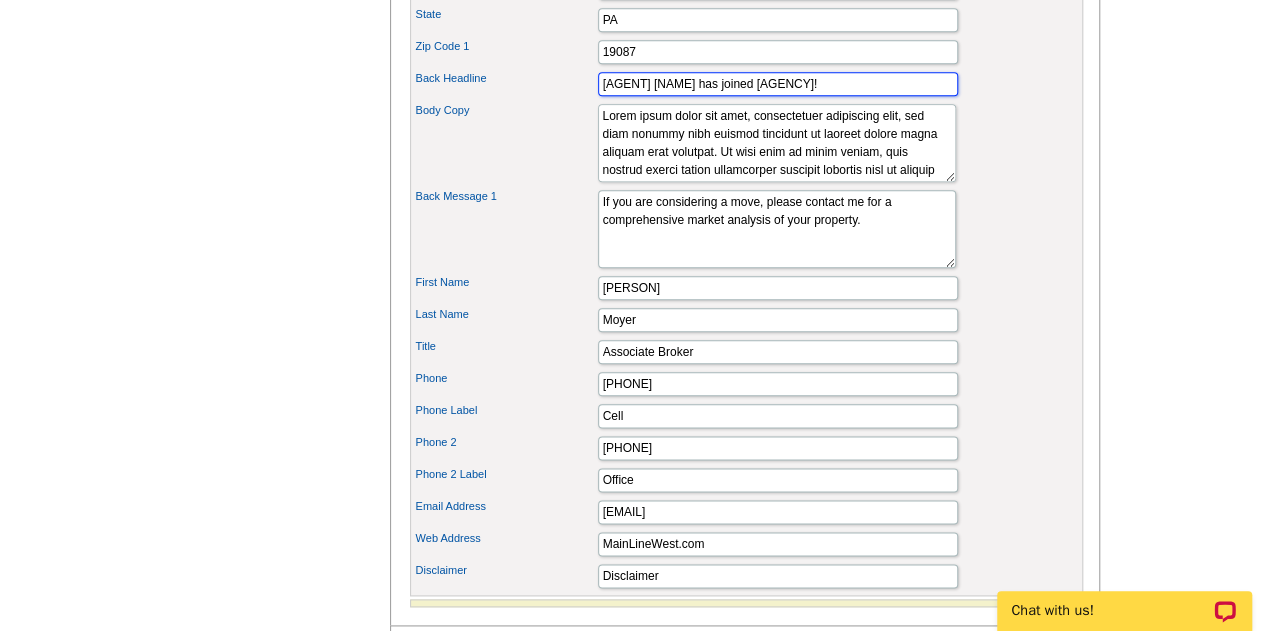 click on "[AGENT] [NAME] has joined [AGENCY]!" at bounding box center [778, 84] 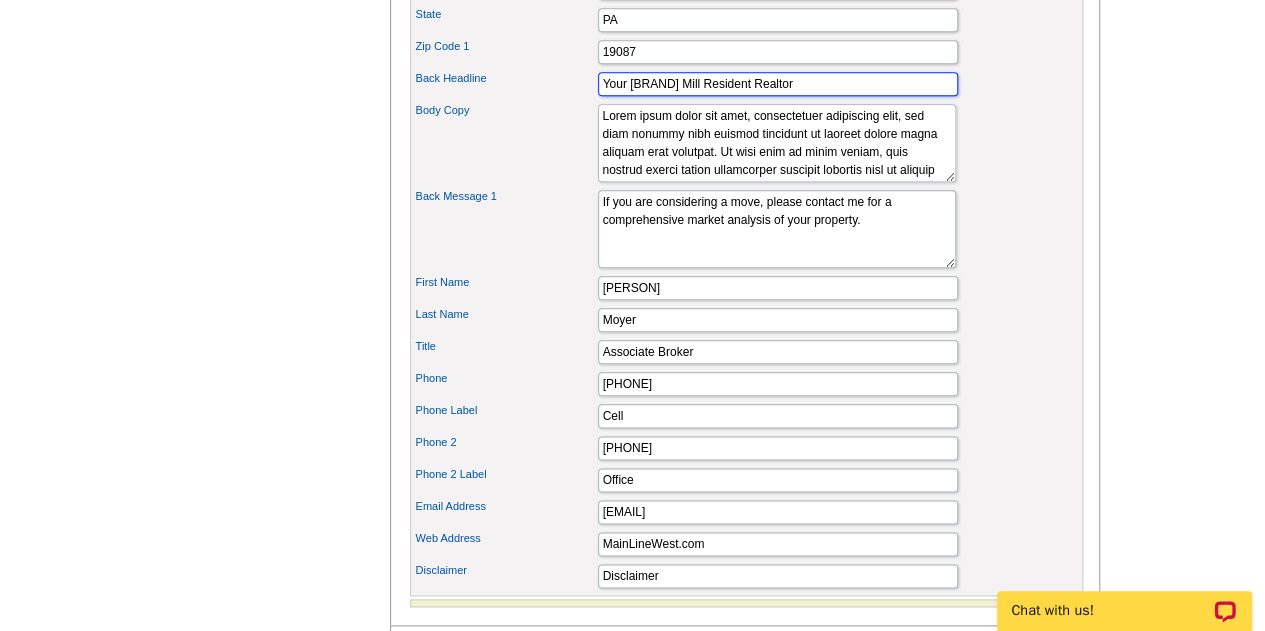 type on "Your [BRAND] Mill Resident Realtor" 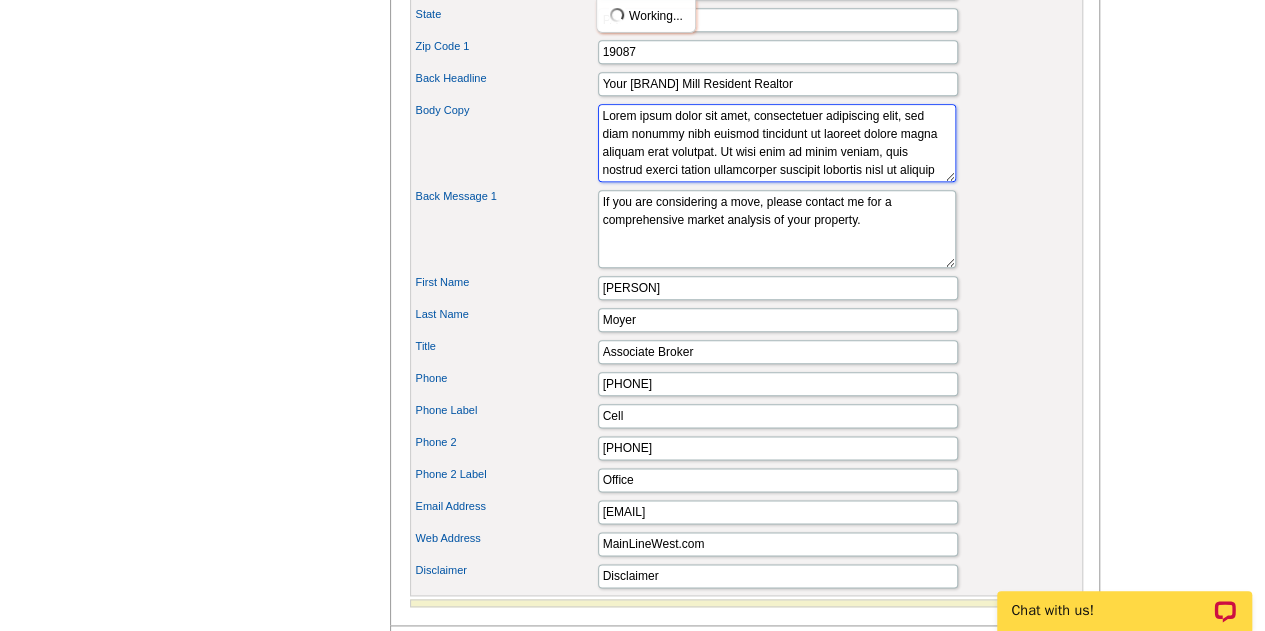 scroll, scrollTop: 0, scrollLeft: 0, axis: both 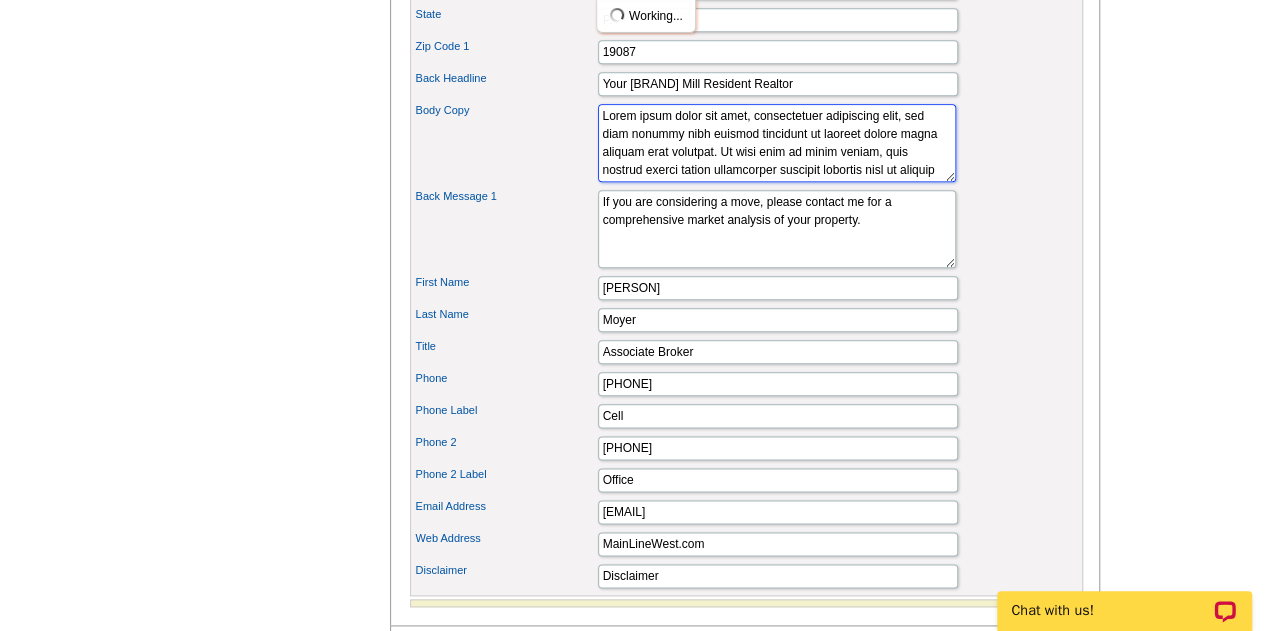 drag, startPoint x: 882, startPoint y: 194, endPoint x: 593, endPoint y: 136, distance: 294.7626 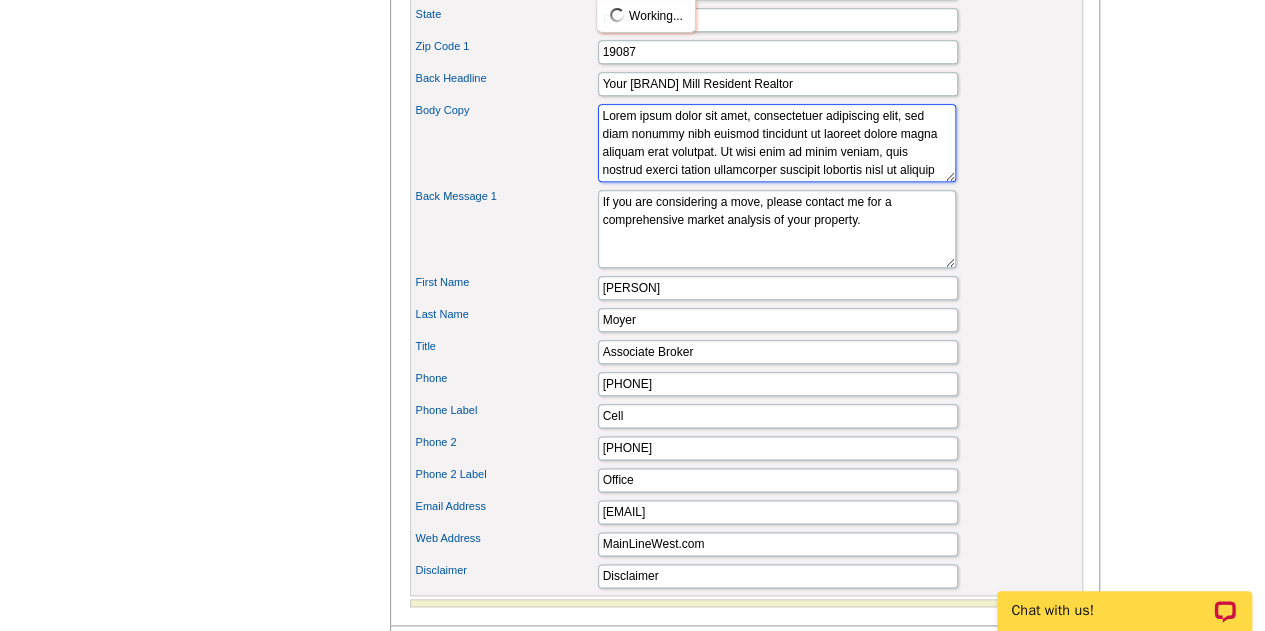 click on "Lorem ipsum dolor sit amet, consectetuer adipiscing elit, sed diam nonummy nibh euismod tincidunt ut laoreet dolore magna aliquam erat volutpat. Ut wisi enim ad minim veniam, quis nostrud exerci tation ullamcorper suscipit lobortis nisl ut aliquip ex ea commodo consequat." at bounding box center (777, 143) 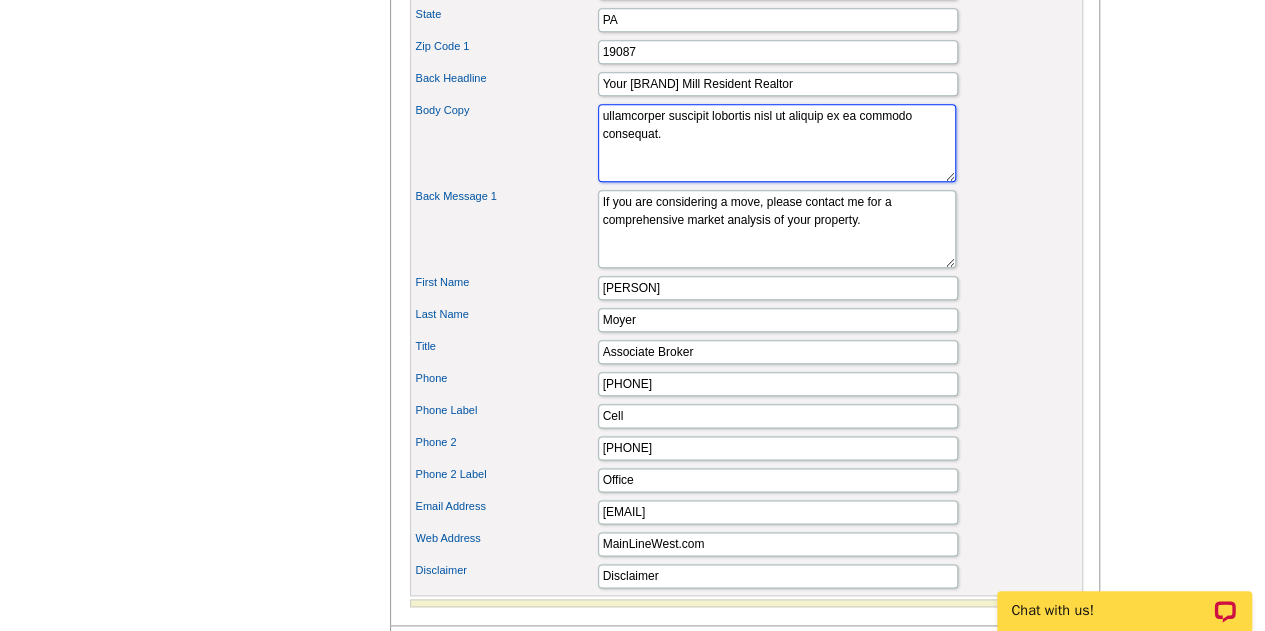 drag, startPoint x: 718, startPoint y: 157, endPoint x: 550, endPoint y: 140, distance: 168.85793 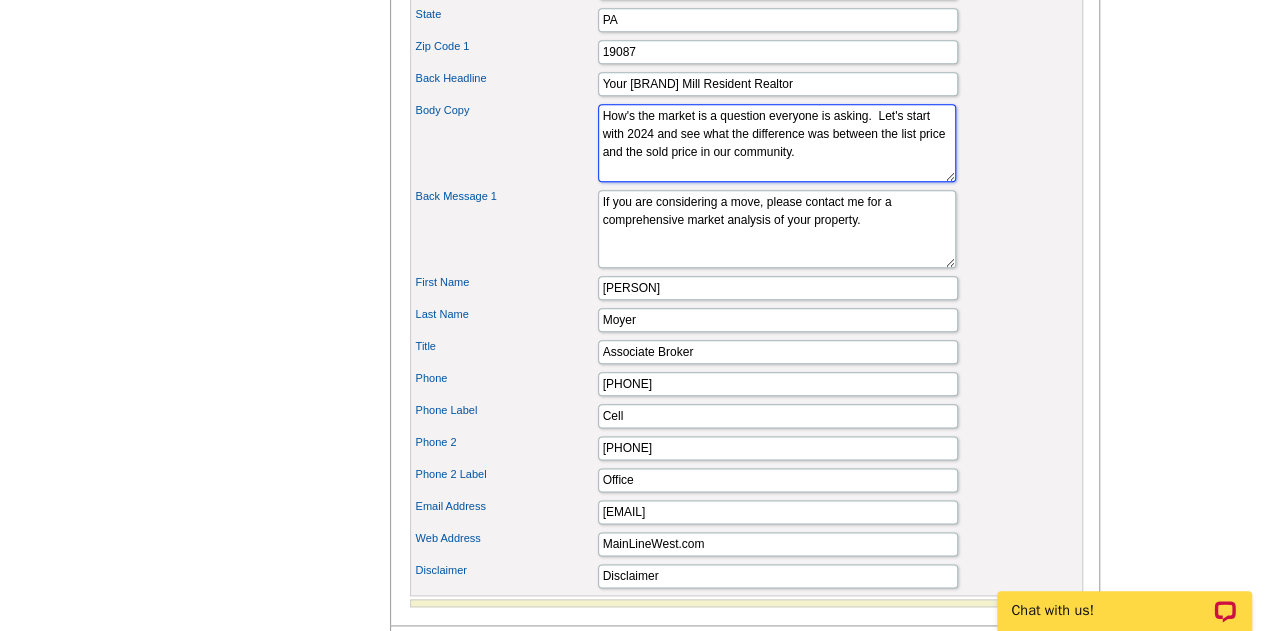 click on "Lorem ipsum dolor sit amet, consectetuer adipiscing elit, sed diam nonummy nibh euismod tincidunt ut laoreet dolore magna aliquam erat volutpat. Ut wisi enim ad minim veniam, quis nostrud exerci tation ullamcorper suscipit lobortis nisl ut aliquip ex ea commodo consequat." at bounding box center (777, 143) 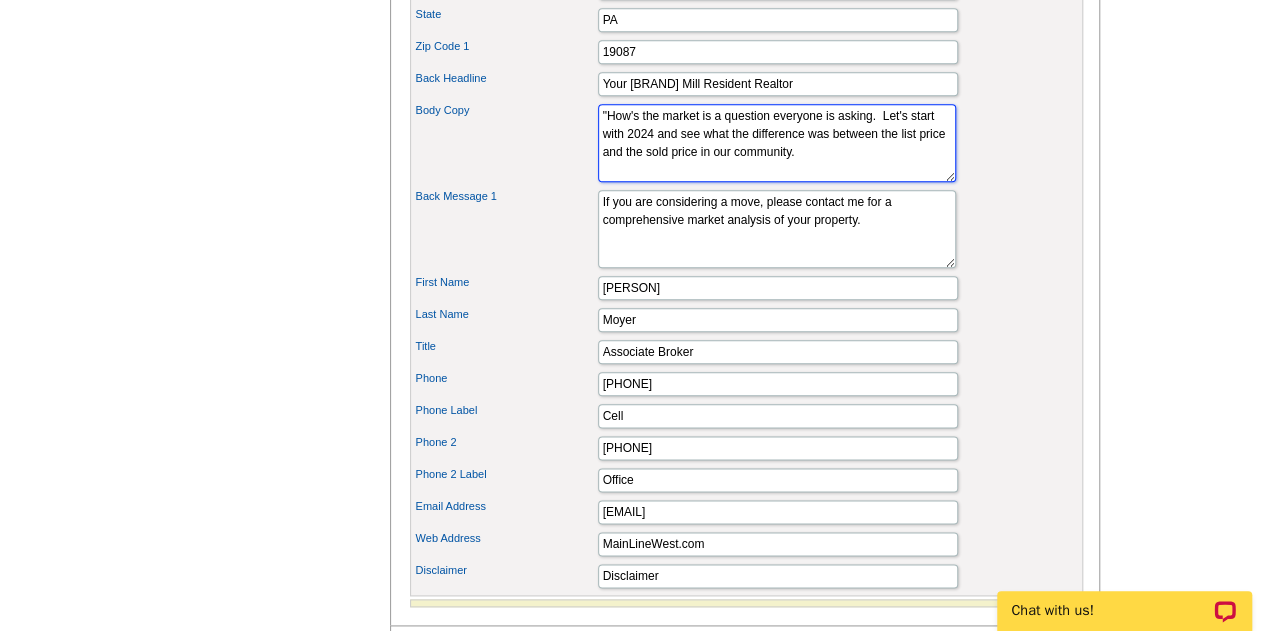 click on "Lorem ipsum dolor sit amet, consectetuer adipiscing elit, sed diam nonummy nibh euismod tincidunt ut laoreet dolore magna aliquam erat volutpat. Ut wisi enim ad minim veniam, quis nostrud exerci tation ullamcorper suscipit lobortis nisl ut aliquip ex ea commodo consequat." at bounding box center (777, 143) 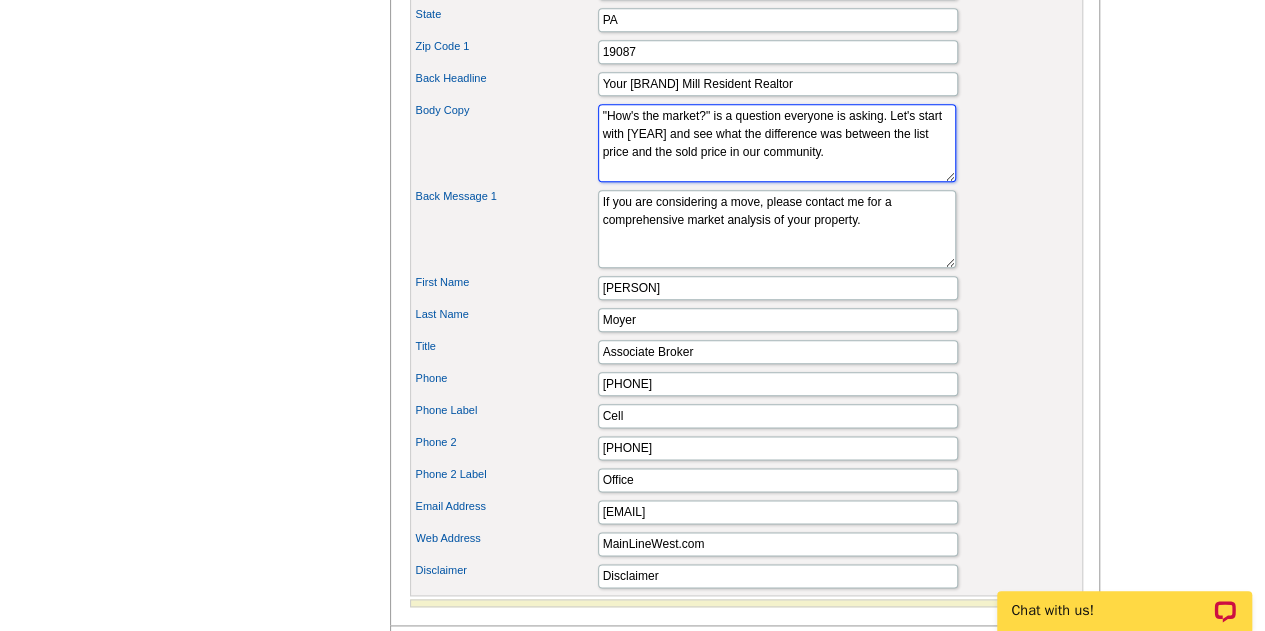 click on "Lorem ipsum dolor sit amet, consectetuer adipiscing elit, sed diam nonummy nibh euismod tincidunt ut laoreet dolore magna aliquam erat volutpat. Ut wisi enim ad minim veniam, quis nostrud exerci tation ullamcorper suscipit lobortis nisl ut aliquip ex ea commodo consequat." at bounding box center (777, 143) 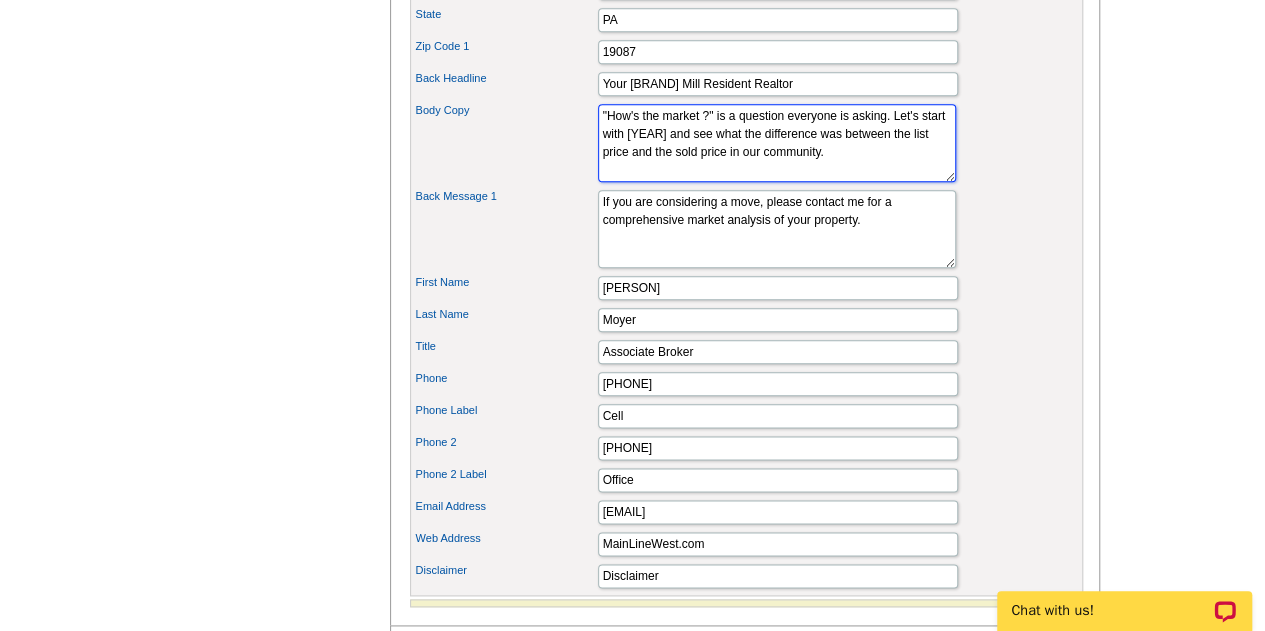 click on "Lorem ipsum dolor sit amet, consectetuer adipiscing elit, sed diam nonummy nibh euismod tincidunt ut laoreet dolore magna aliquam erat volutpat. Ut wisi enim ad minim veniam, quis nostrud exerci tation ullamcorper suscipit lobortis nisl ut aliquip ex ea commodo consequat." at bounding box center (777, 143) 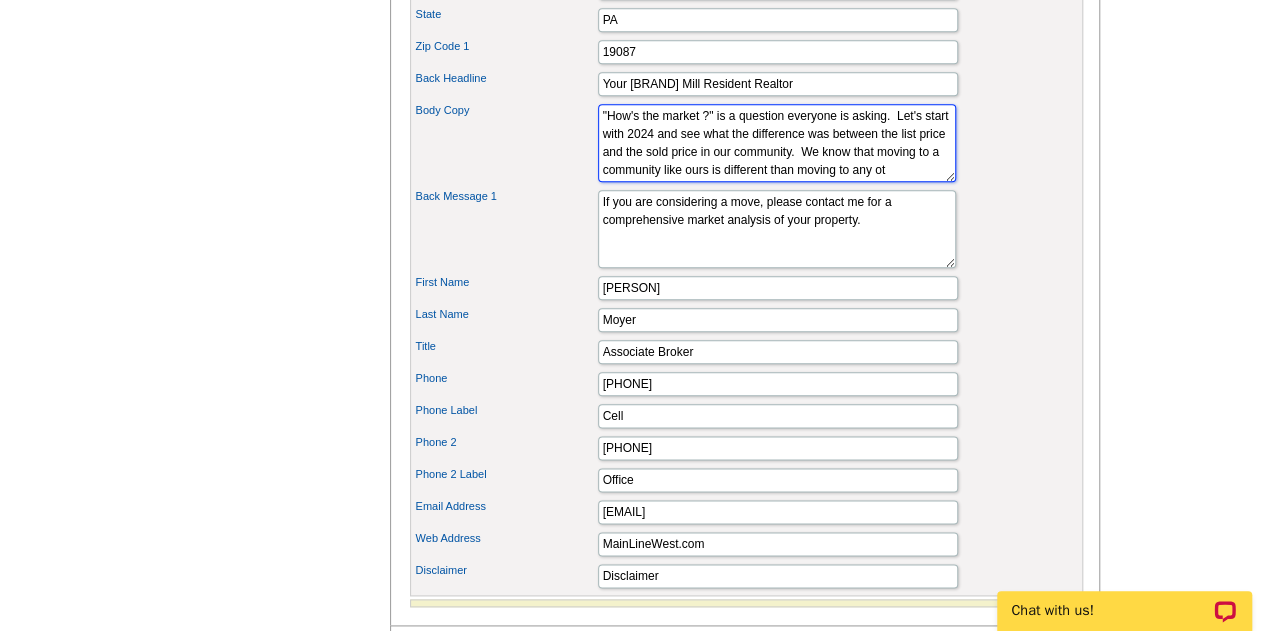 scroll, scrollTop: 31, scrollLeft: 0, axis: vertical 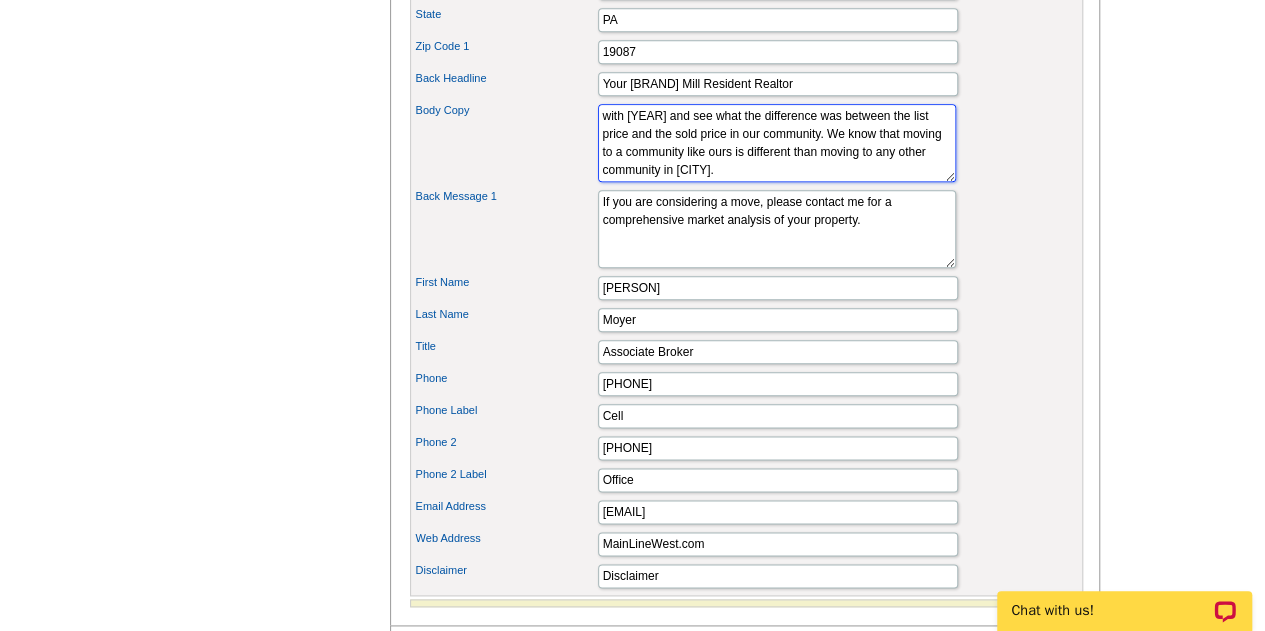 type on ""How's the market ?" is a question everyone is asking.  Let's start with 2024 and see what the difference was between the list price and the sold price in our community.  We know that moving to a community like ours is different than moving to any other community in West Chester." 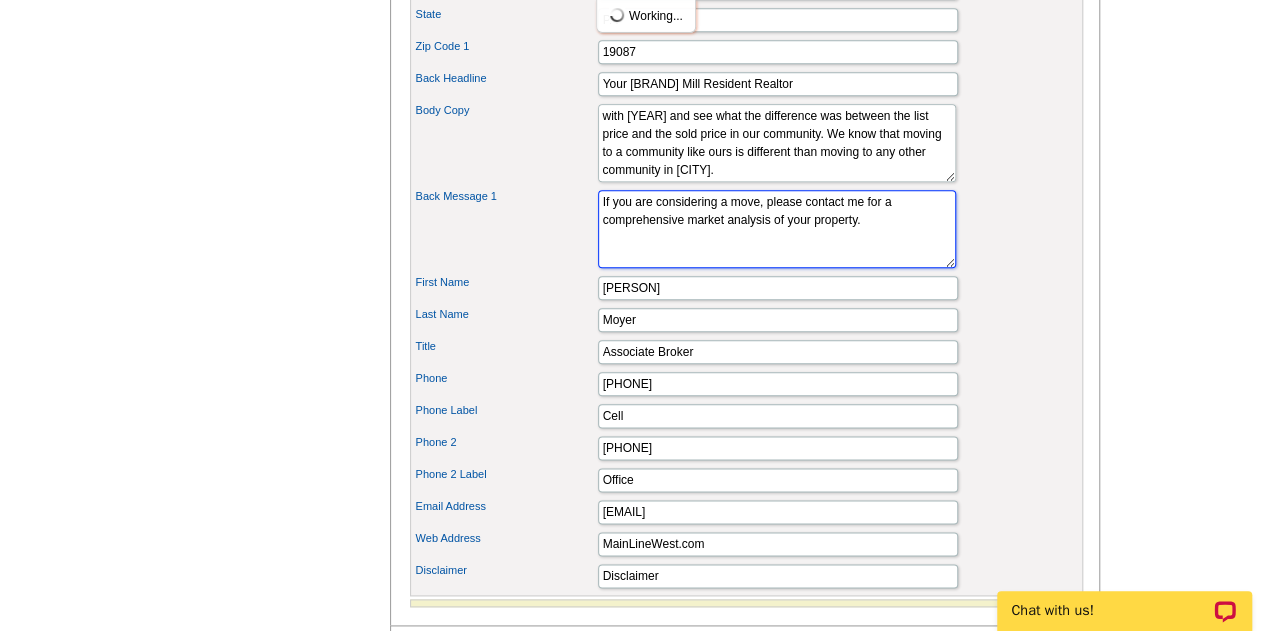 drag, startPoint x: 866, startPoint y: 237, endPoint x: 588, endPoint y: 221, distance: 278.46005 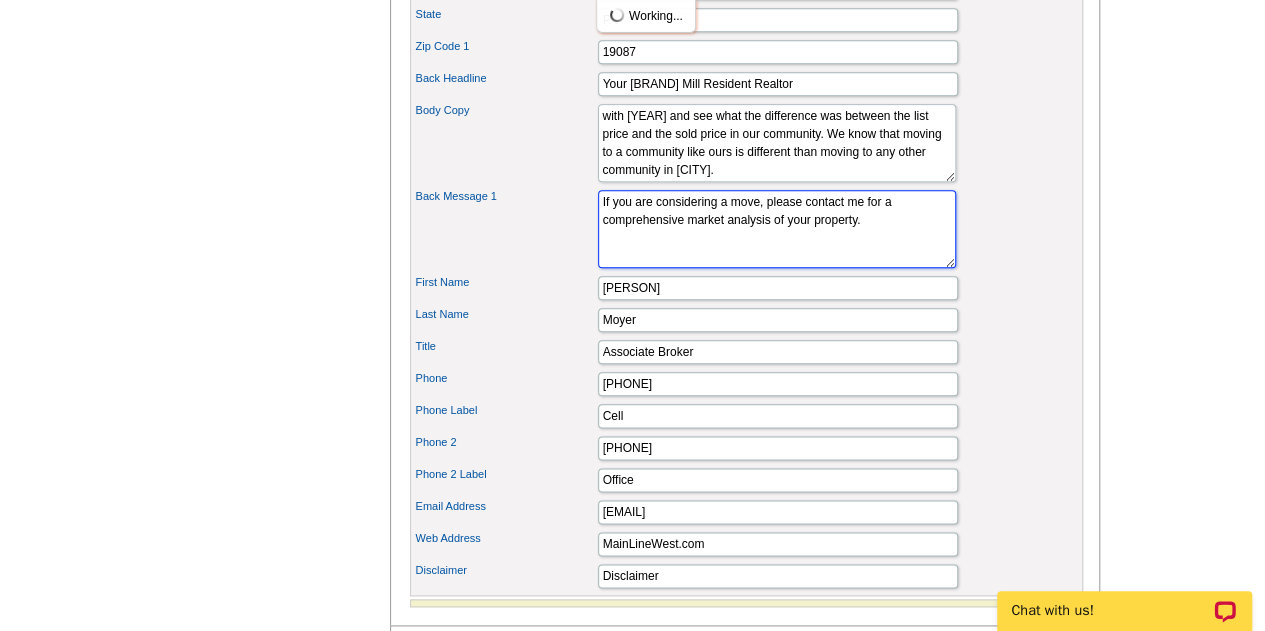 click on "Back Message 1
If you are considering a move, please contact me for a comprehensive market analysis of your property." at bounding box center (746, 229) 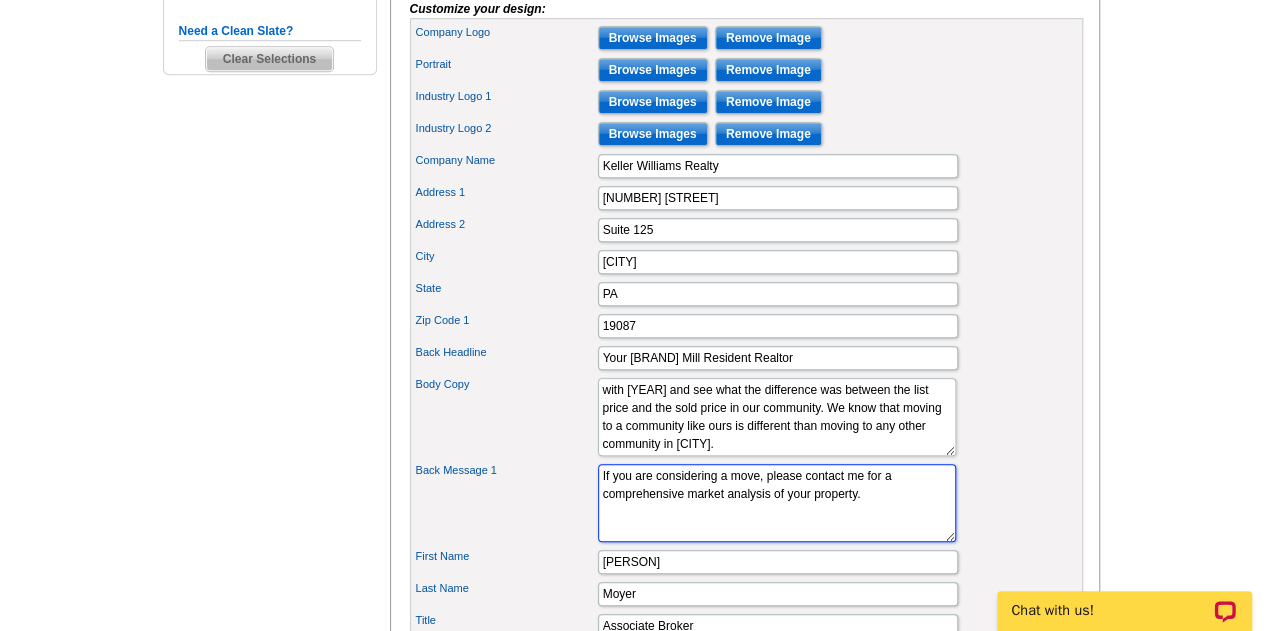scroll, scrollTop: 800, scrollLeft: 0, axis: vertical 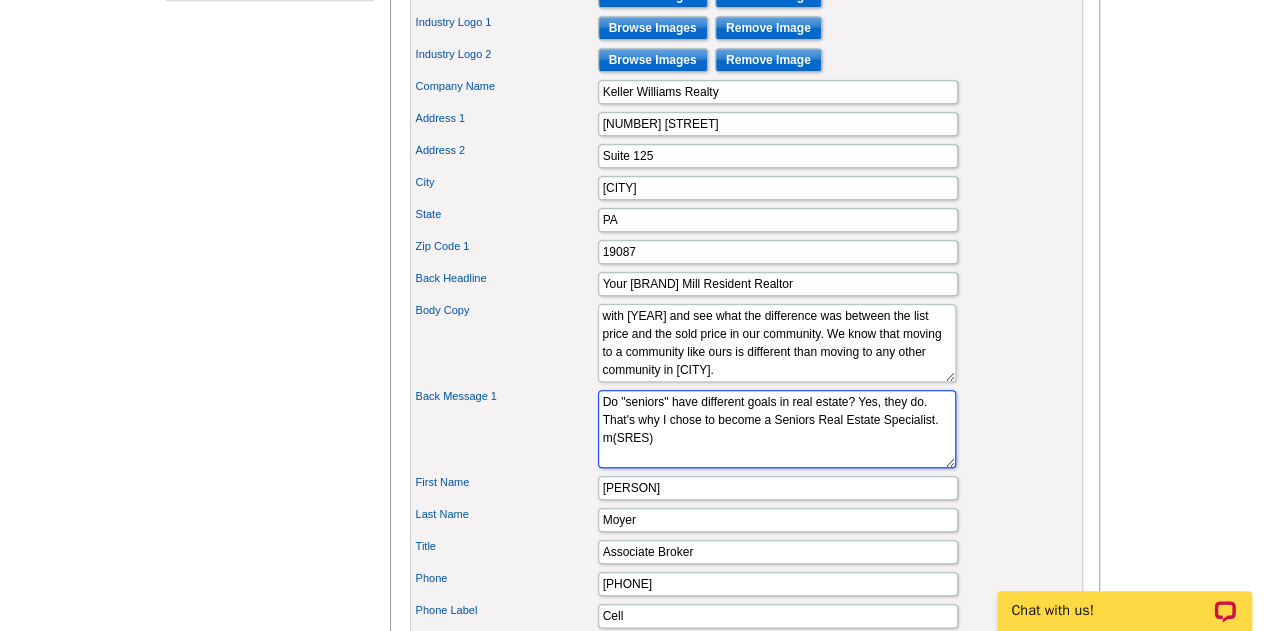 click on "If you are considering a move, please contact me for a comprehensive market analysis of your property." at bounding box center (777, 429) 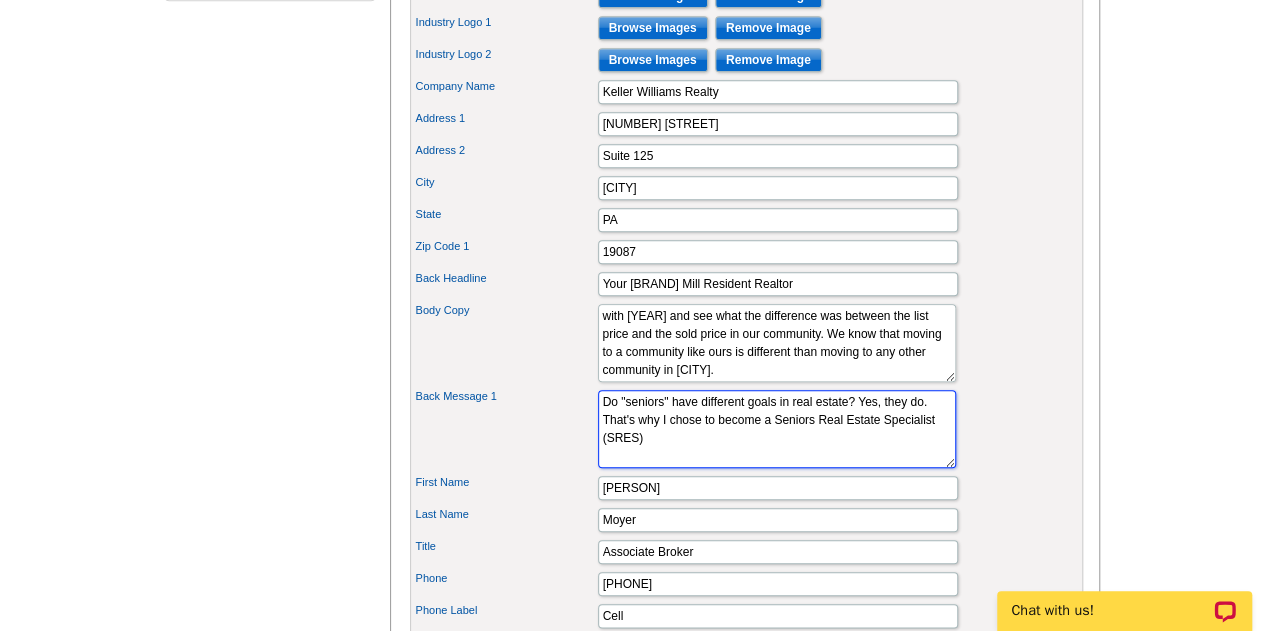 click on "If you are considering a move, please contact me for a comprehensive market analysis of your property." at bounding box center (777, 429) 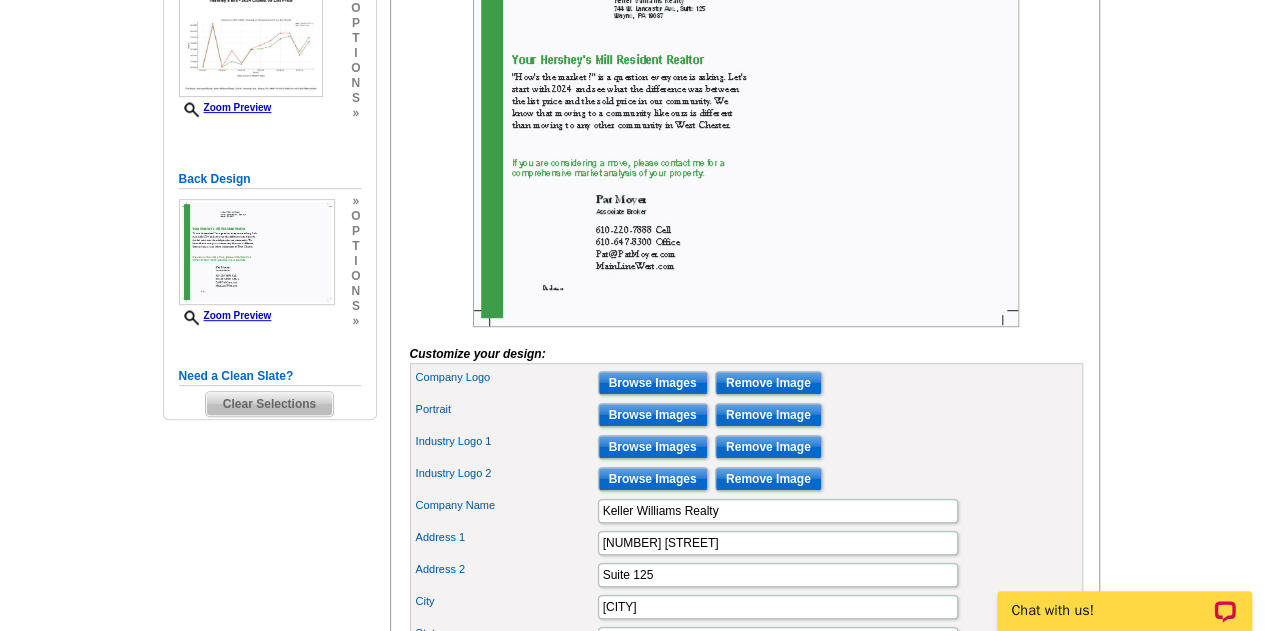 scroll, scrollTop: 300, scrollLeft: 0, axis: vertical 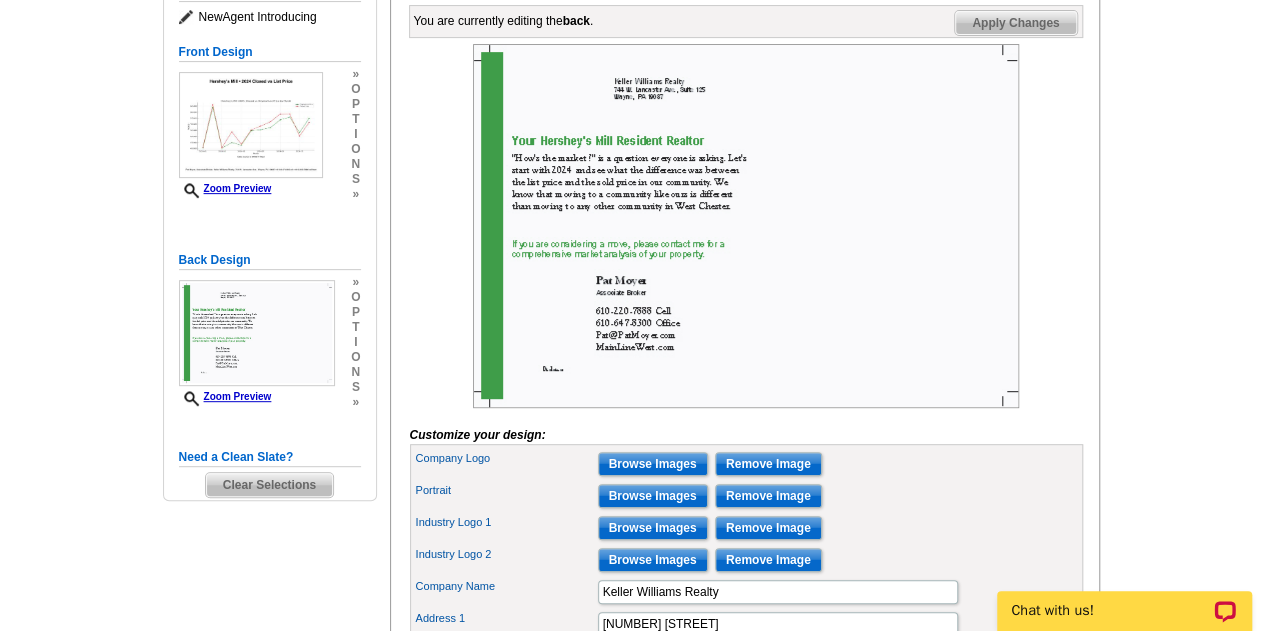 type on "Do "seniors" have different goals in real estate?  Yes, they do. That's why I chose to become a Seniors Real Estate Specialist (SRES)." 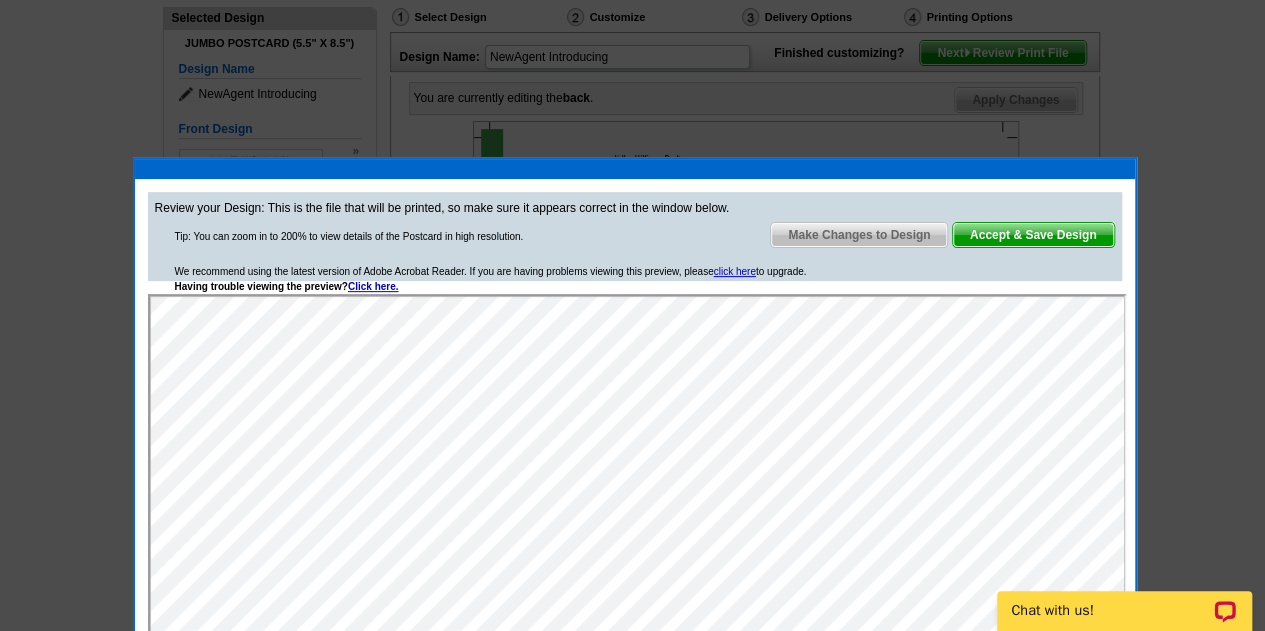 scroll, scrollTop: 200, scrollLeft: 0, axis: vertical 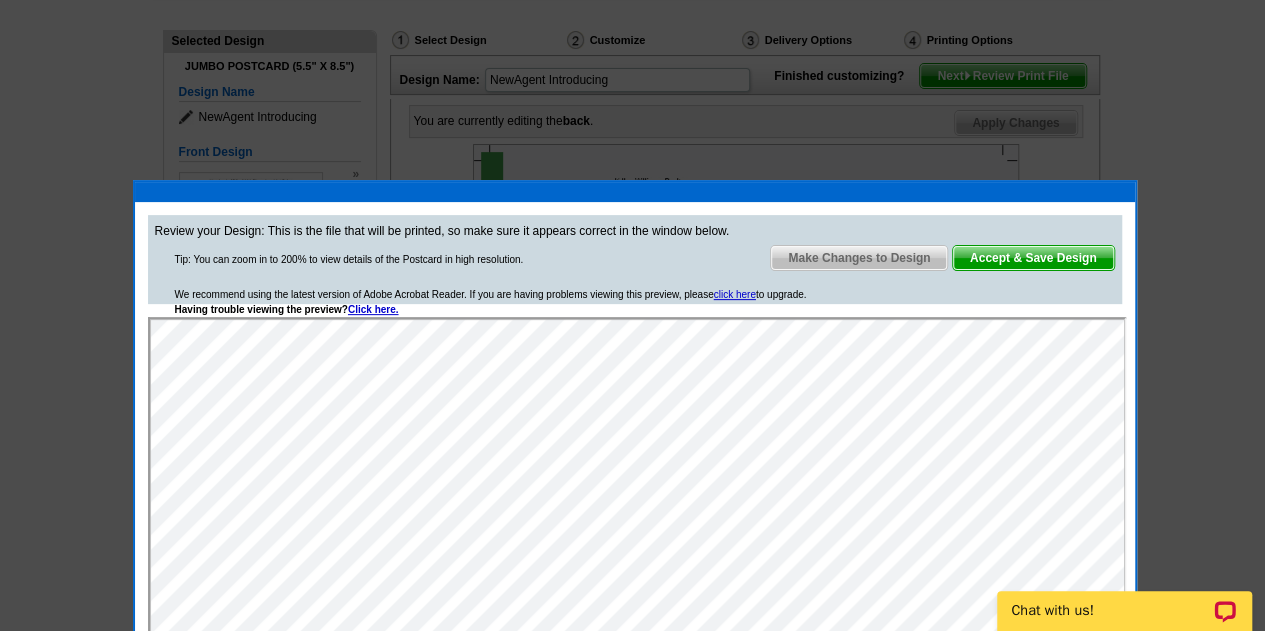 click on "Make Changes to Design" at bounding box center [859, 258] 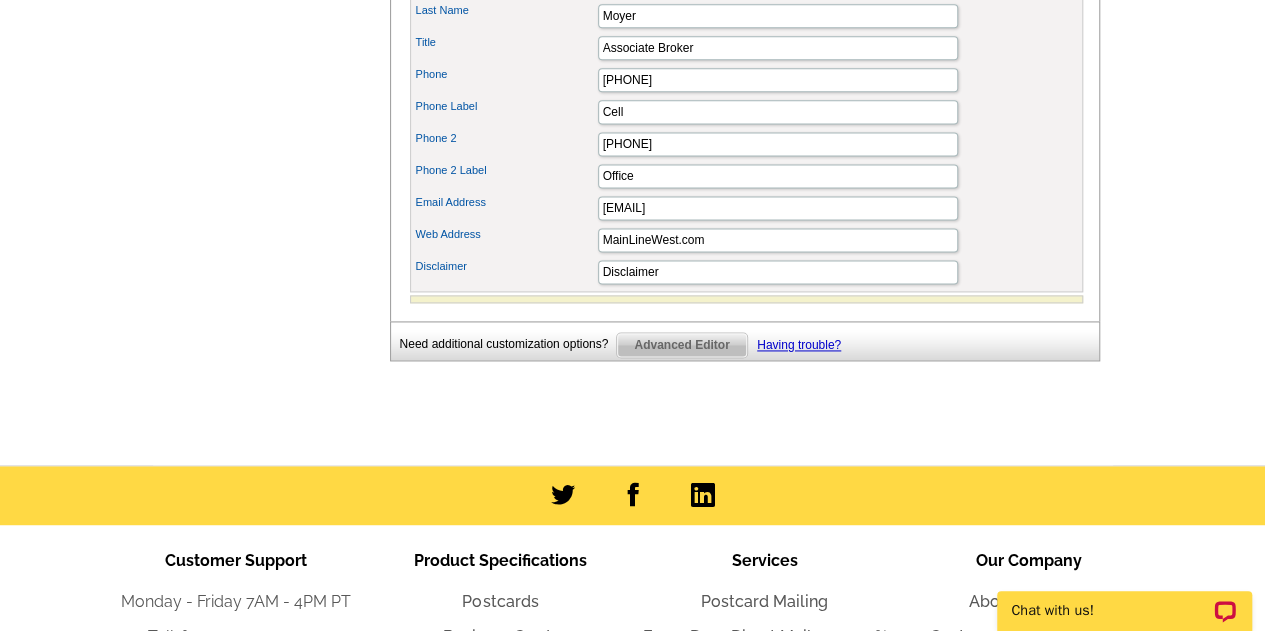 scroll, scrollTop: 1400, scrollLeft: 0, axis: vertical 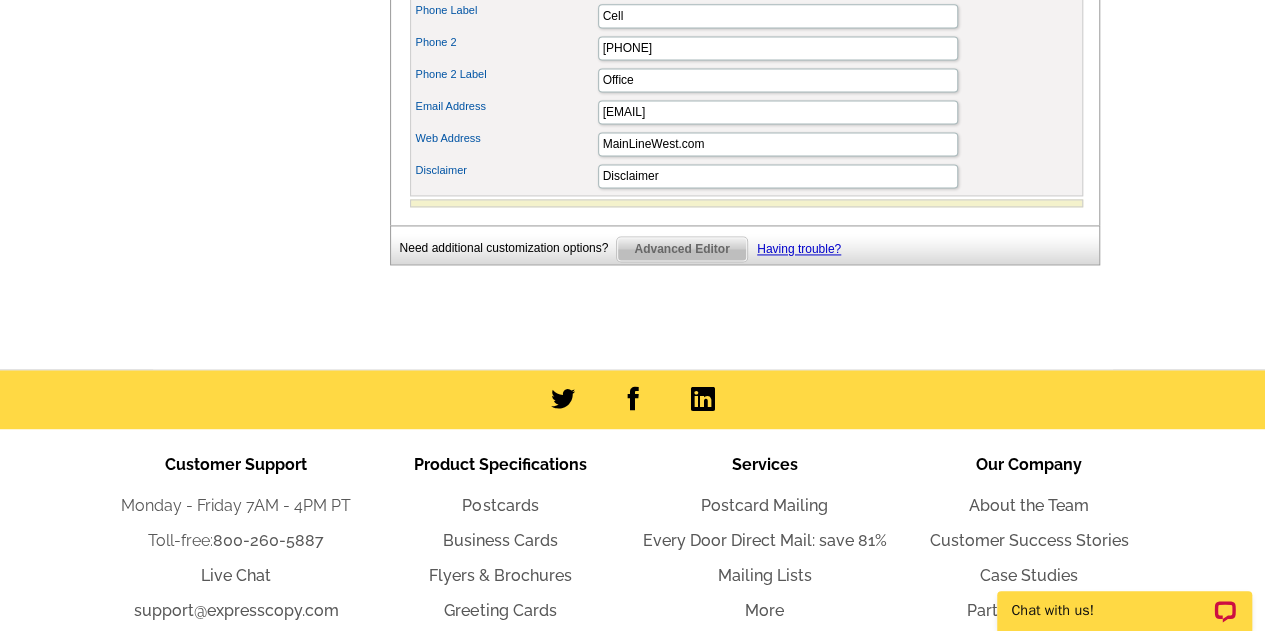 click on "Advanced Editor" at bounding box center [681, 249] 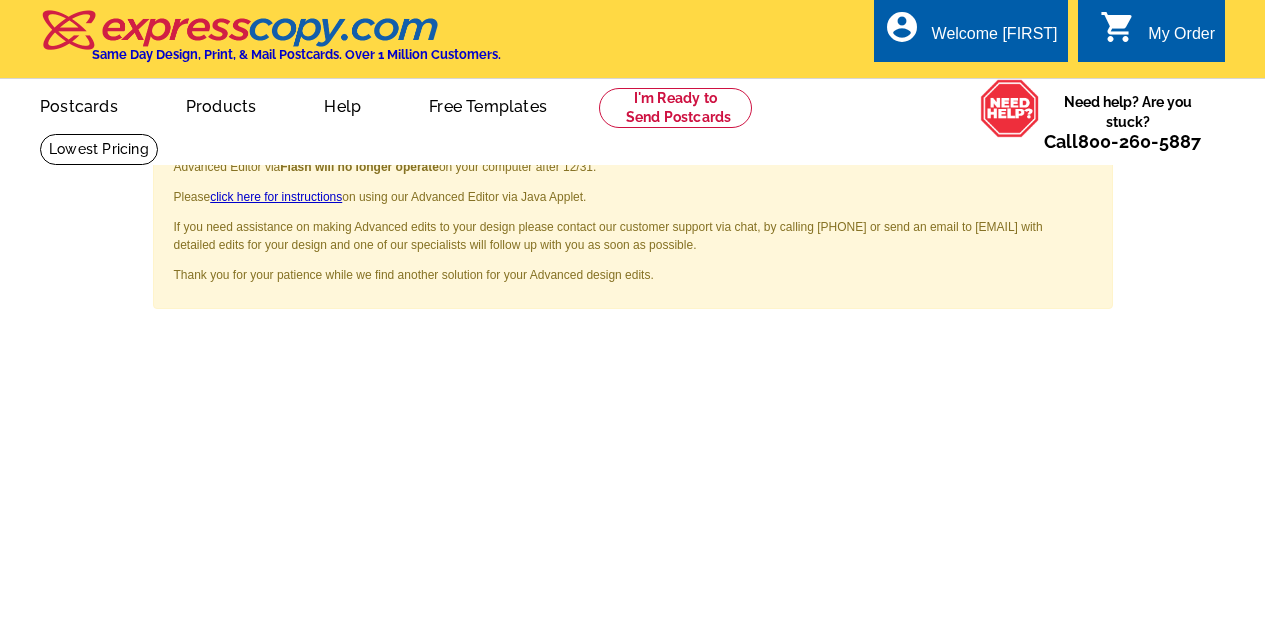 scroll, scrollTop: 0, scrollLeft: 0, axis: both 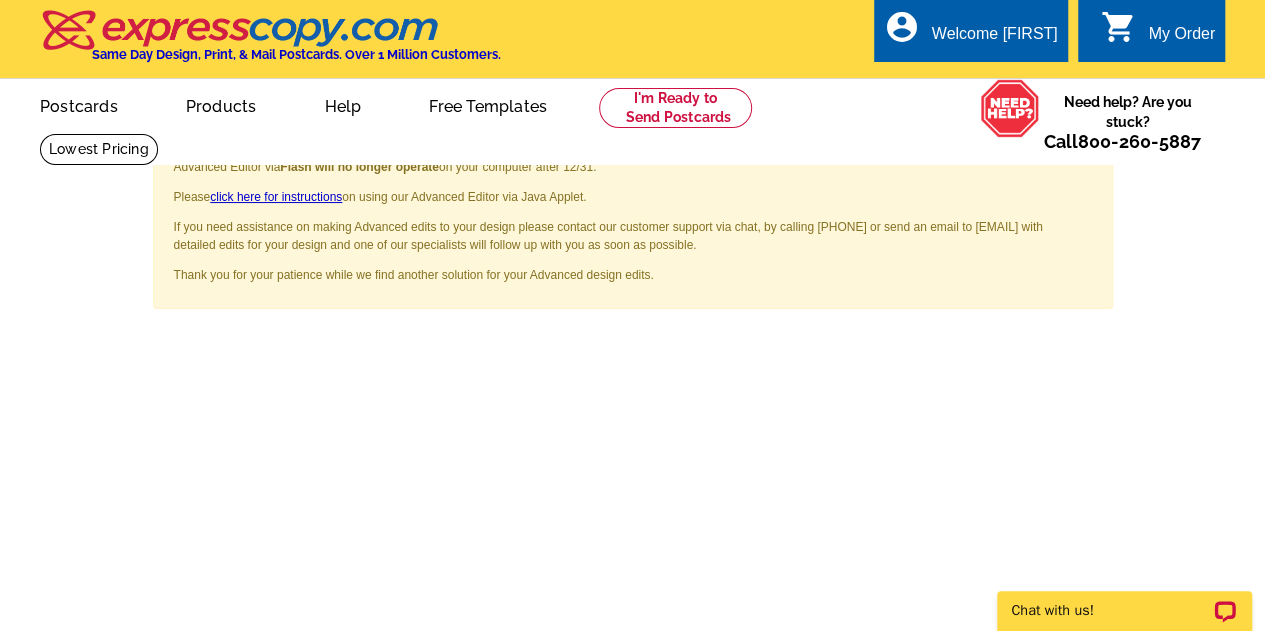 click on "×" at bounding box center (1084, 157) 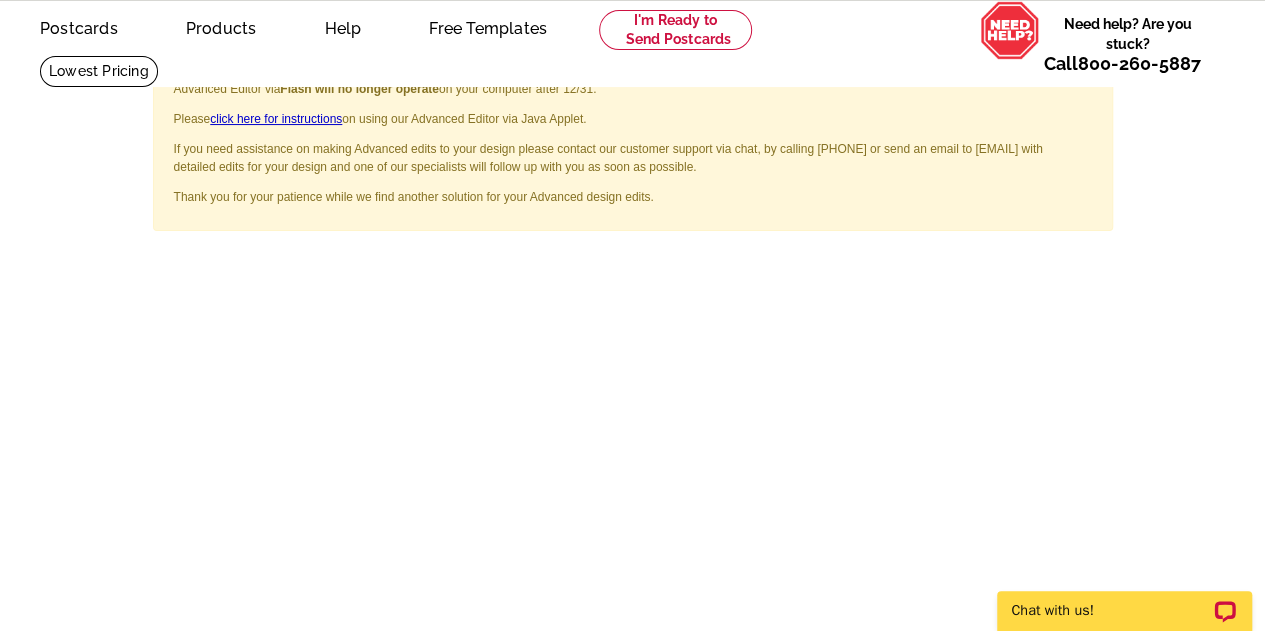 scroll, scrollTop: 0, scrollLeft: 0, axis: both 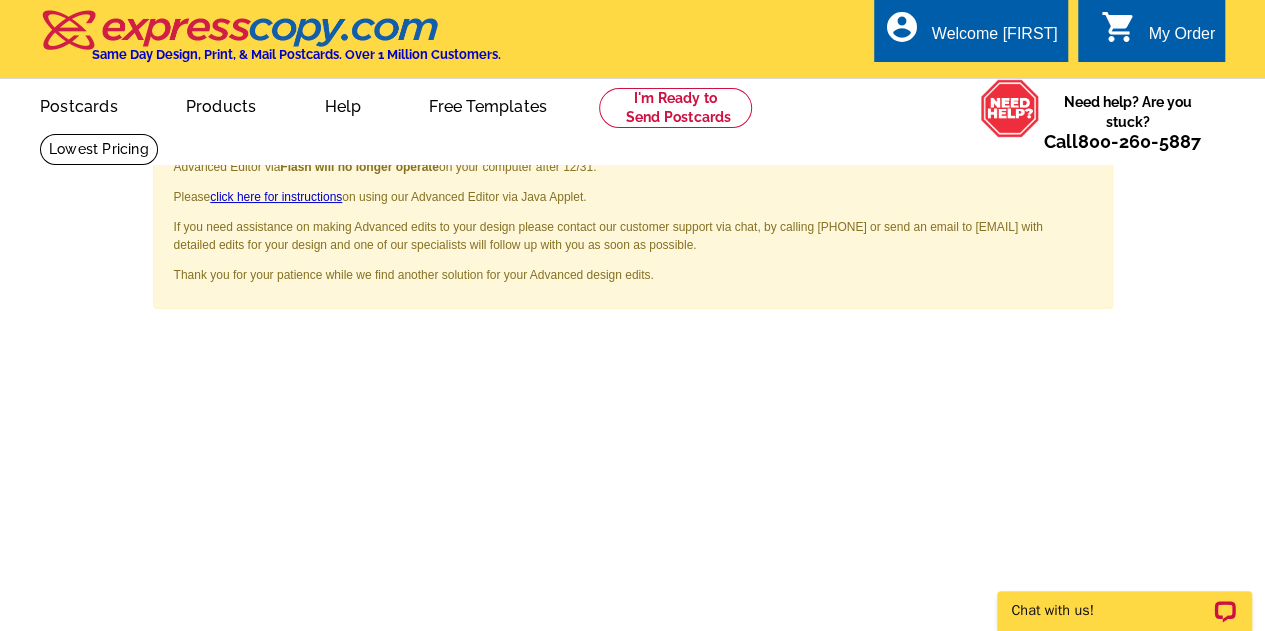 click on "×" at bounding box center [1084, 158] 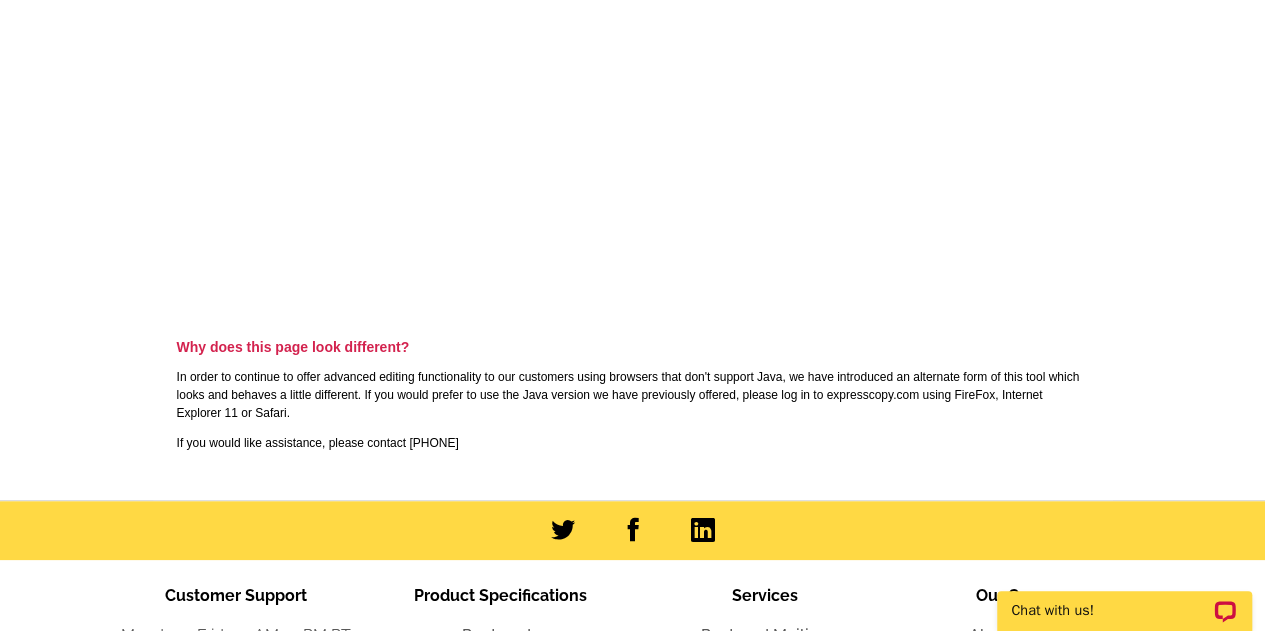 scroll, scrollTop: 1012, scrollLeft: 0, axis: vertical 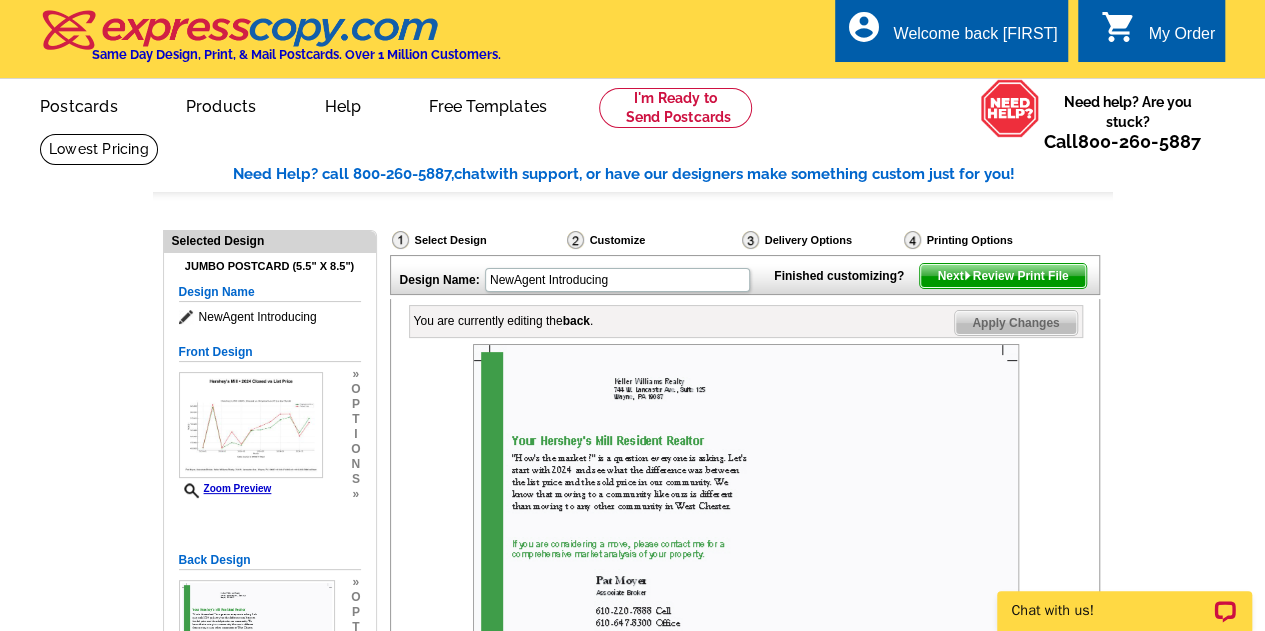 click on "Apply Changes" at bounding box center [1015, 323] 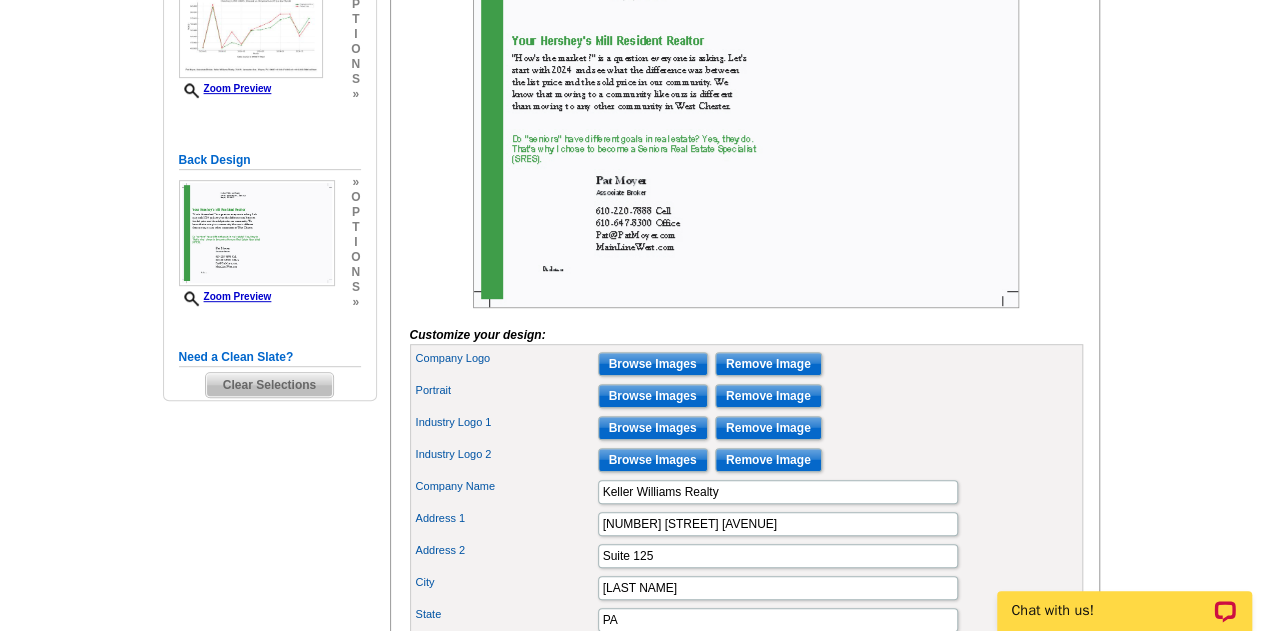 scroll, scrollTop: 500, scrollLeft: 0, axis: vertical 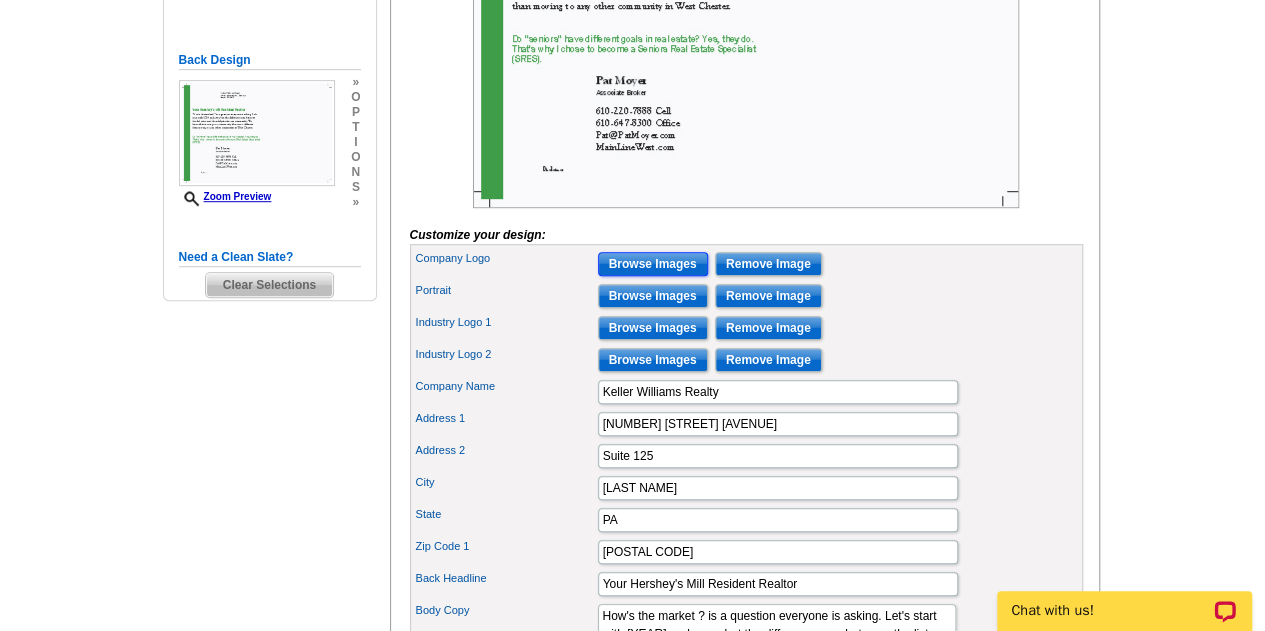 click on "Browse Images" at bounding box center [653, 264] 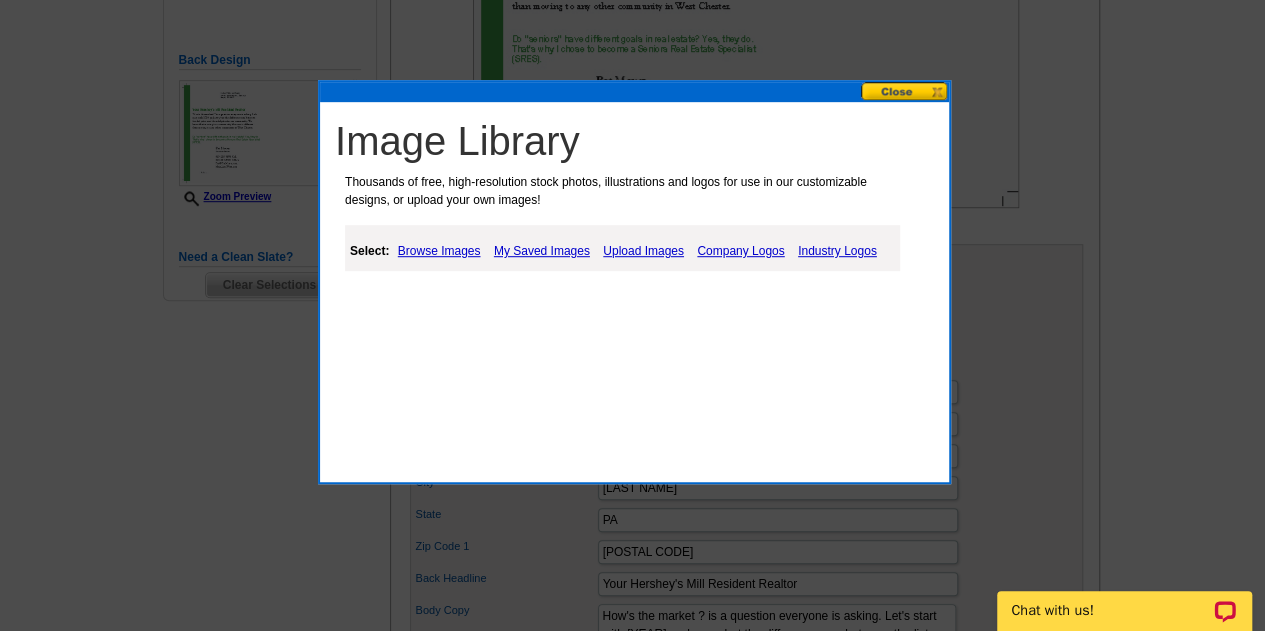 click on "Company Logos" at bounding box center (740, 251) 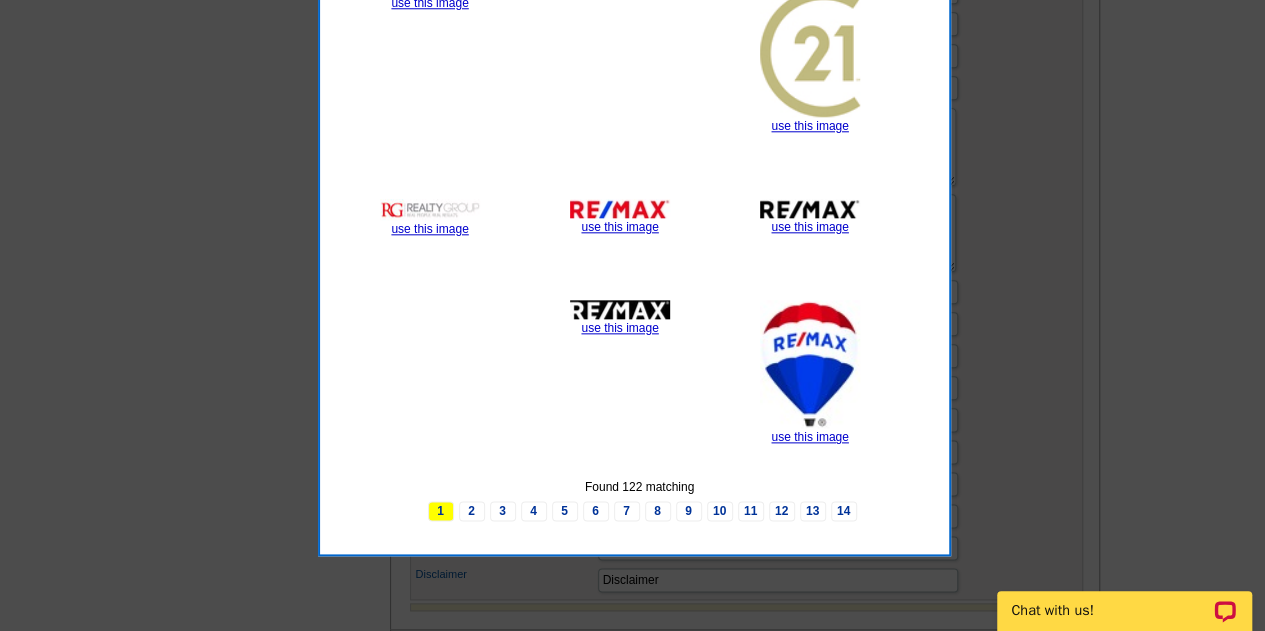 scroll, scrollTop: 1000, scrollLeft: 0, axis: vertical 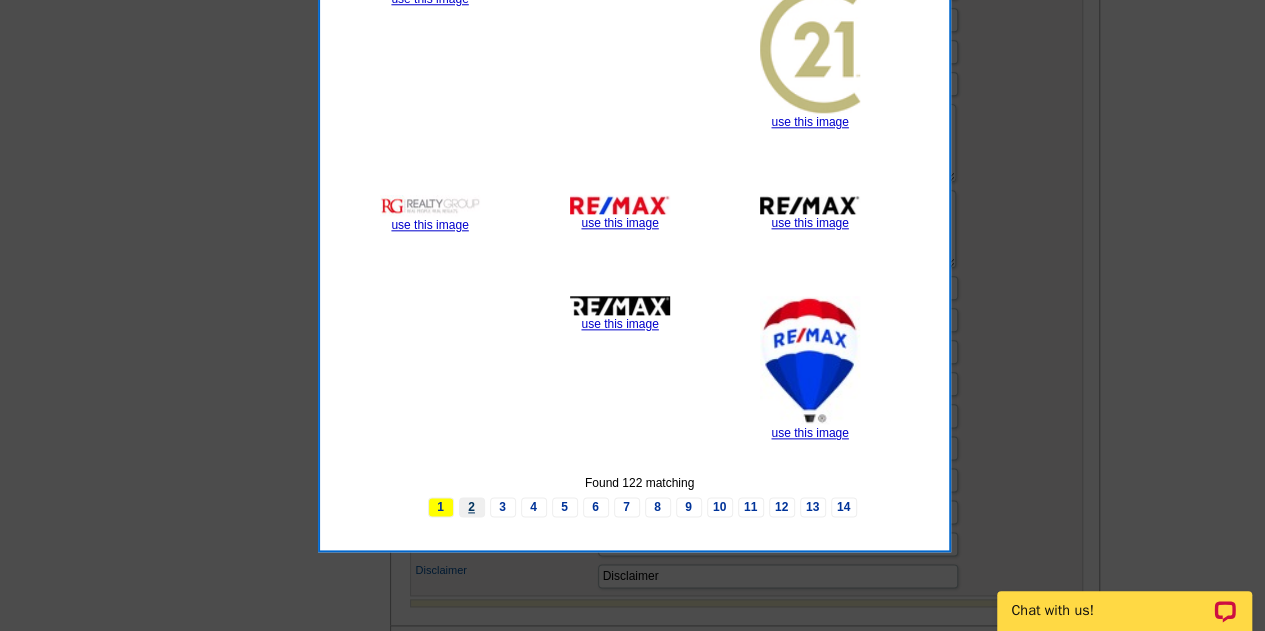 click on "2" at bounding box center [472, 507] 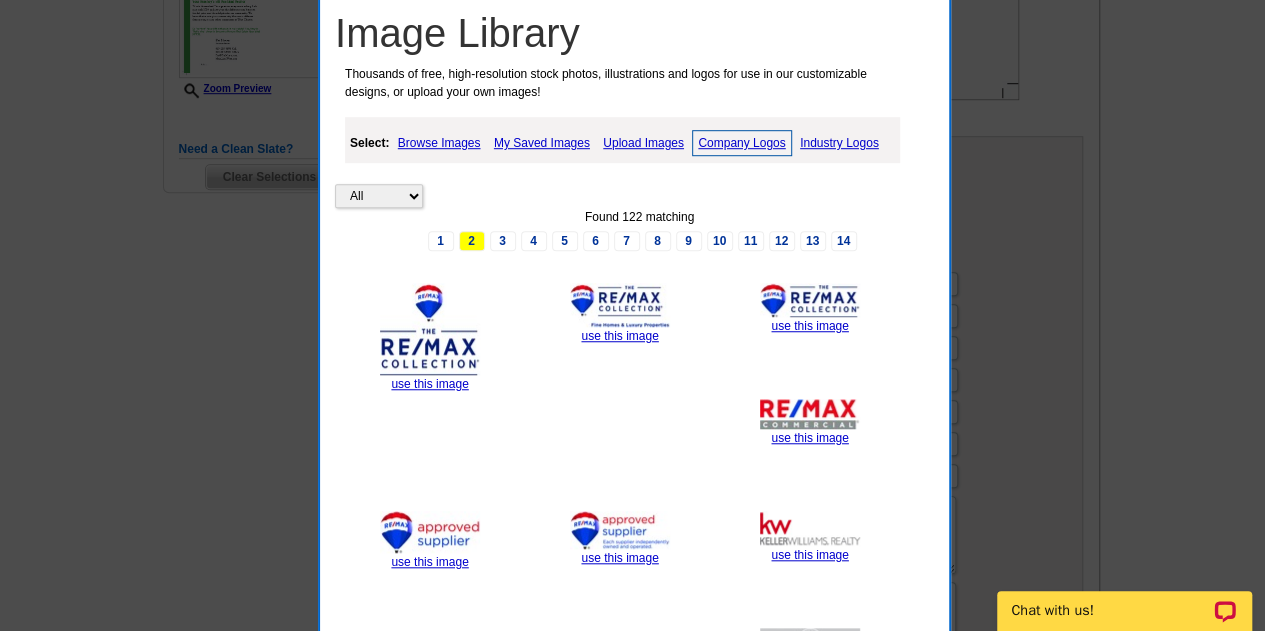 scroll, scrollTop: 600, scrollLeft: 0, axis: vertical 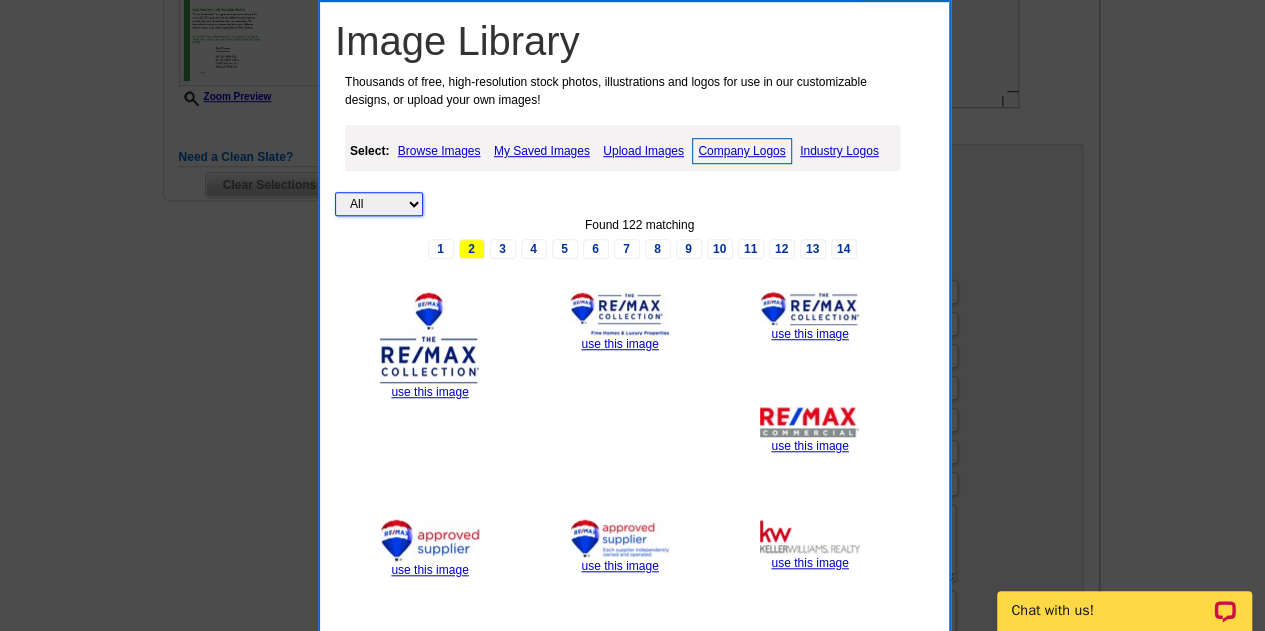 click on "All Property" at bounding box center [379, 204] 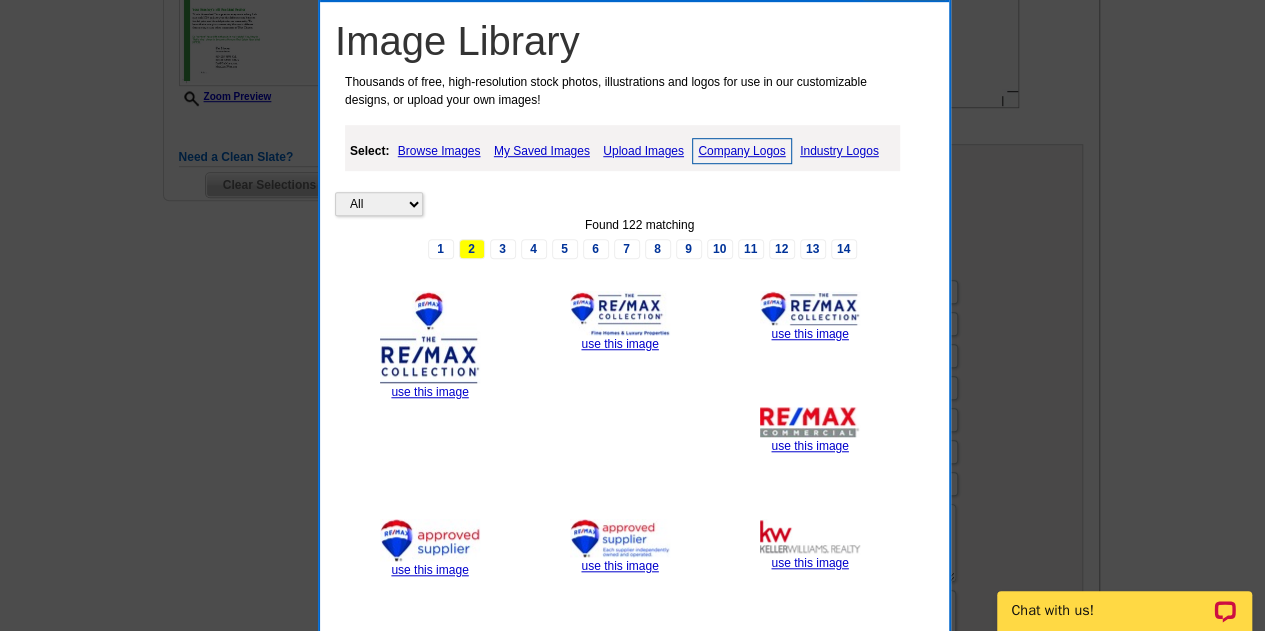 click on "All Property Found 122 matching 1 2 3 4 5 6 7 8 9 10 11 12 13 14 use this image use this image use this image use this image use this image use this image use this image use this image use this image Found 122 matching 1 2 3 4 5 6 7 8 9 10 11 12 13 14" at bounding box center (639, 538) 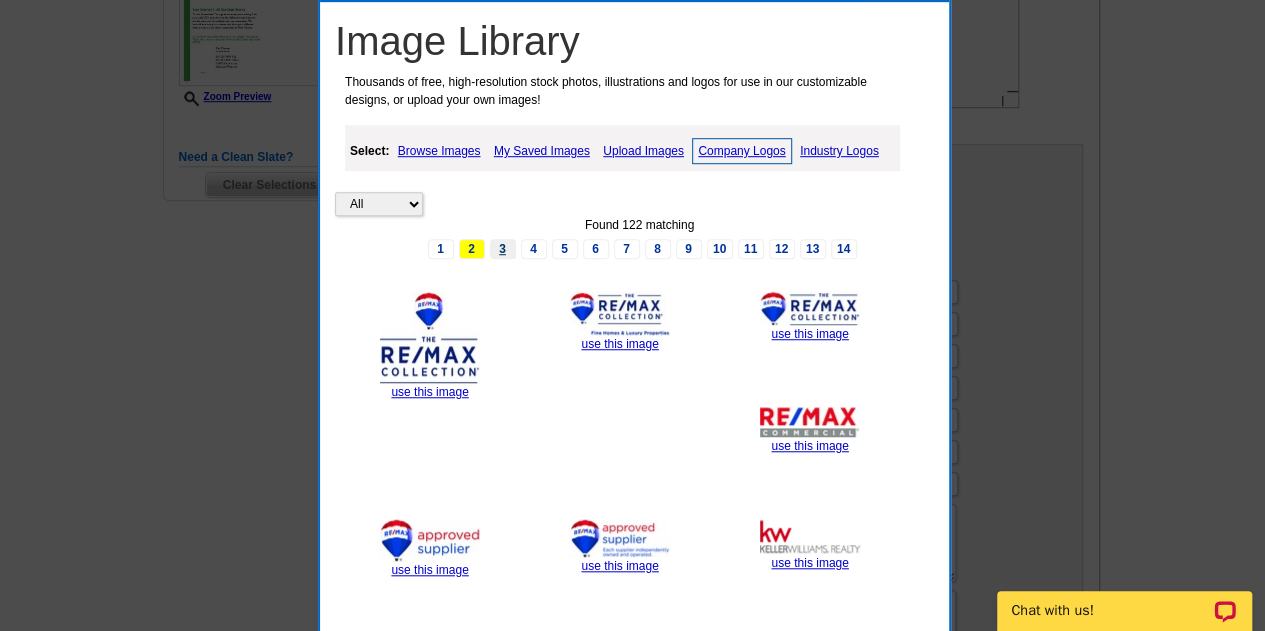 click on "3" at bounding box center [503, 249] 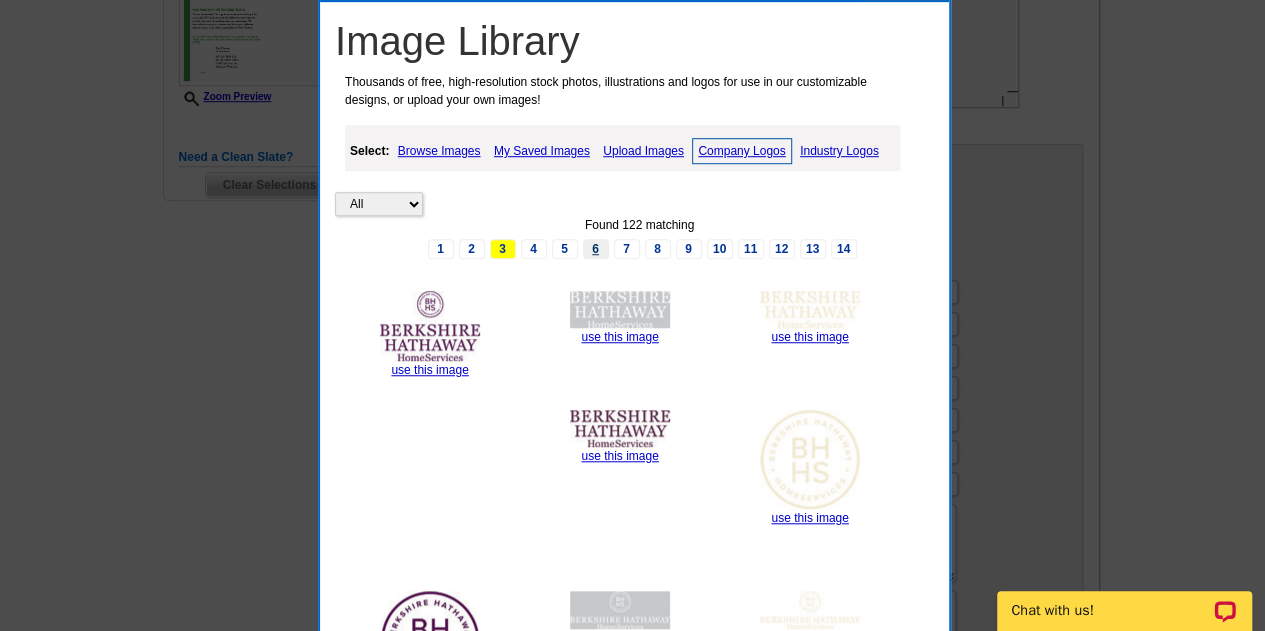 click on "6" at bounding box center [596, 249] 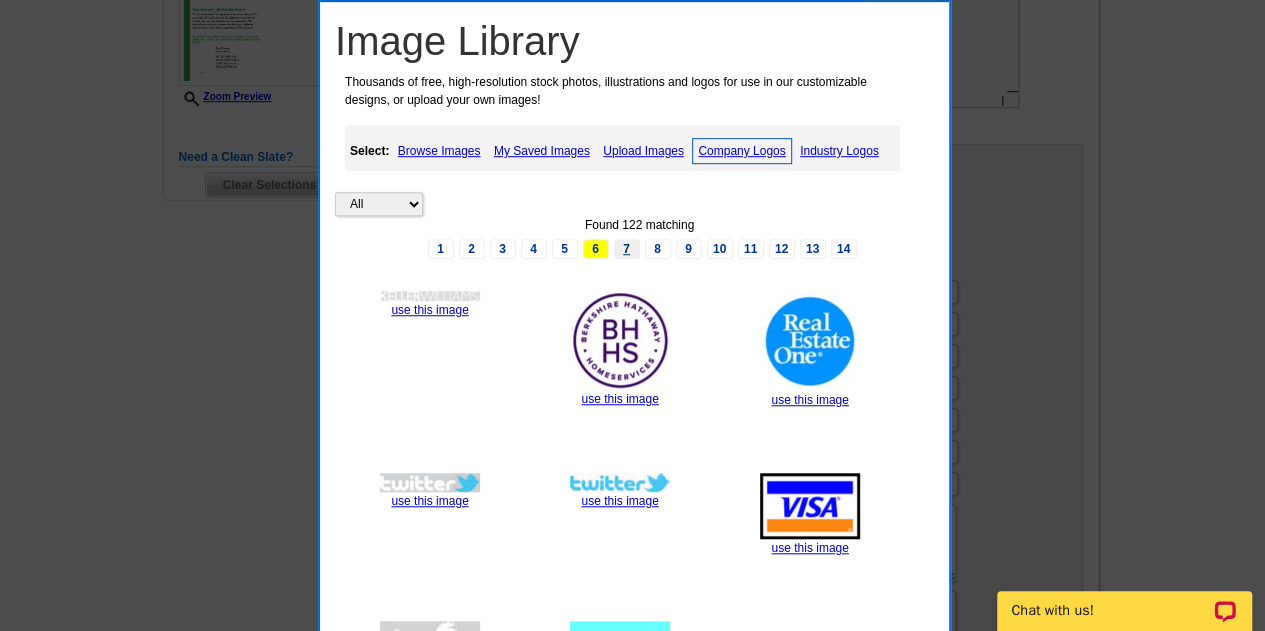 click on "7" at bounding box center [627, 249] 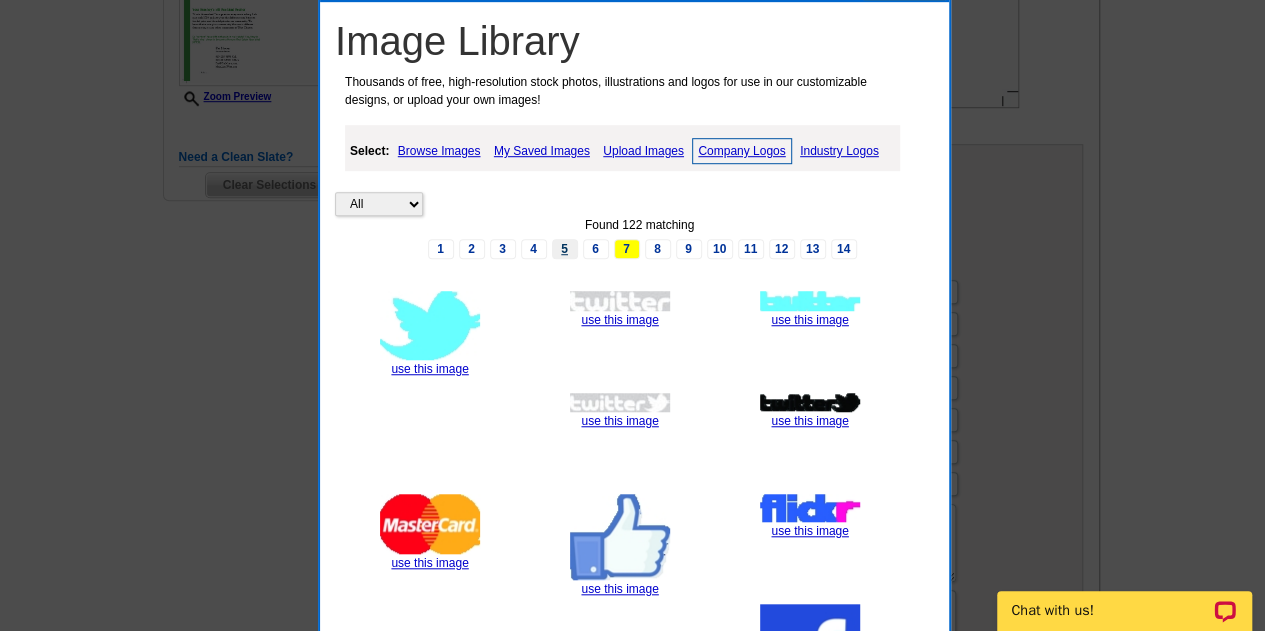 click on "5" at bounding box center (565, 249) 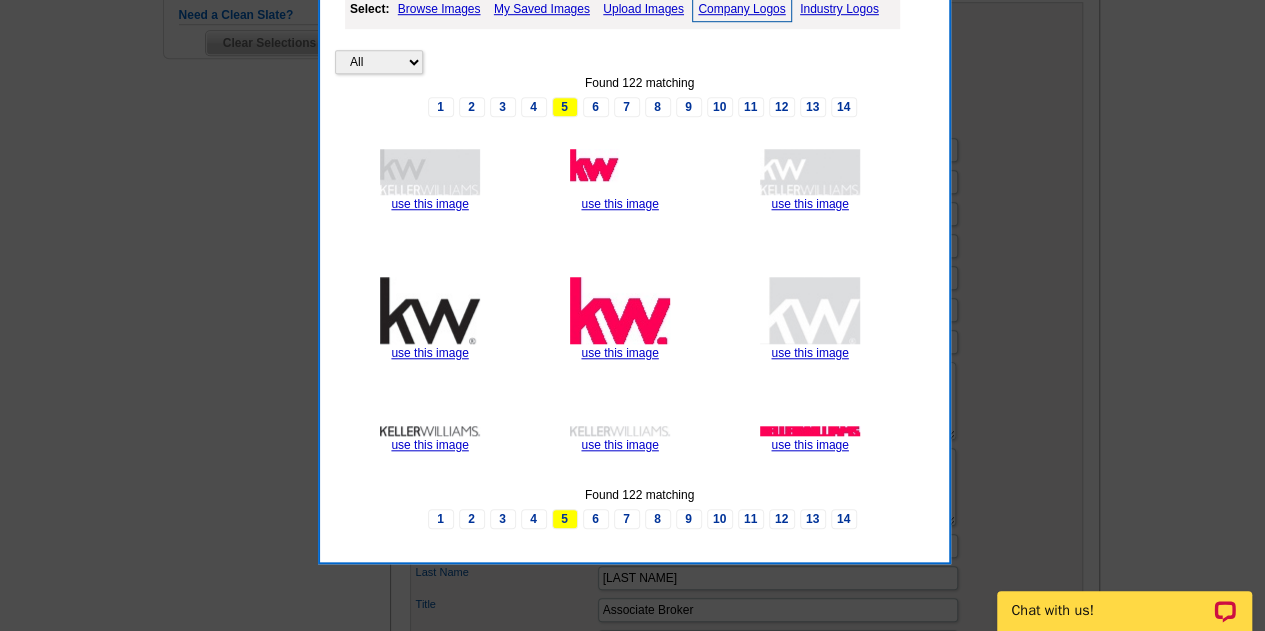 scroll, scrollTop: 800, scrollLeft: 0, axis: vertical 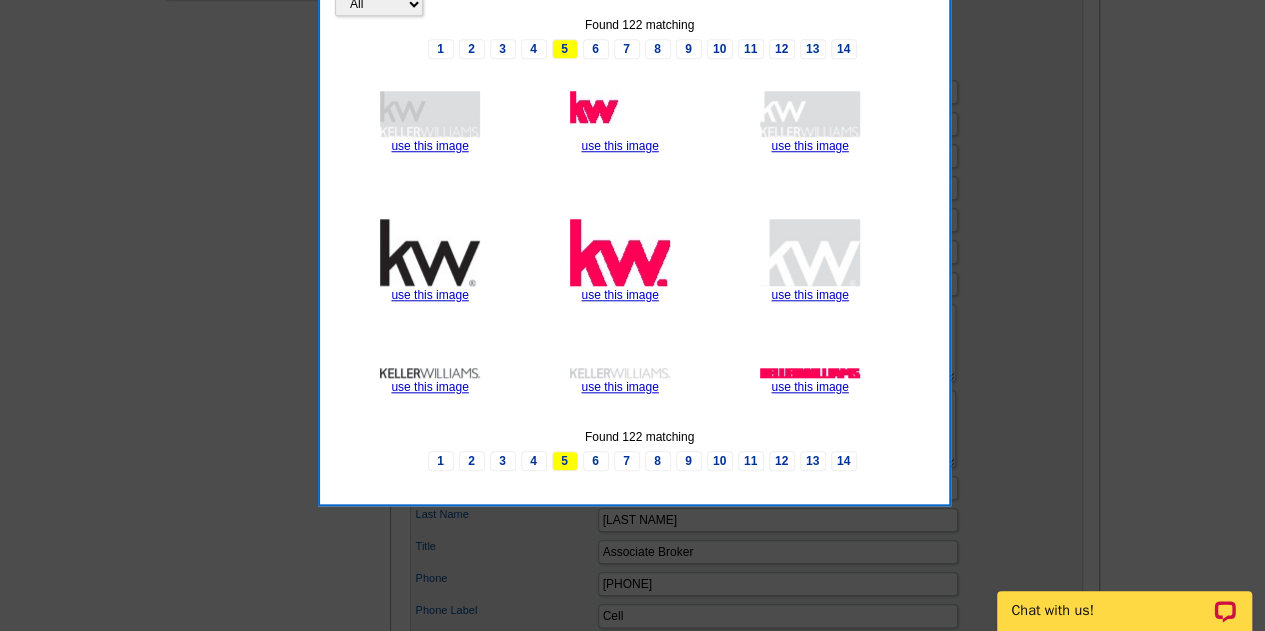 click at bounding box center (430, 252) 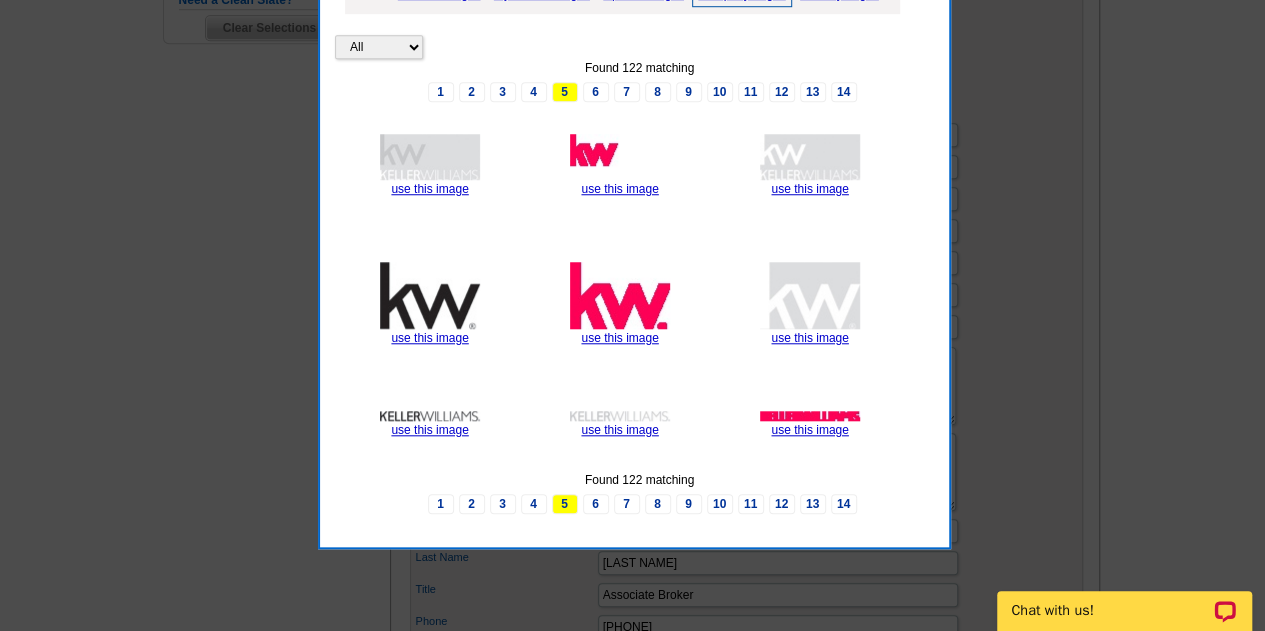 scroll, scrollTop: 800, scrollLeft: 0, axis: vertical 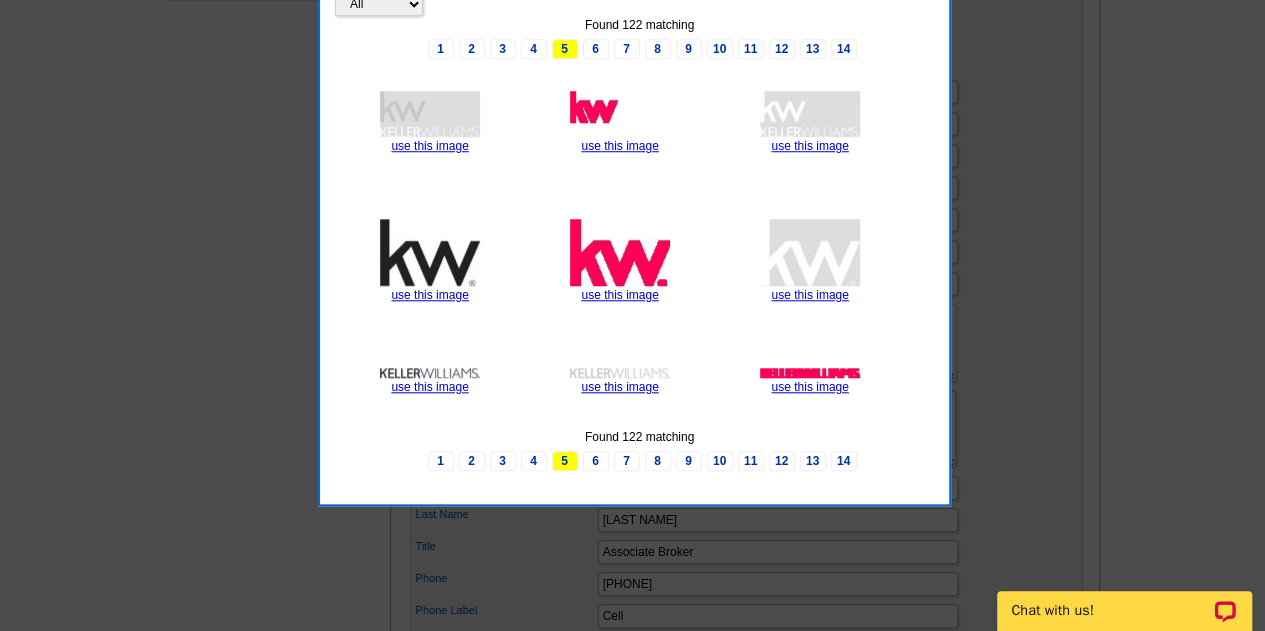 click on "4" at bounding box center [534, 461] 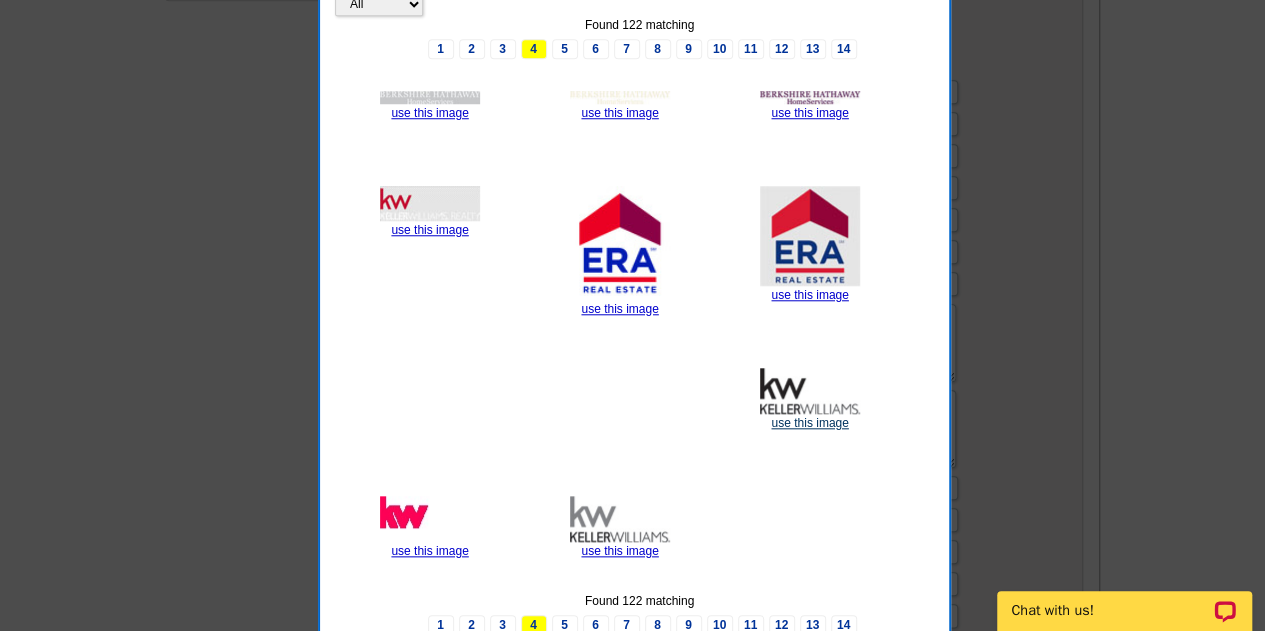 click on "use this image" at bounding box center [809, 423] 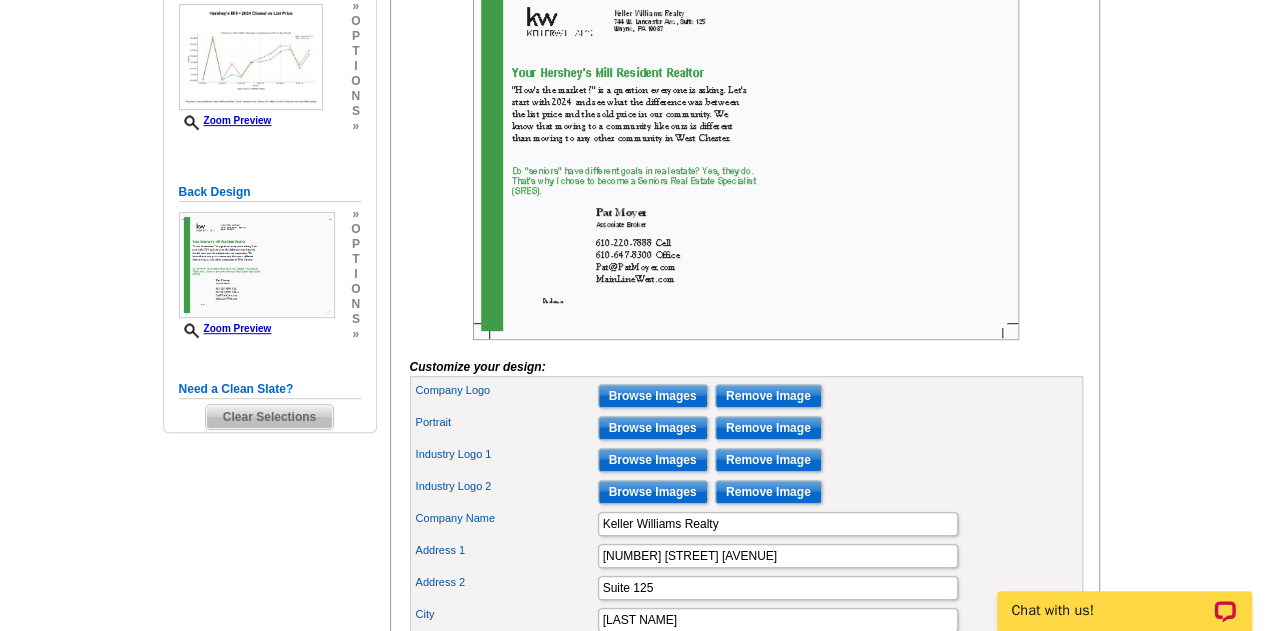 scroll, scrollTop: 400, scrollLeft: 0, axis: vertical 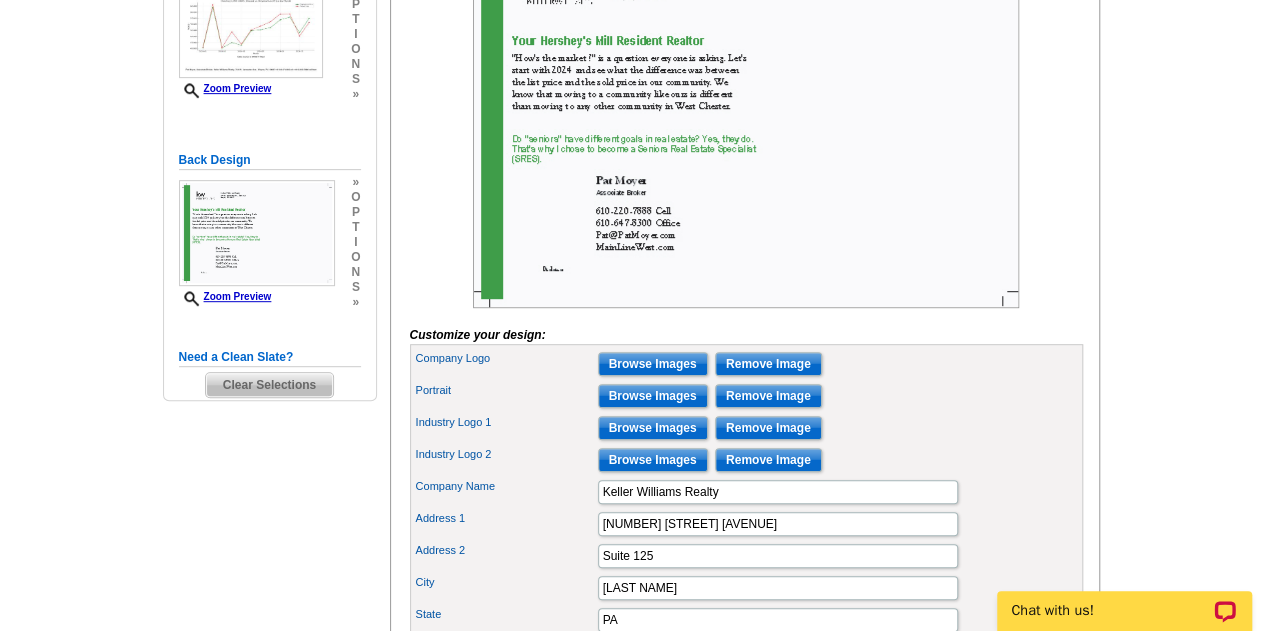 click on "Portrait
Browse Images
Remove Image" at bounding box center (746, 396) 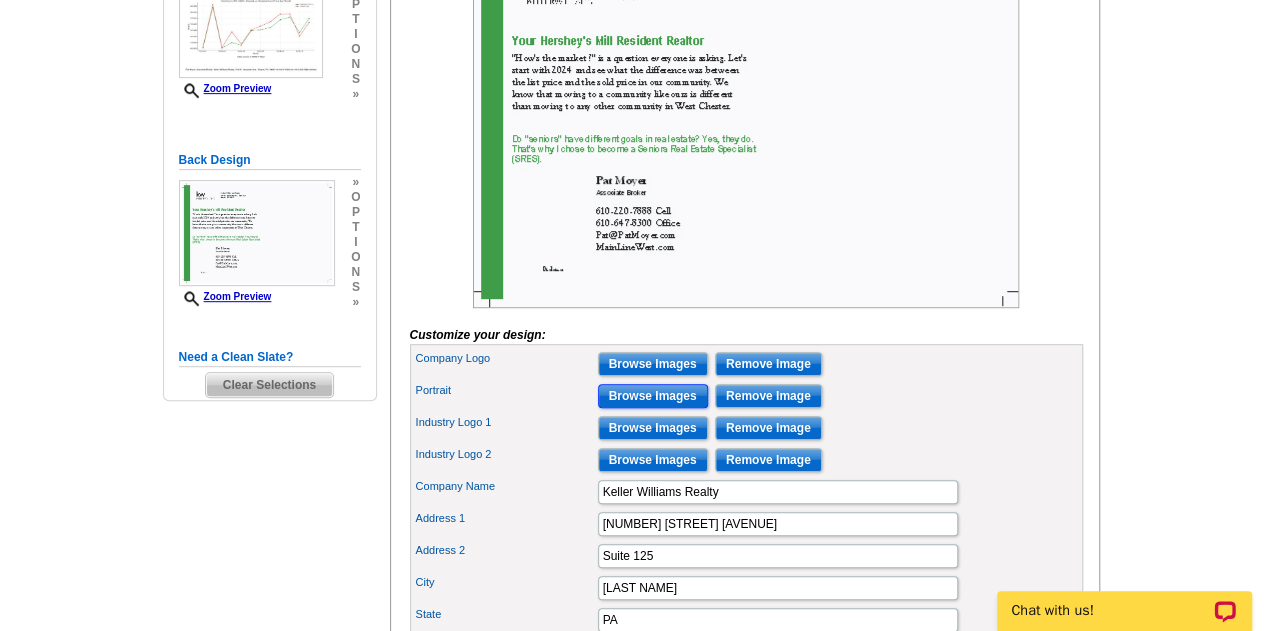 click on "Browse Images" at bounding box center [653, 396] 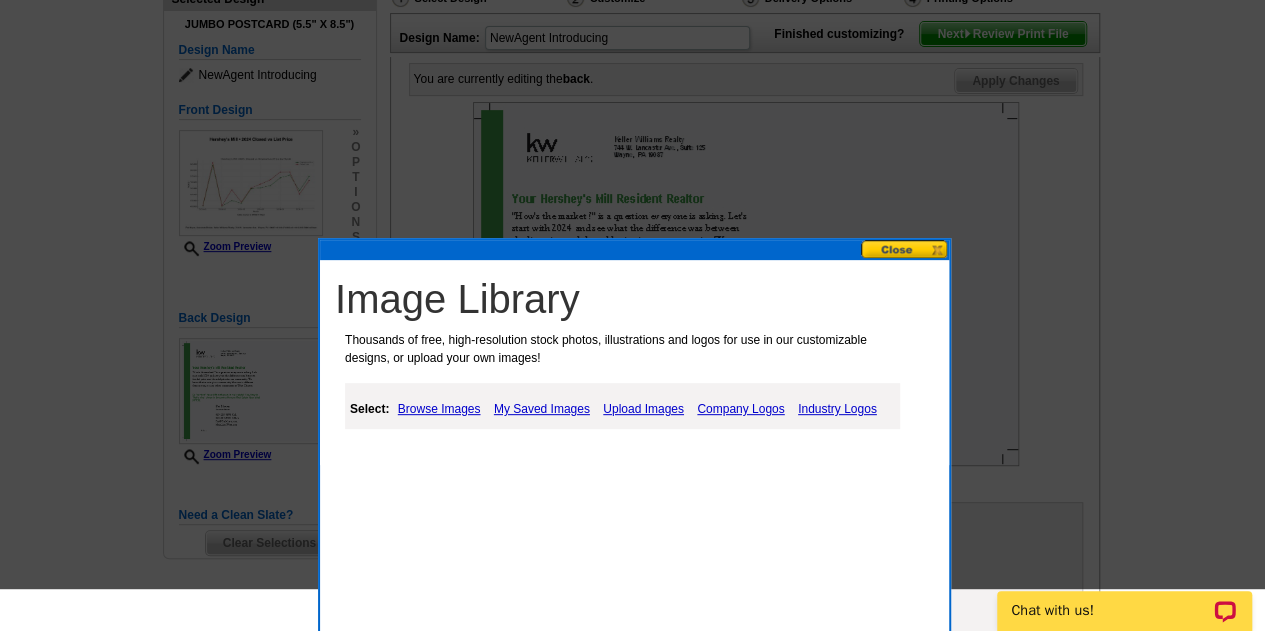scroll, scrollTop: 200, scrollLeft: 0, axis: vertical 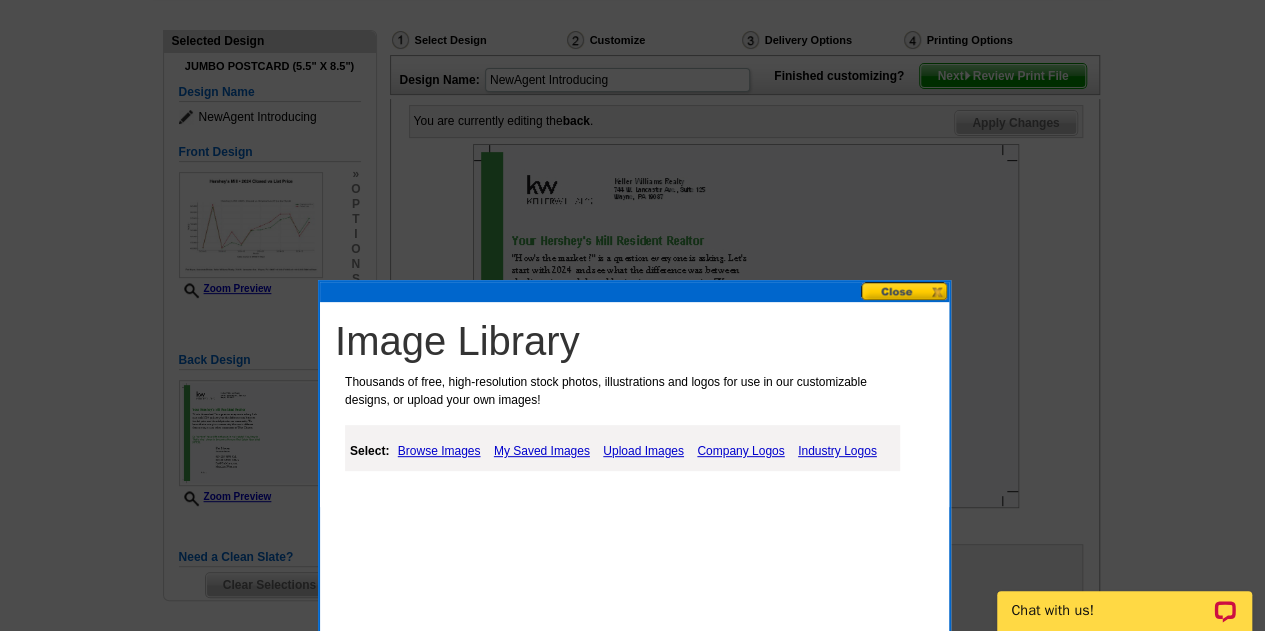 click on "Browse Images" at bounding box center [439, 451] 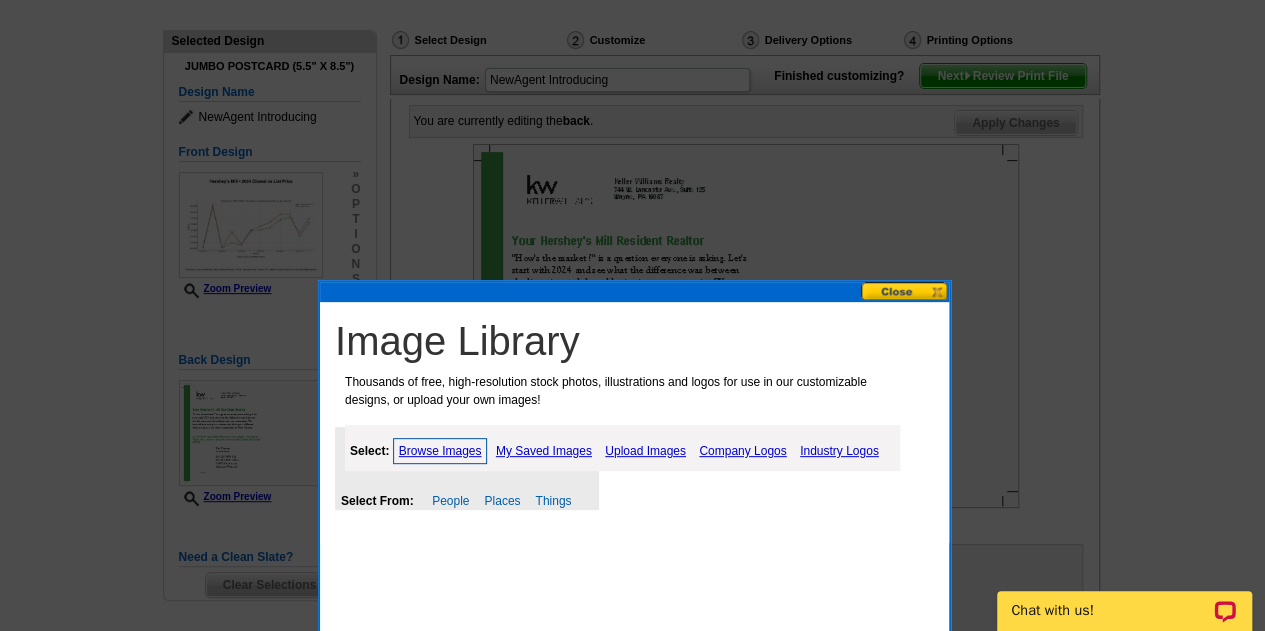 click on "Upload Images" at bounding box center [645, 451] 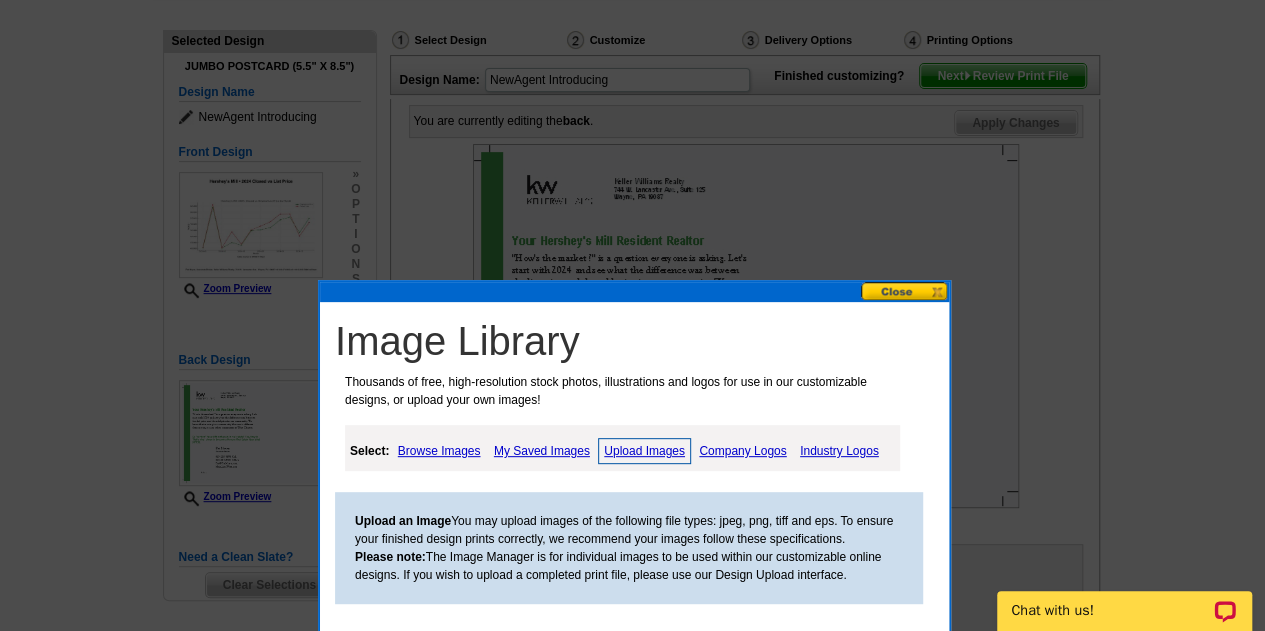 scroll, scrollTop: 0, scrollLeft: 0, axis: both 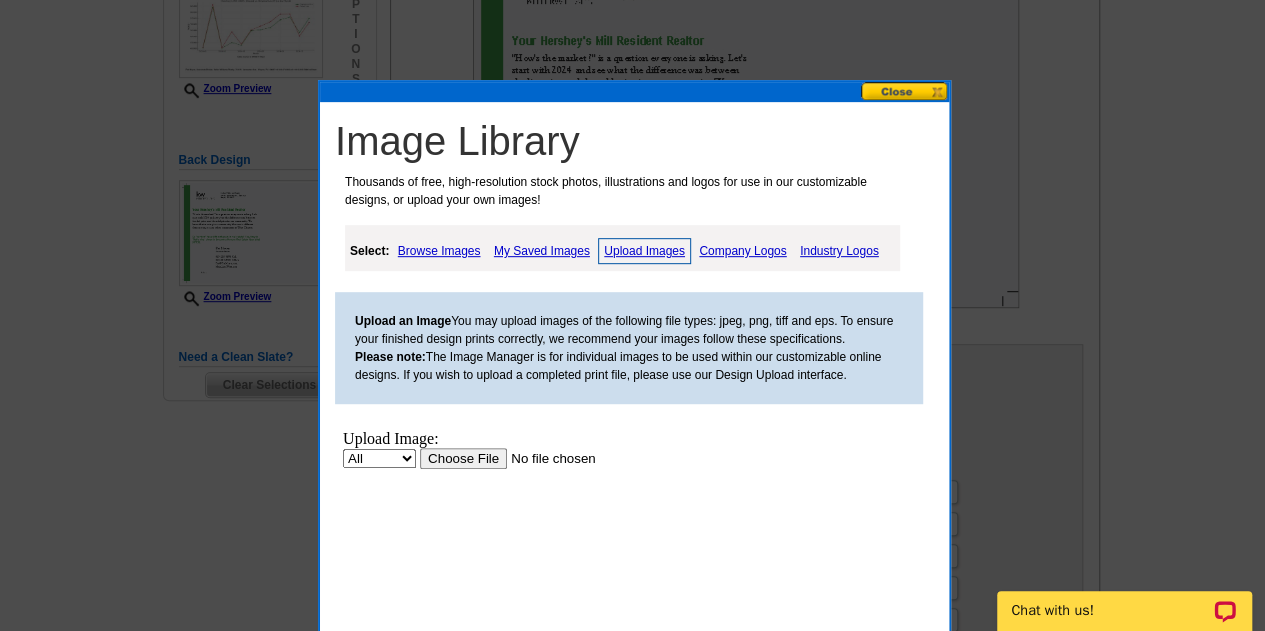 click at bounding box center [546, 458] 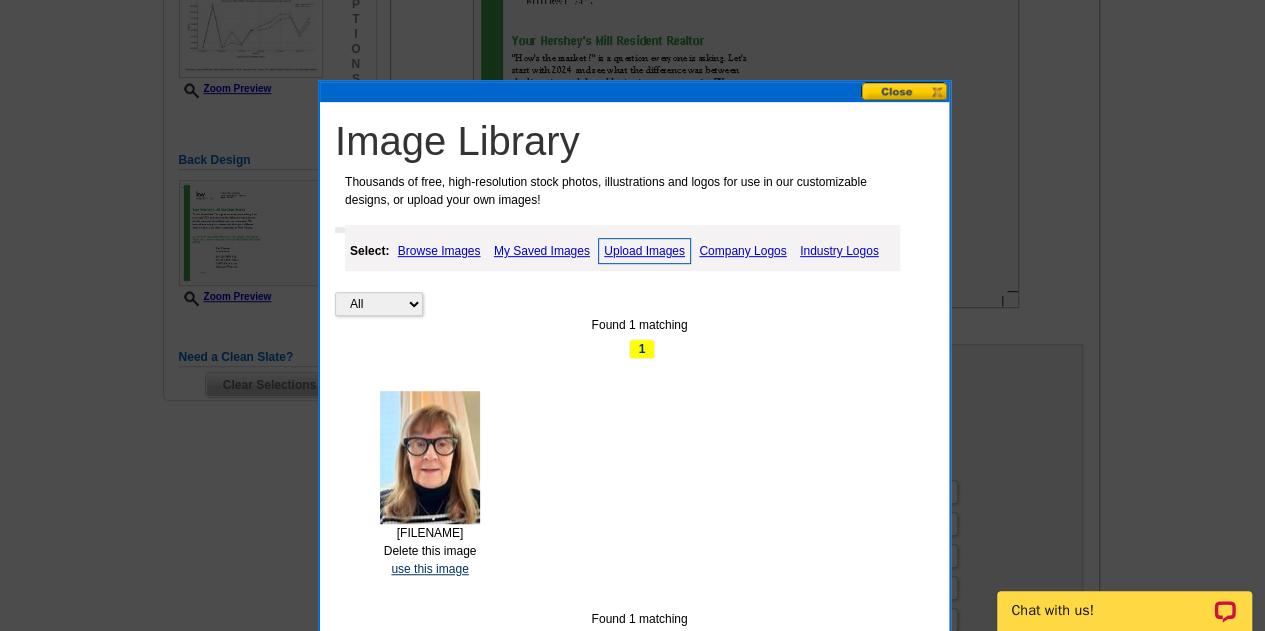 click on "use this image" at bounding box center (429, 569) 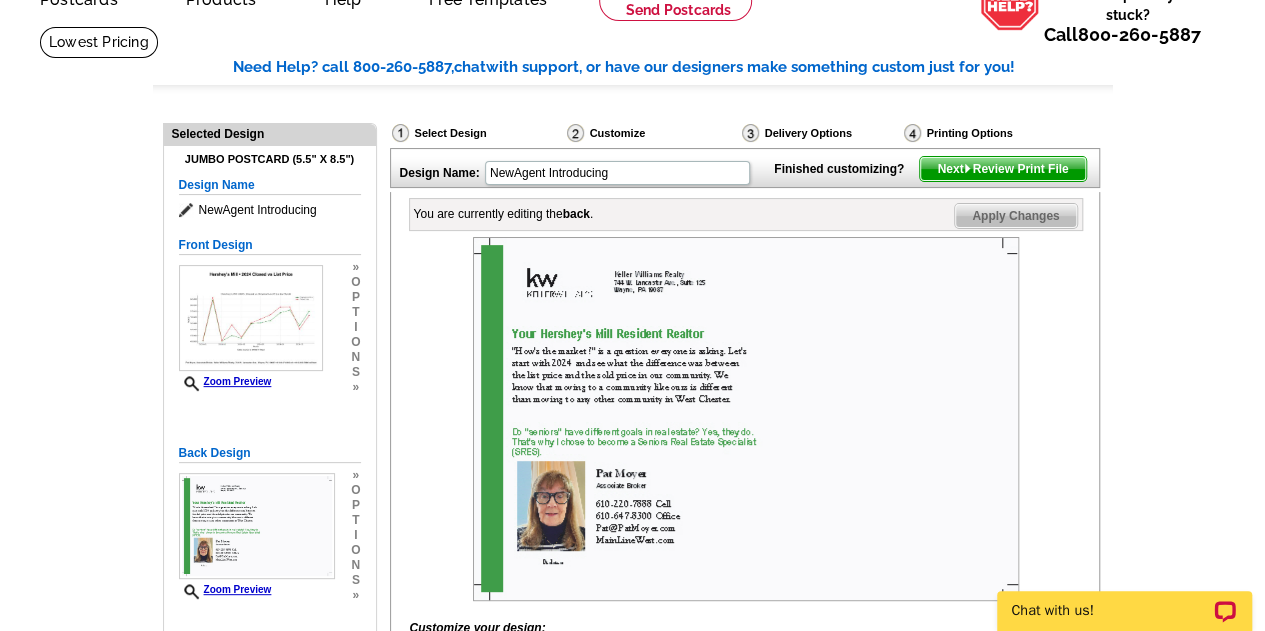 scroll, scrollTop: 100, scrollLeft: 0, axis: vertical 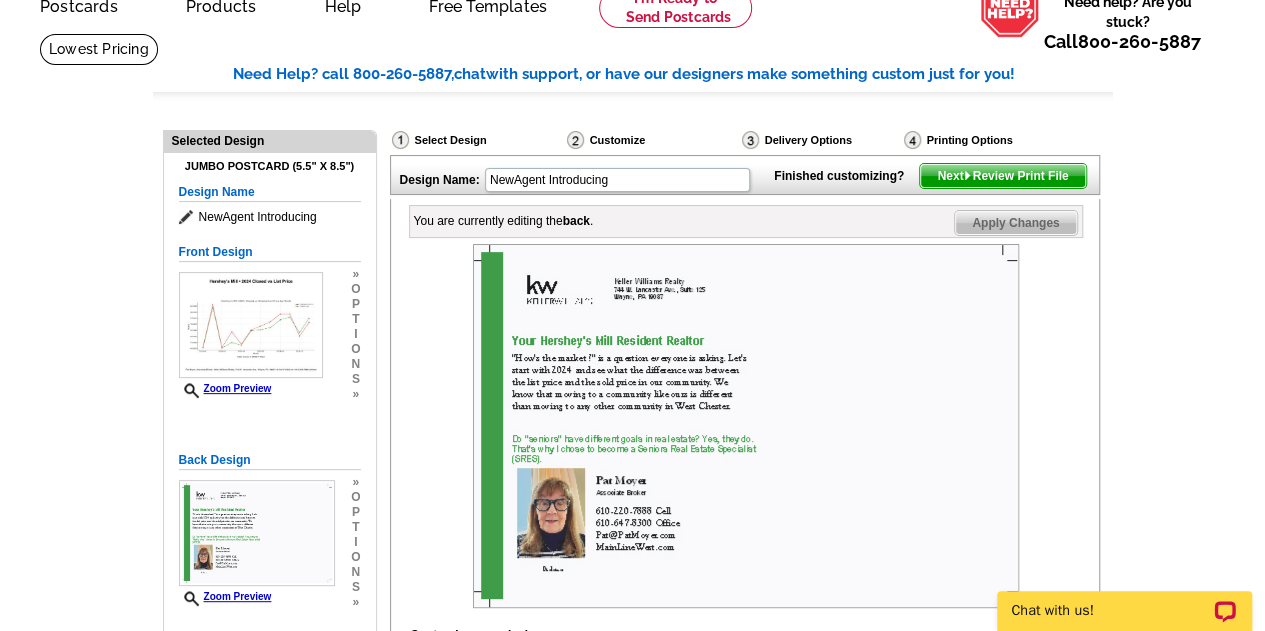 click on "Apply Changes" at bounding box center [1015, 223] 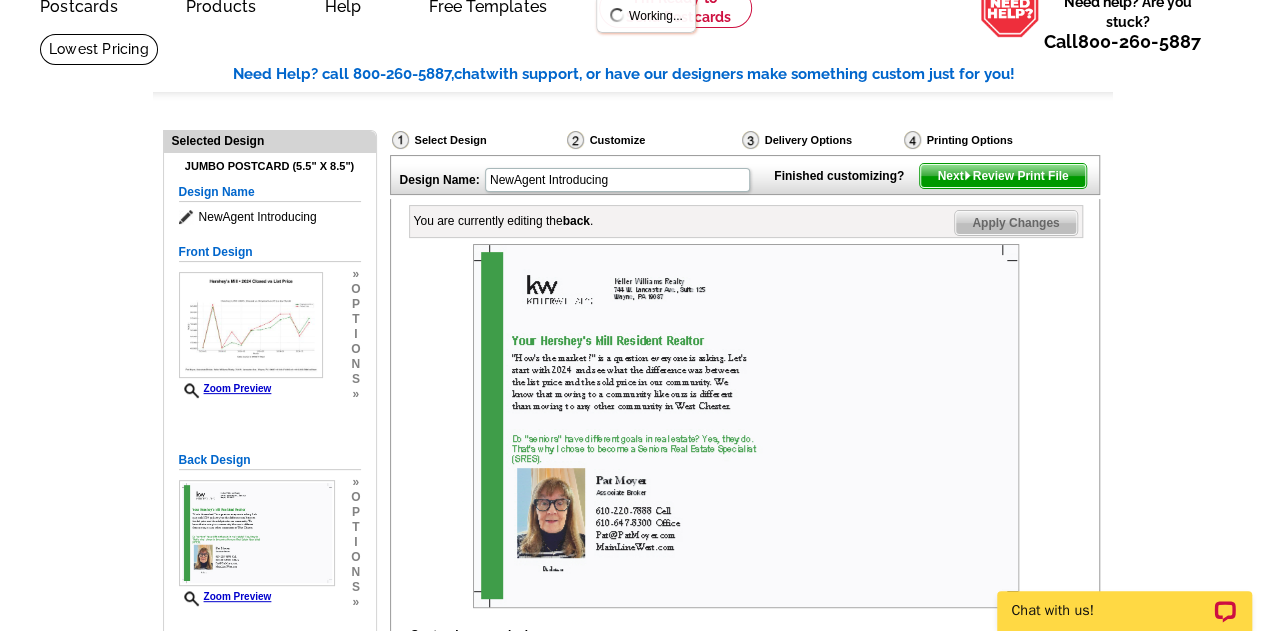 click on "Apply Changes" at bounding box center [1015, 223] 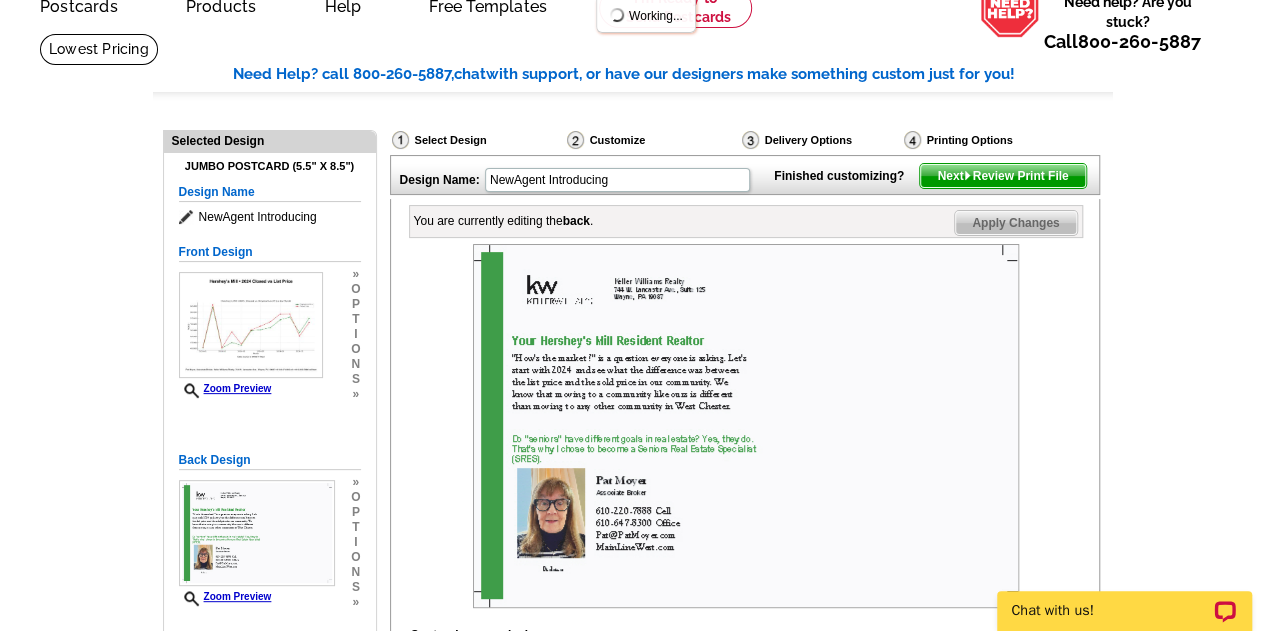 click on "Next   Review Print File" at bounding box center (1002, 176) 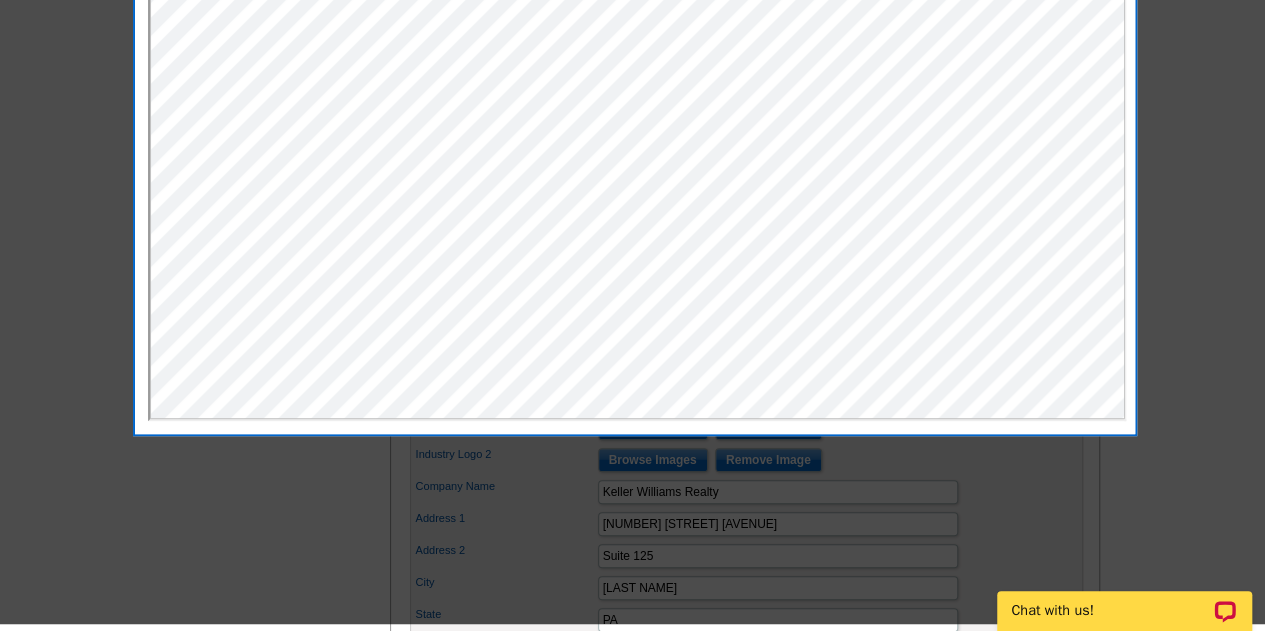 scroll, scrollTop: 300, scrollLeft: 0, axis: vertical 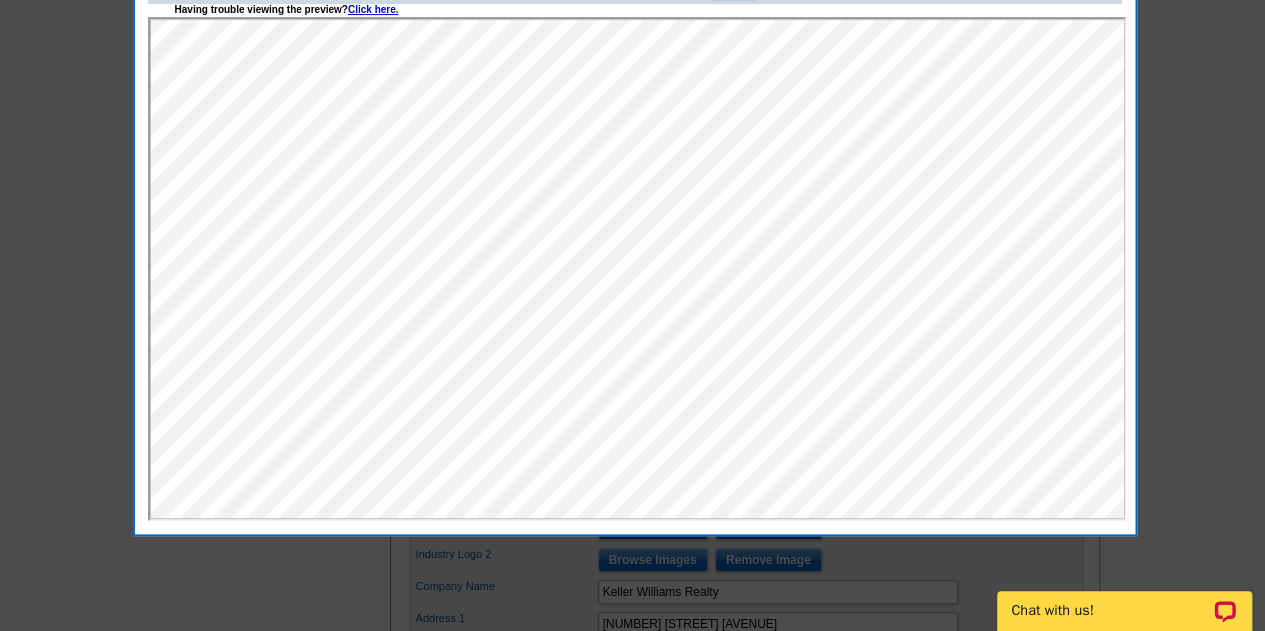 drag, startPoint x: 1133, startPoint y: 135, endPoint x: 1144, endPoint y: 104, distance: 32.89377 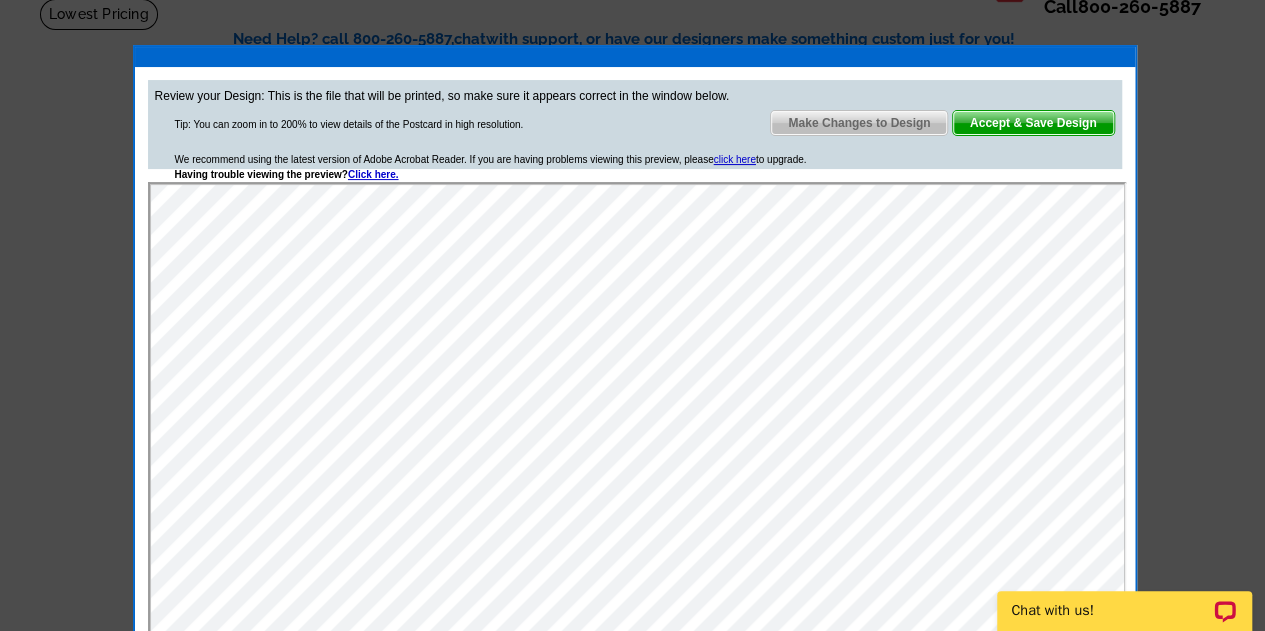 scroll, scrollTop: 0, scrollLeft: 0, axis: both 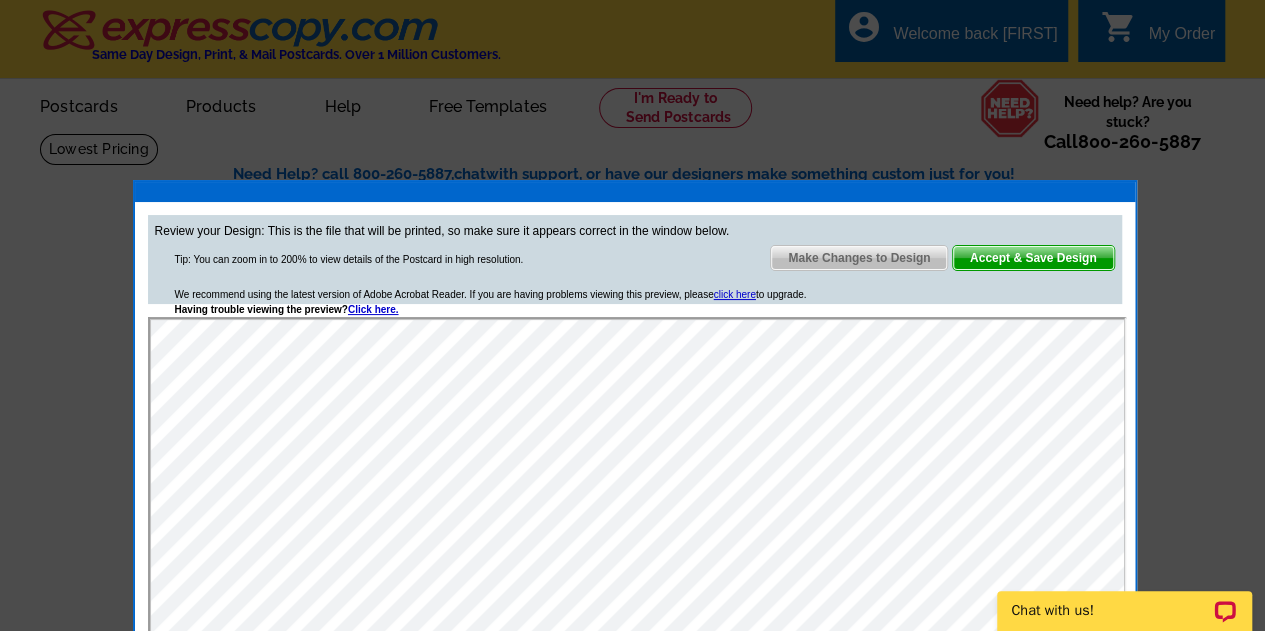 click on "Make Changes to Design" at bounding box center (859, 258) 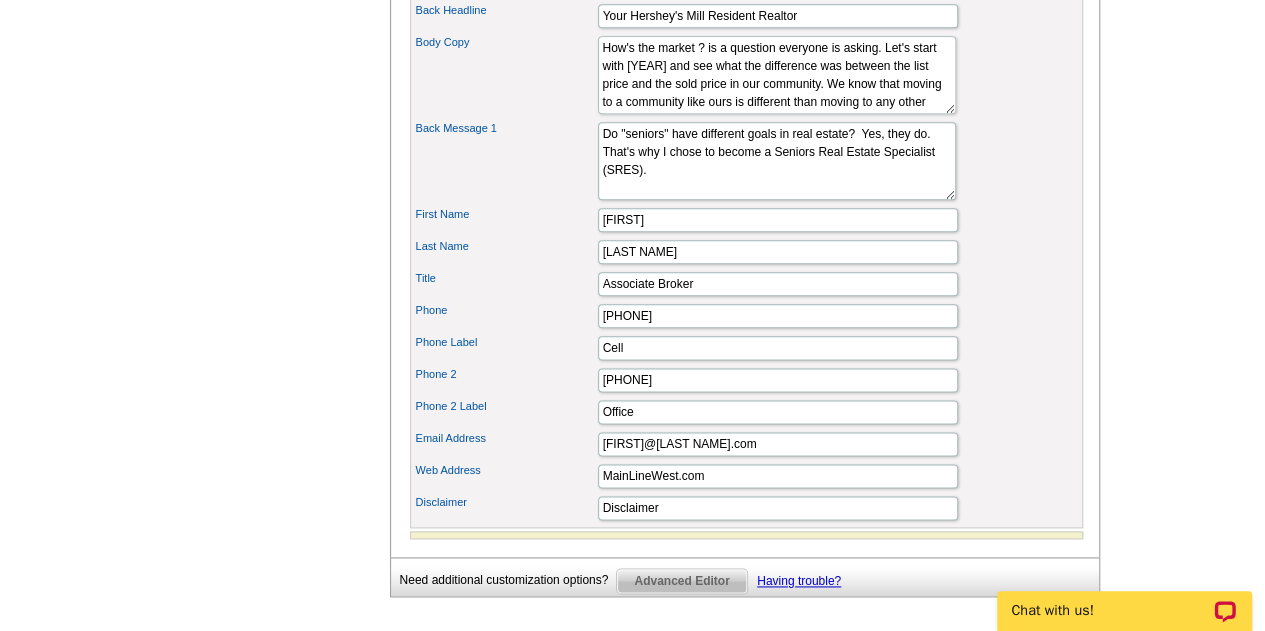 scroll, scrollTop: 1100, scrollLeft: 0, axis: vertical 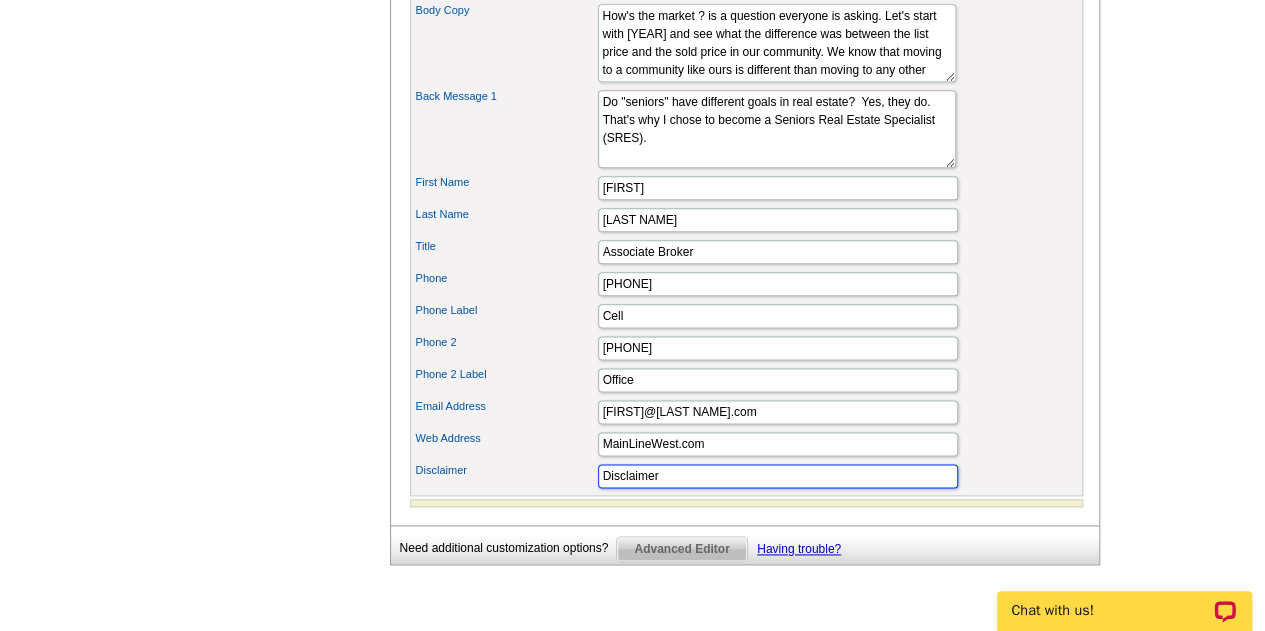 click on "Disclaimer" at bounding box center [778, 476] 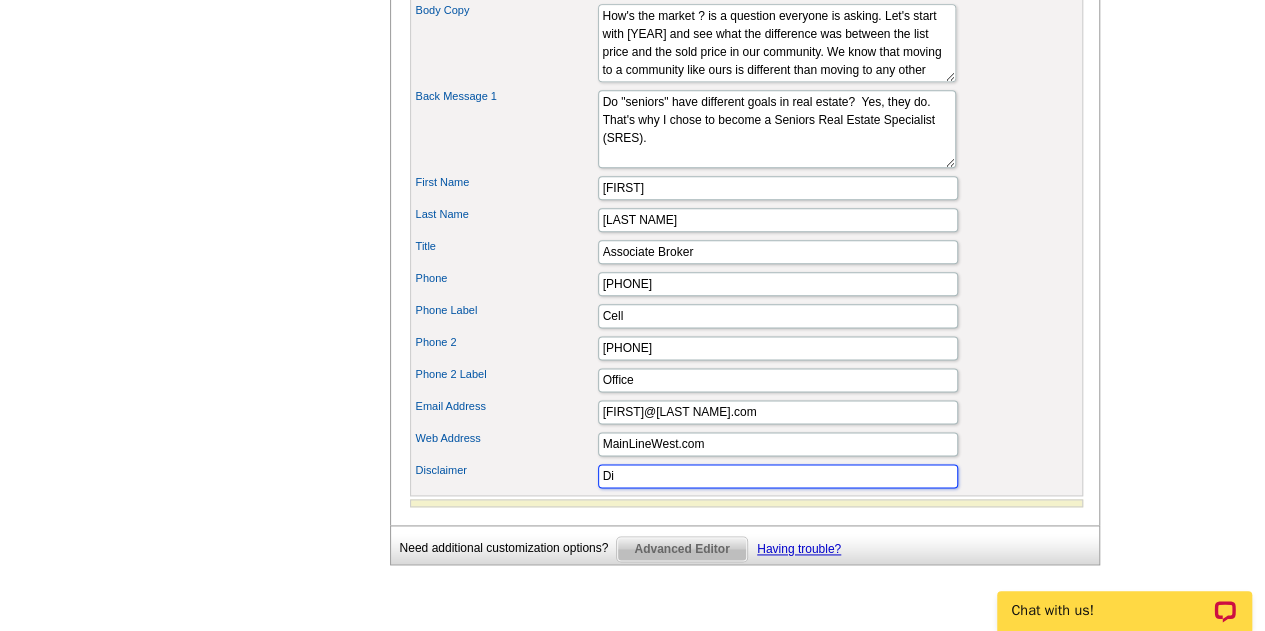type on "D" 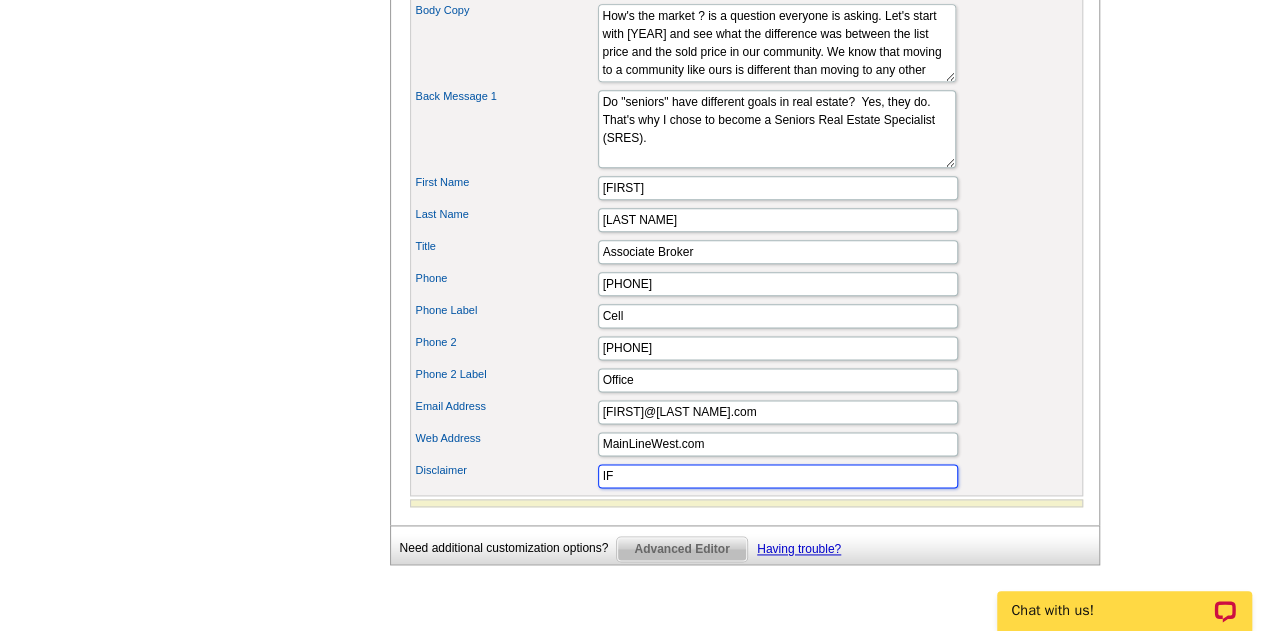 type on "I" 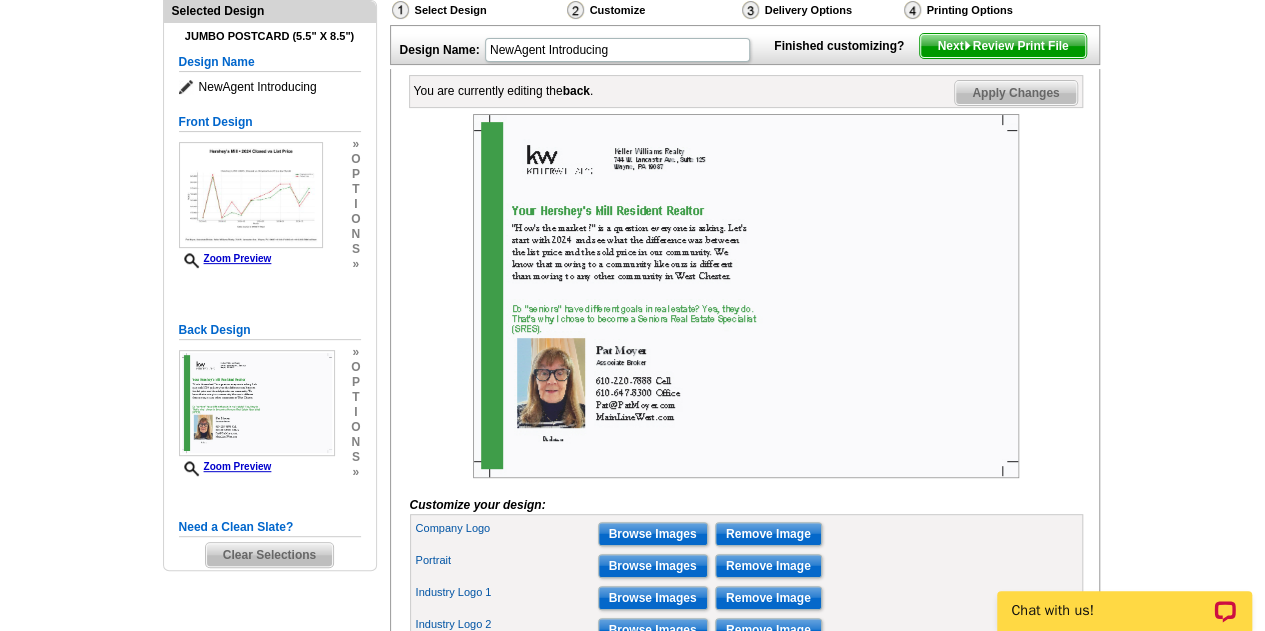 scroll, scrollTop: 0, scrollLeft: 0, axis: both 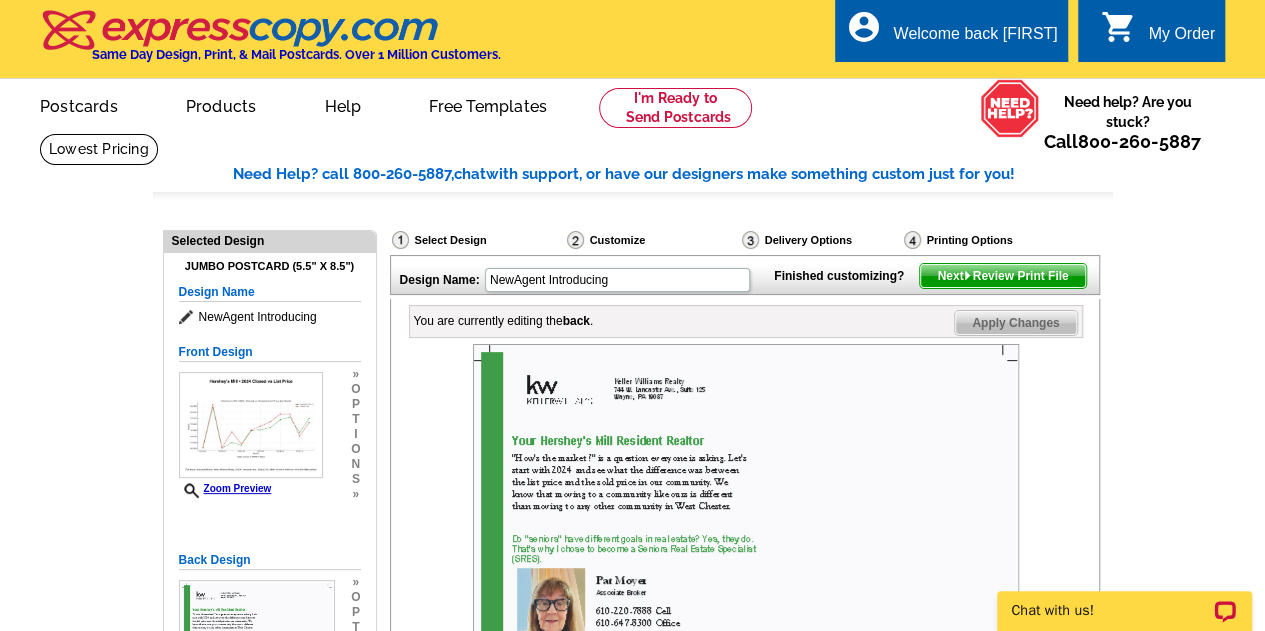 type on "If your home is listed for sale this is not a solicitation" 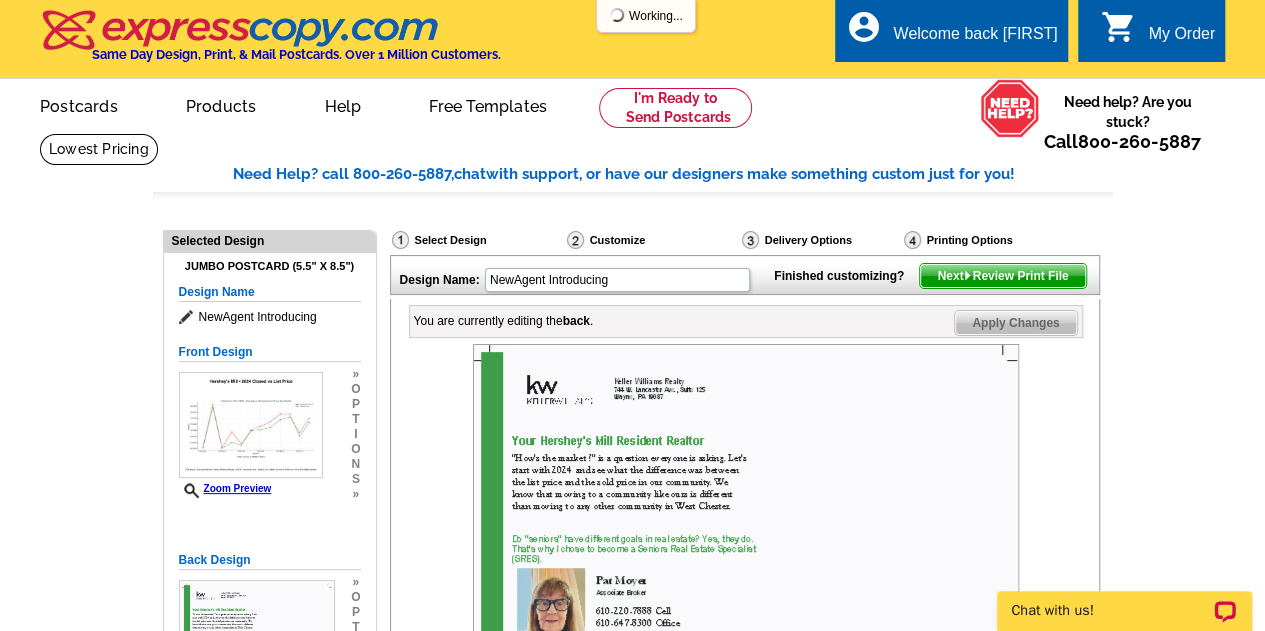 click on "Apply Changes" at bounding box center (1015, 323) 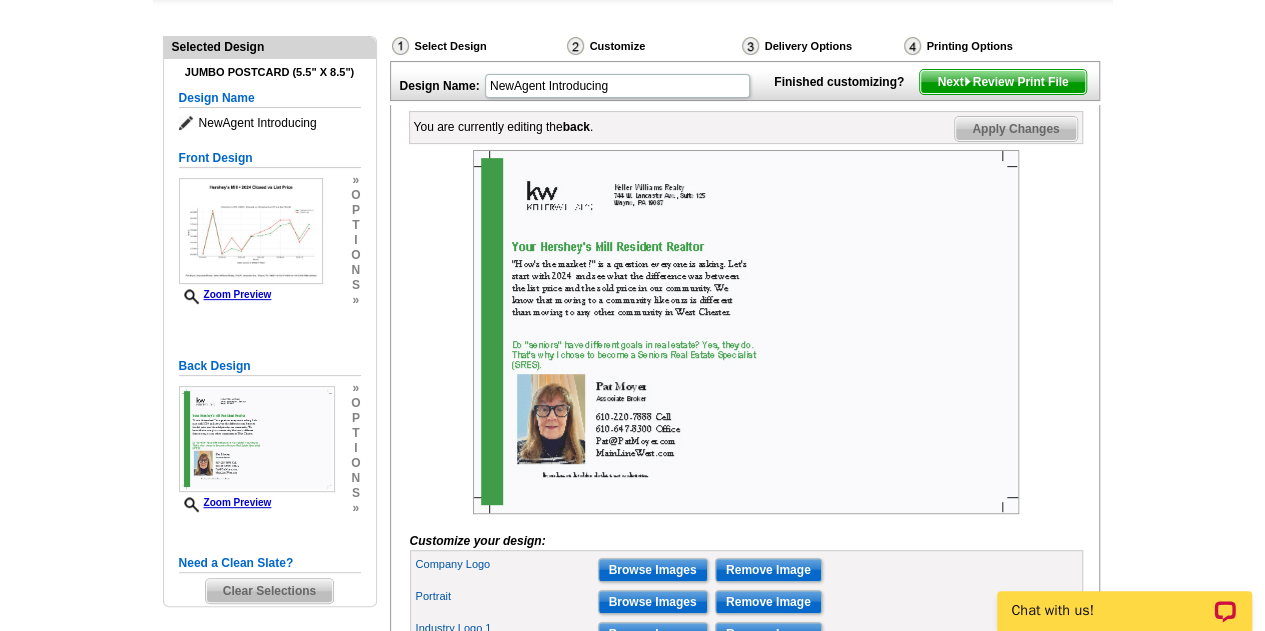 scroll, scrollTop: 200, scrollLeft: 0, axis: vertical 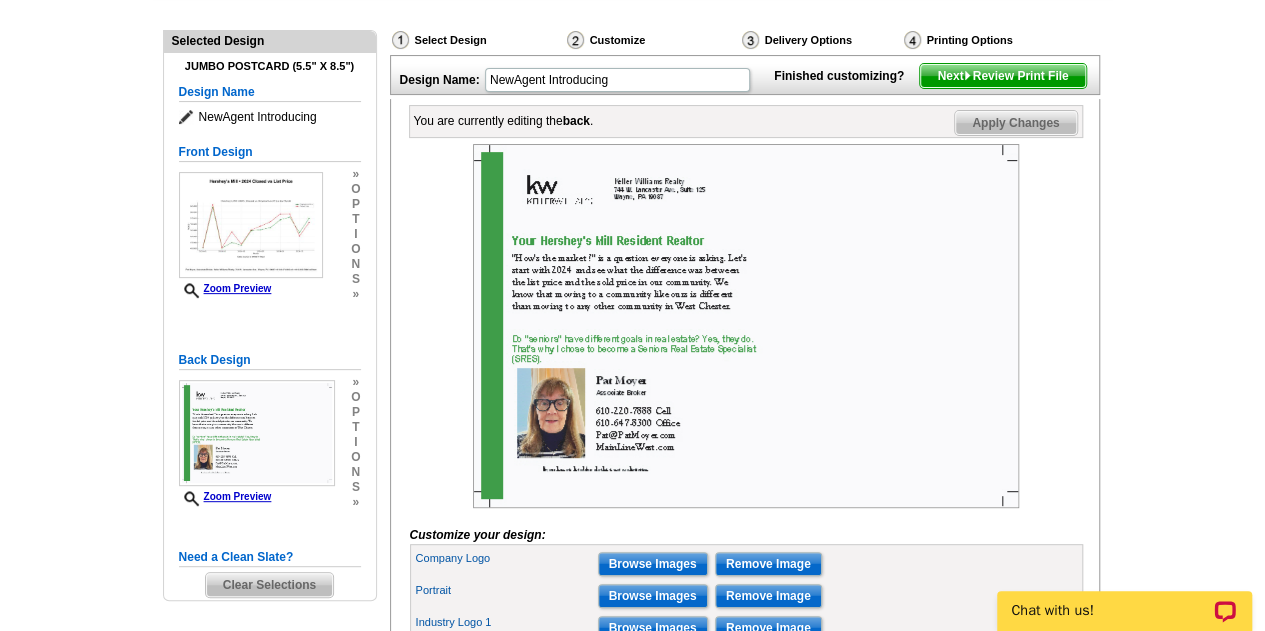 click on "Next   Review Print File" at bounding box center [1002, 76] 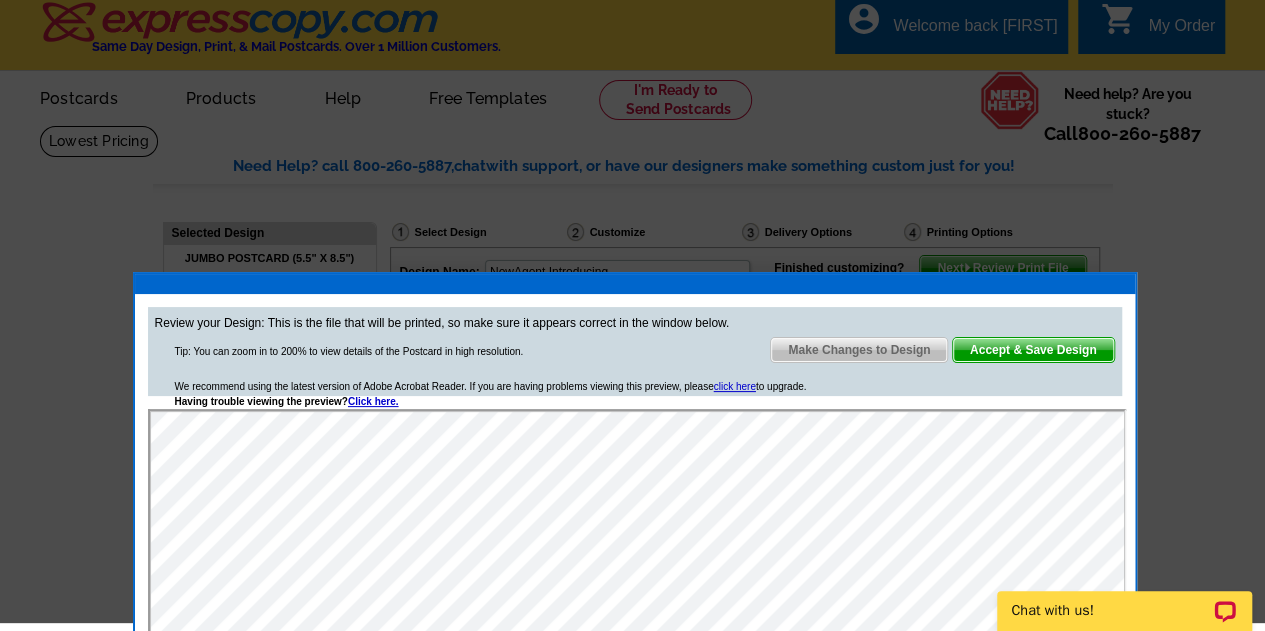scroll, scrollTop: 0, scrollLeft: 0, axis: both 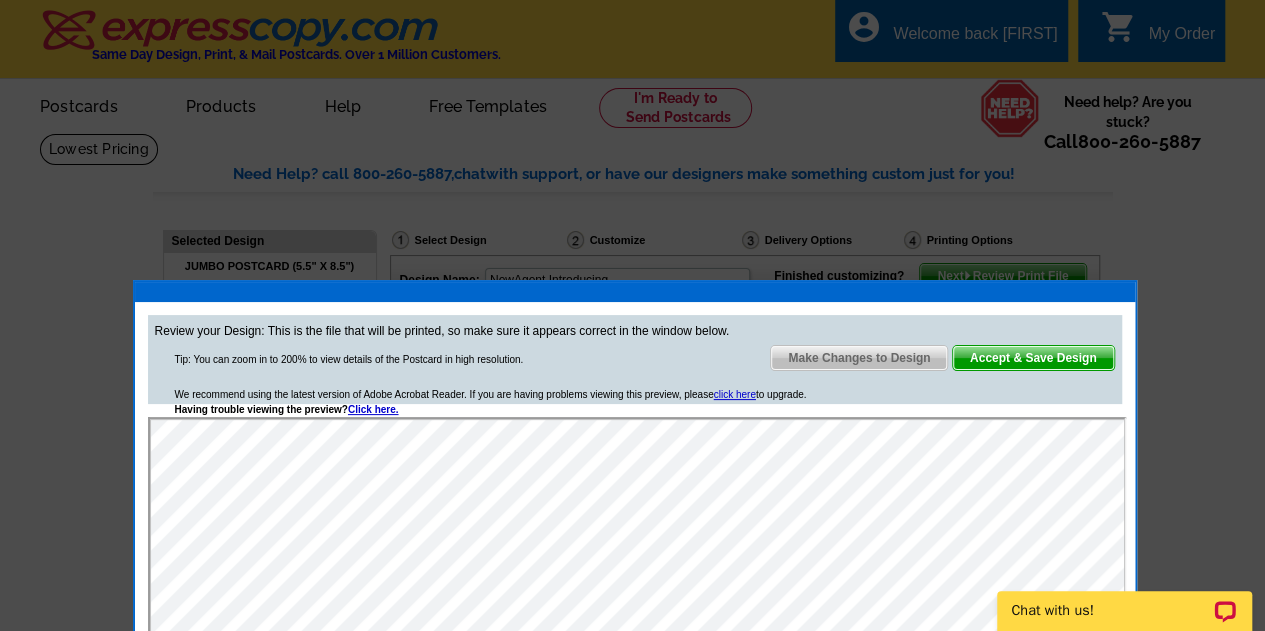 click on "Accept & Save Design" at bounding box center [1033, 358] 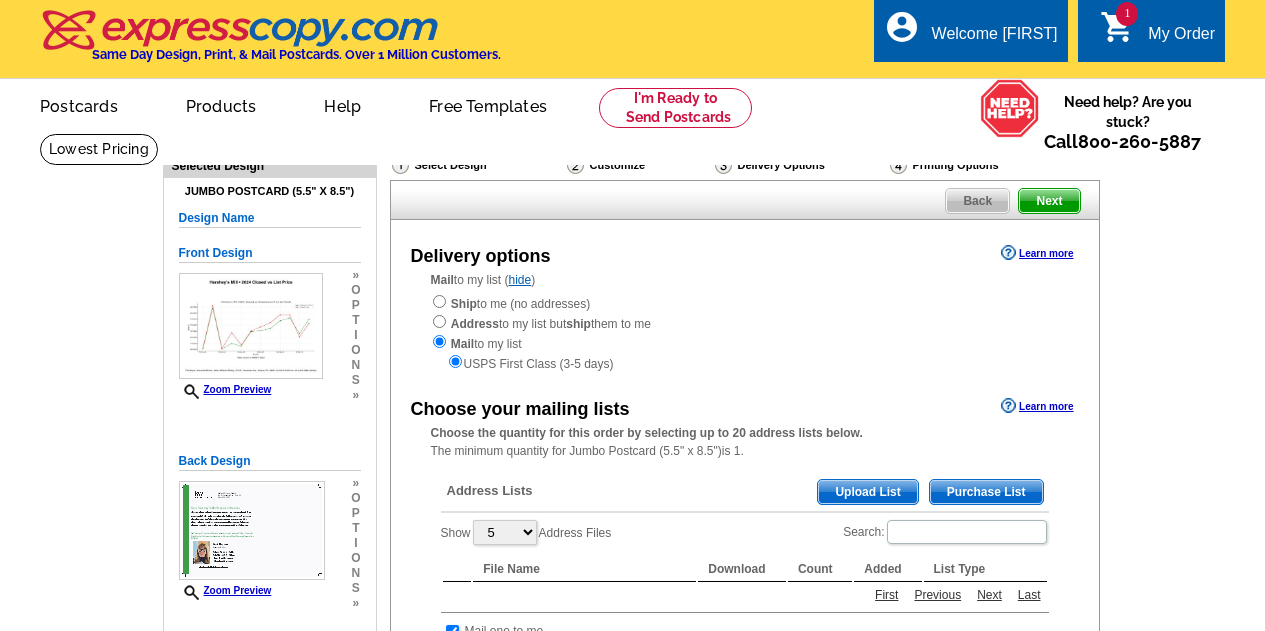 scroll, scrollTop: 0, scrollLeft: 0, axis: both 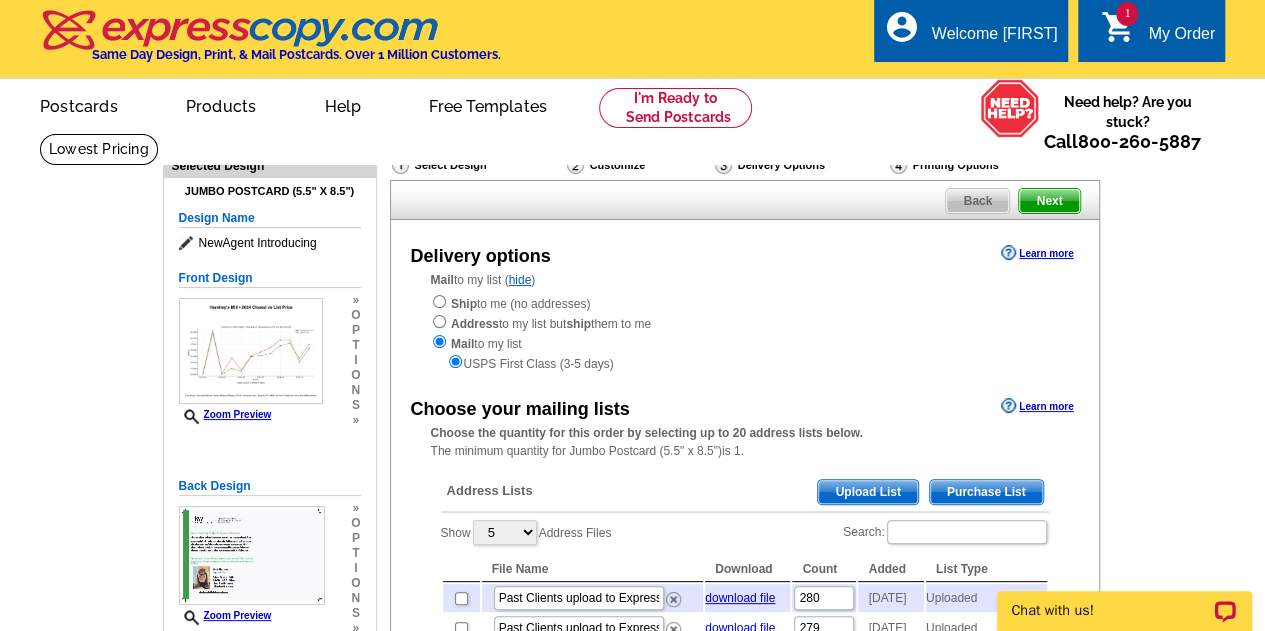 click on "Upload List" at bounding box center [867, 492] 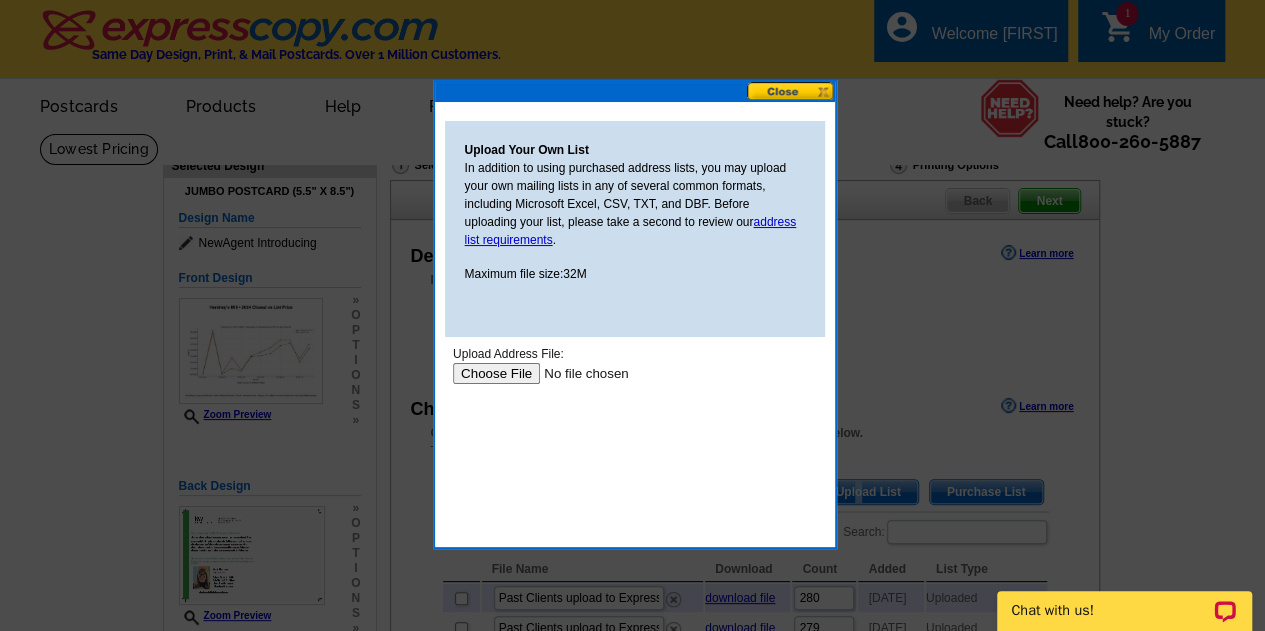 scroll, scrollTop: 0, scrollLeft: 0, axis: both 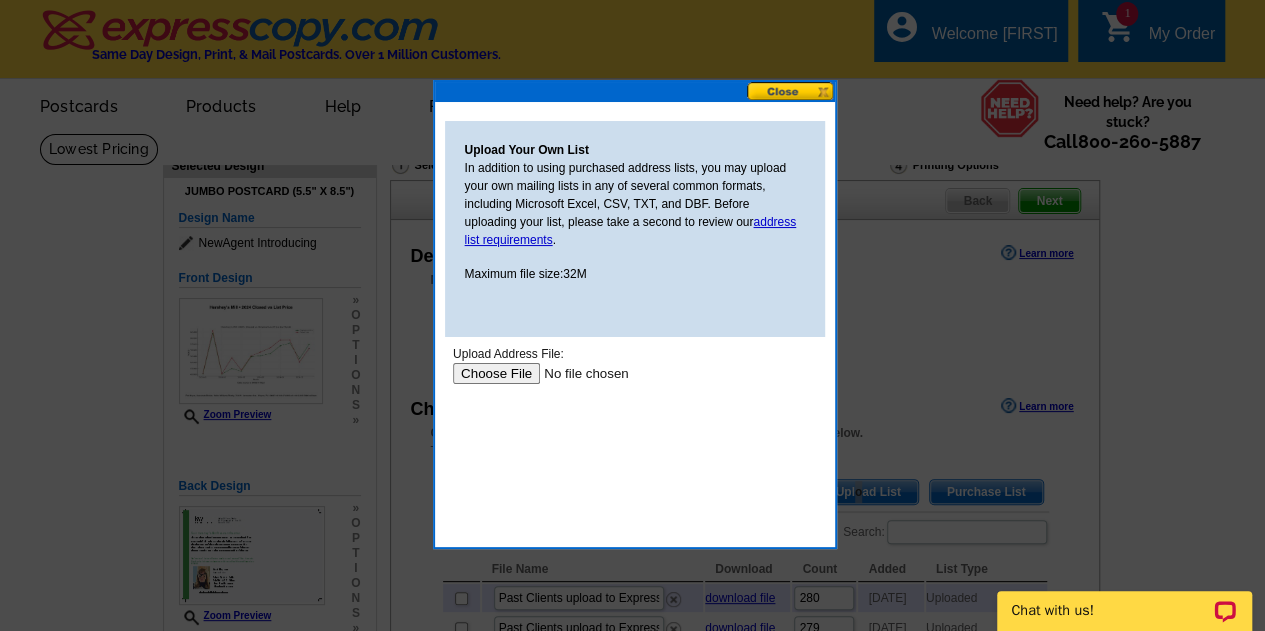 click at bounding box center [578, 373] 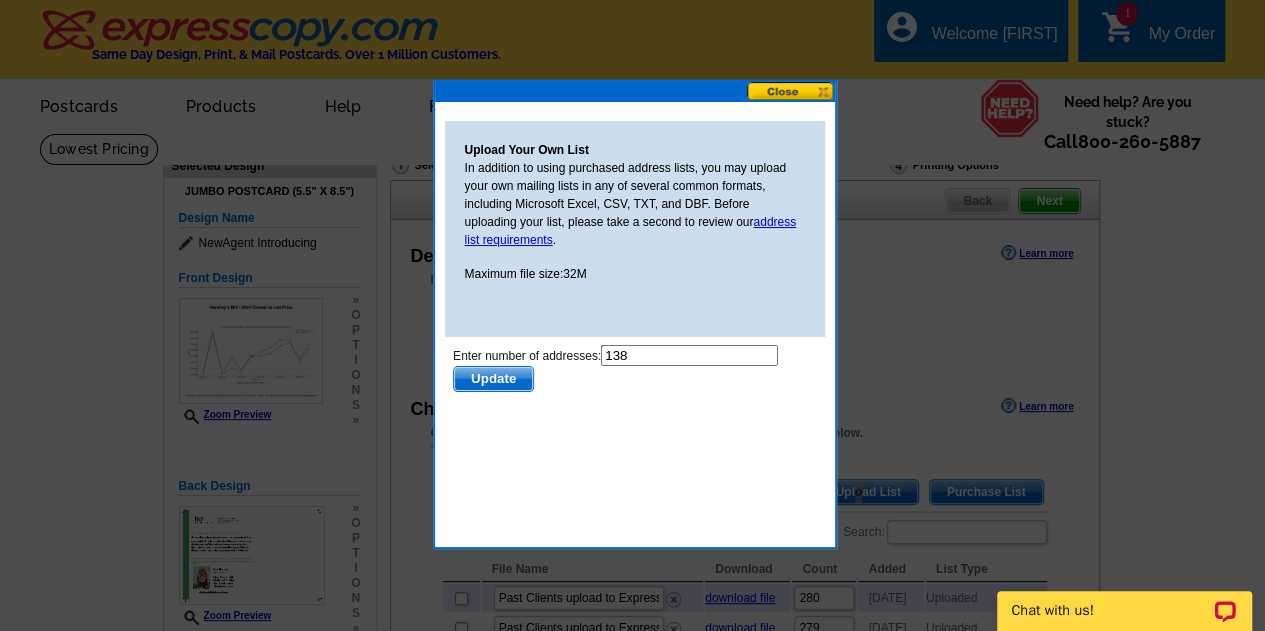 scroll, scrollTop: 0, scrollLeft: 0, axis: both 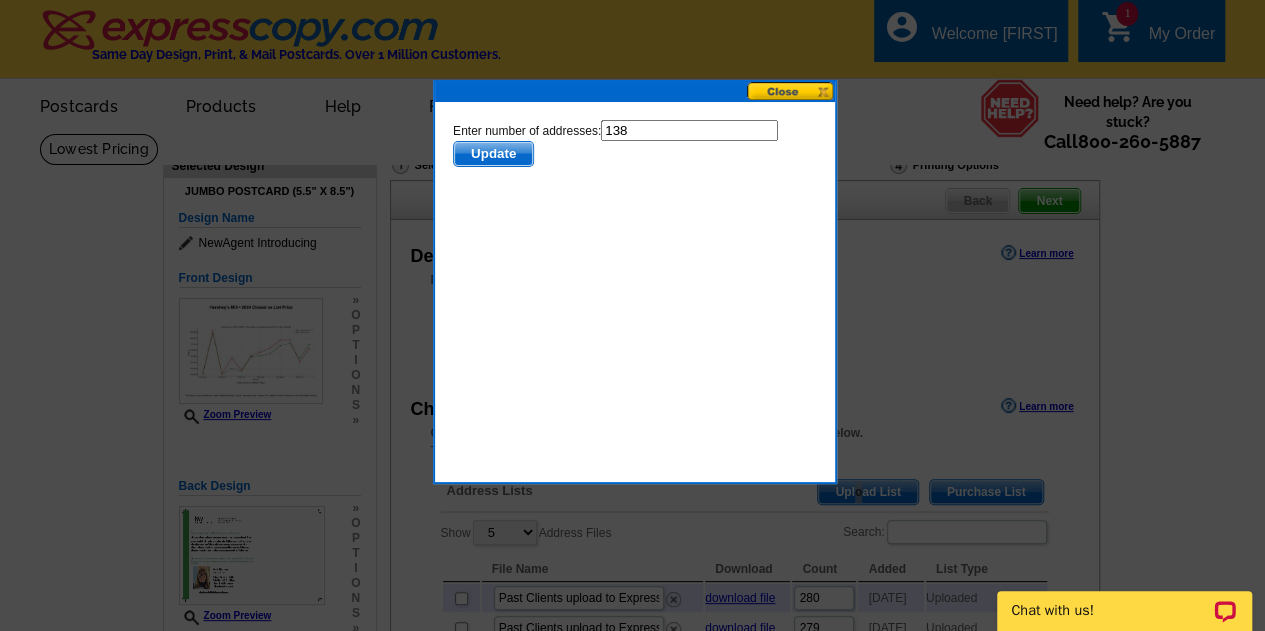 click on "Update" at bounding box center [492, 154] 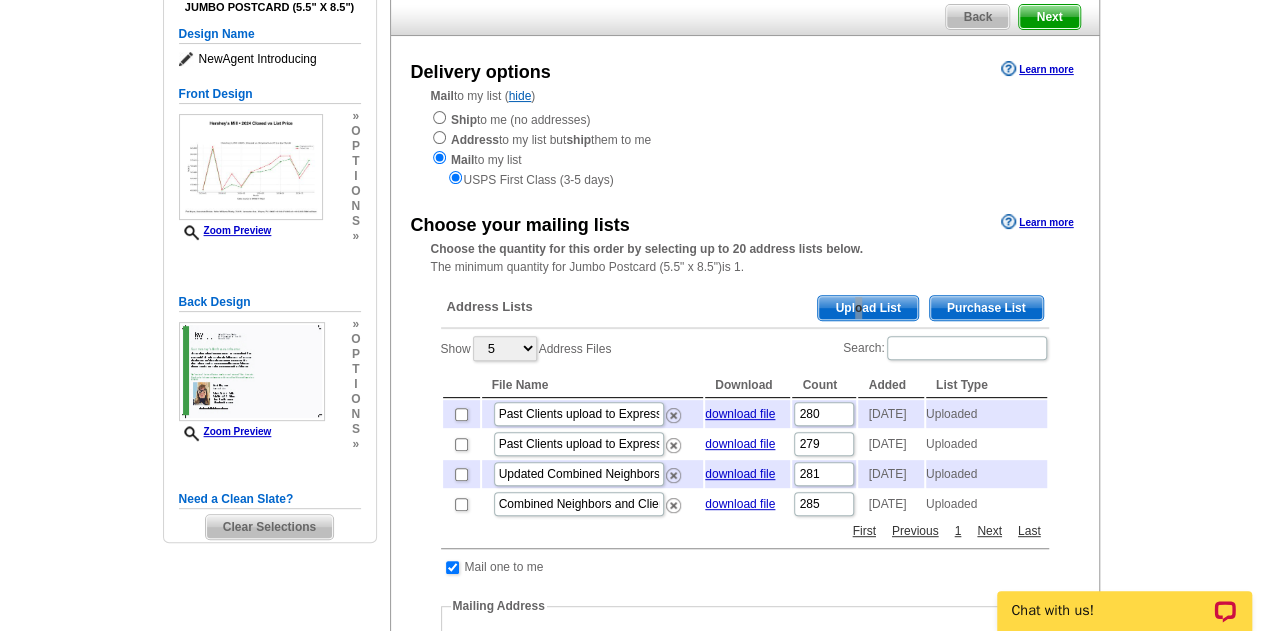 scroll, scrollTop: 200, scrollLeft: 0, axis: vertical 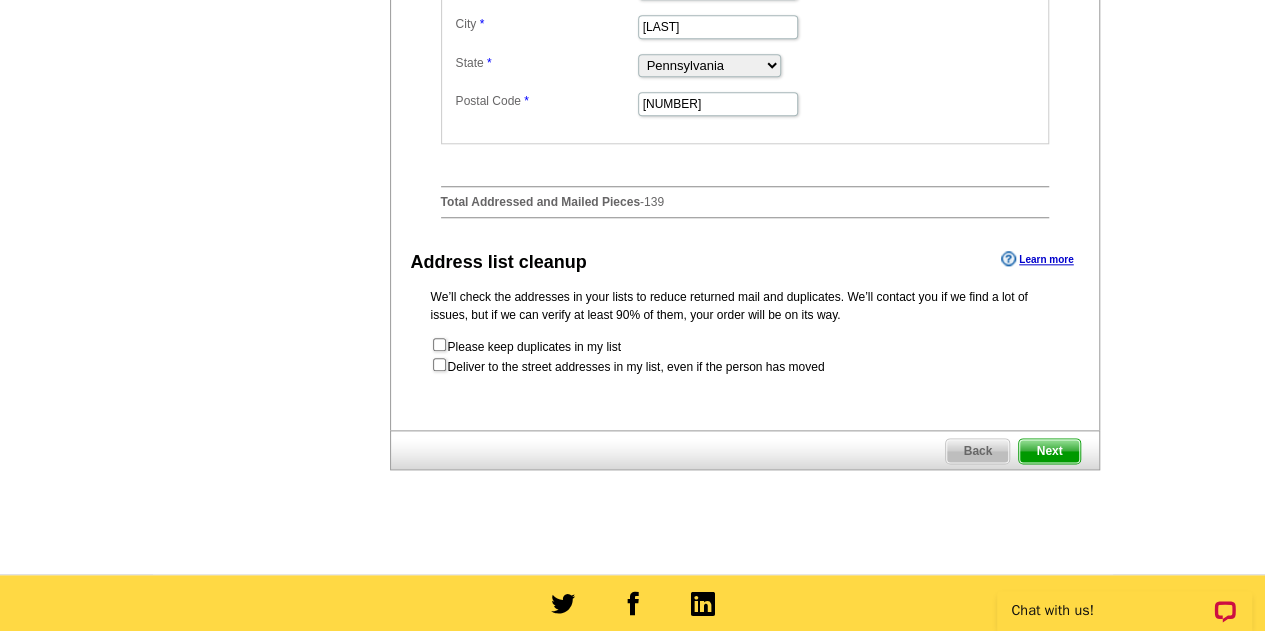 click on "Next" at bounding box center [1049, 451] 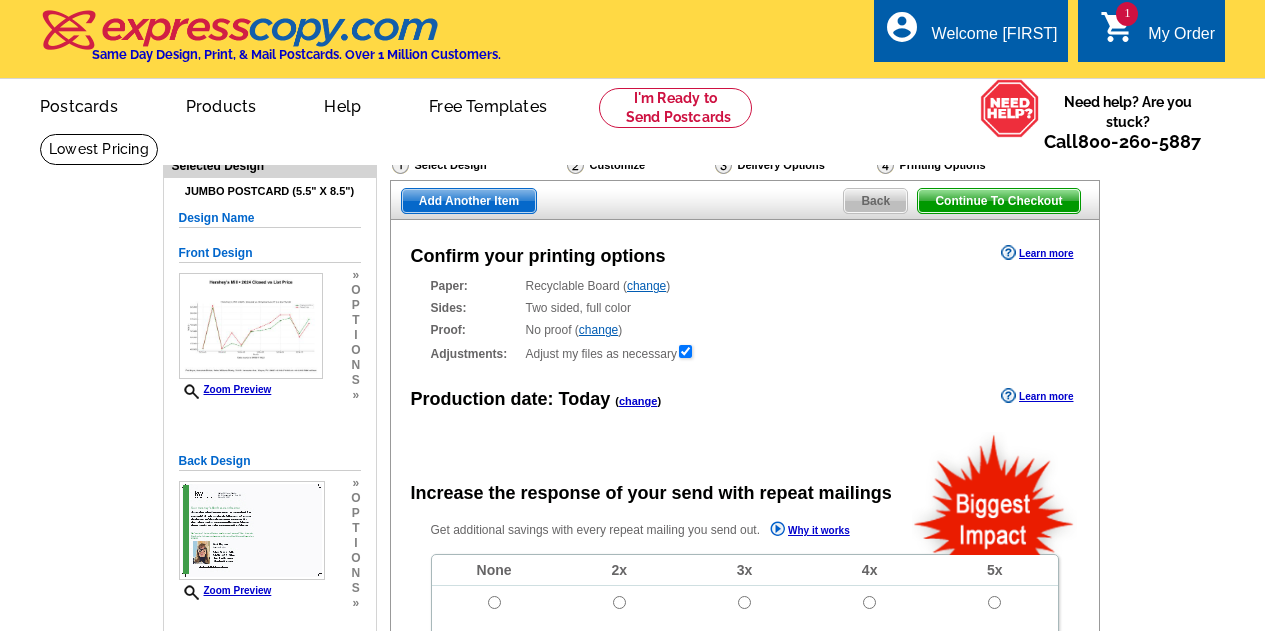 scroll, scrollTop: 0, scrollLeft: 0, axis: both 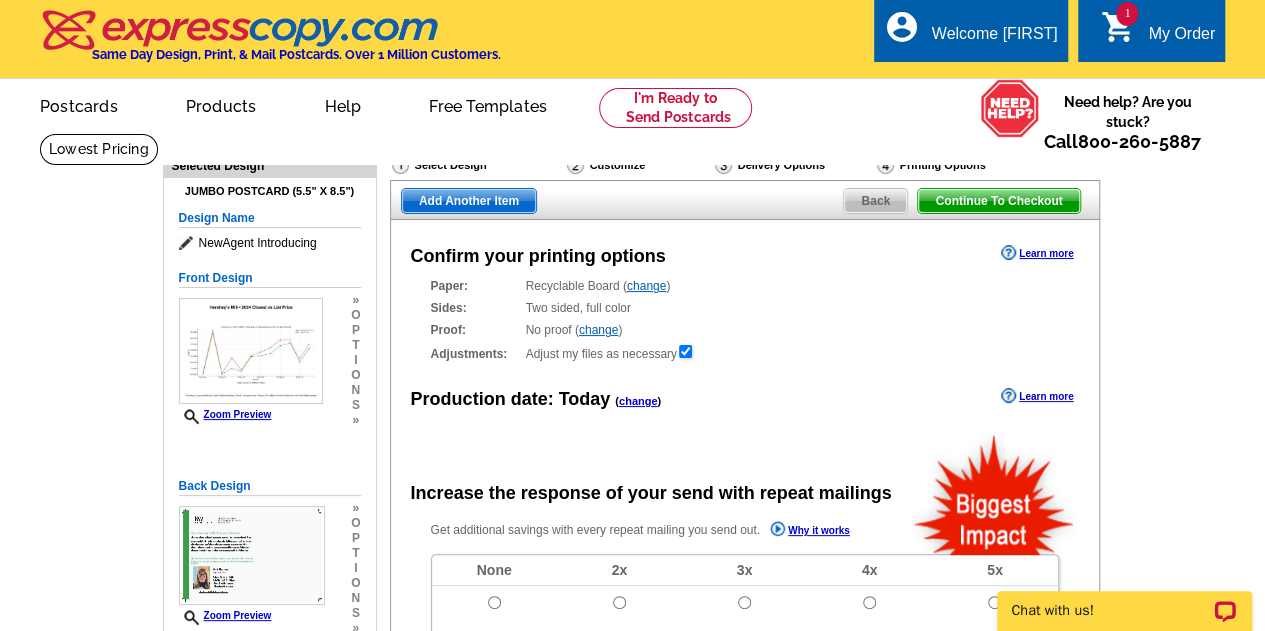 radio on "false" 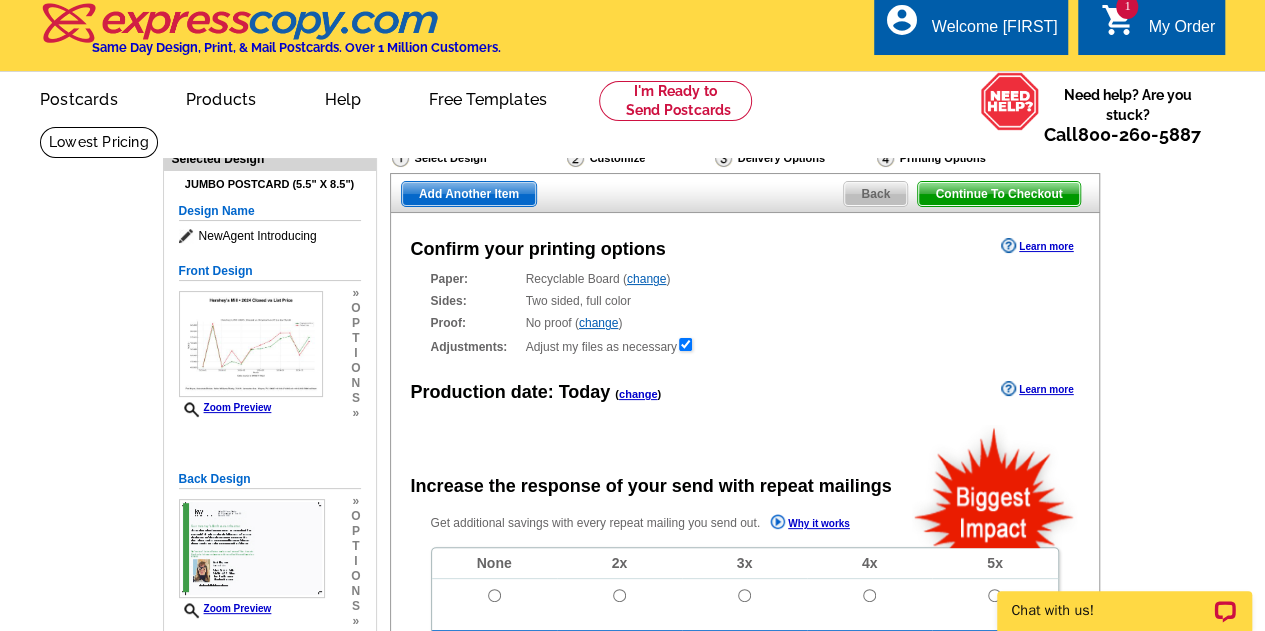 scroll, scrollTop: 0, scrollLeft: 0, axis: both 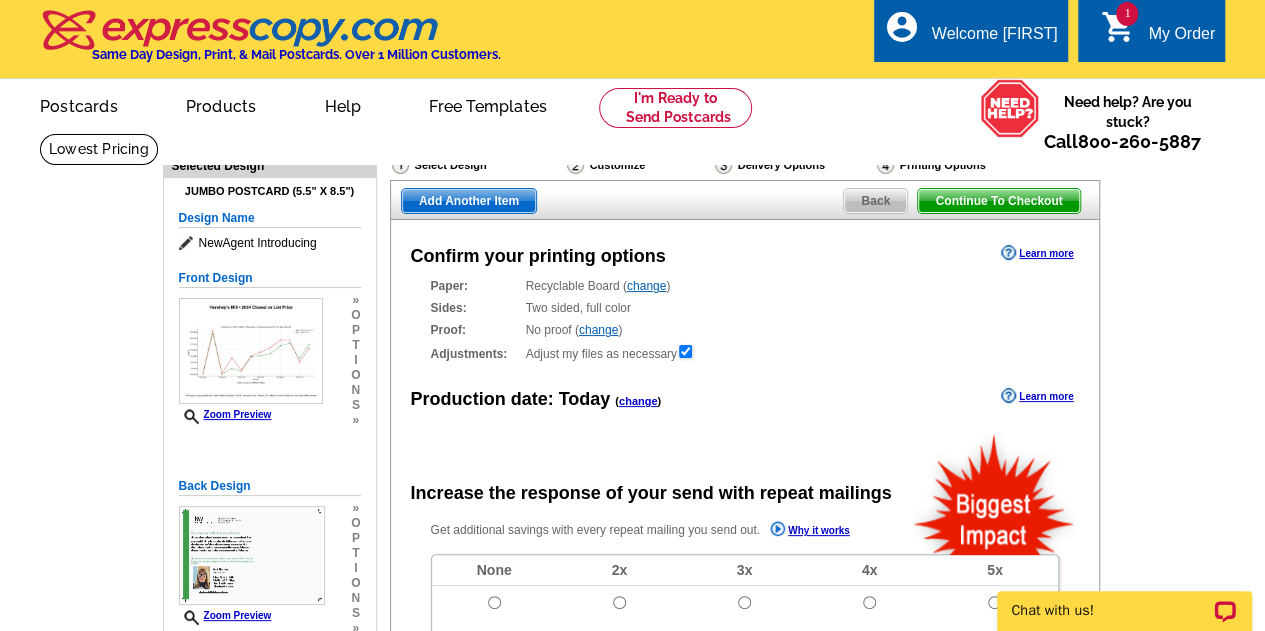 click on "Continue To Checkout" at bounding box center [998, 201] 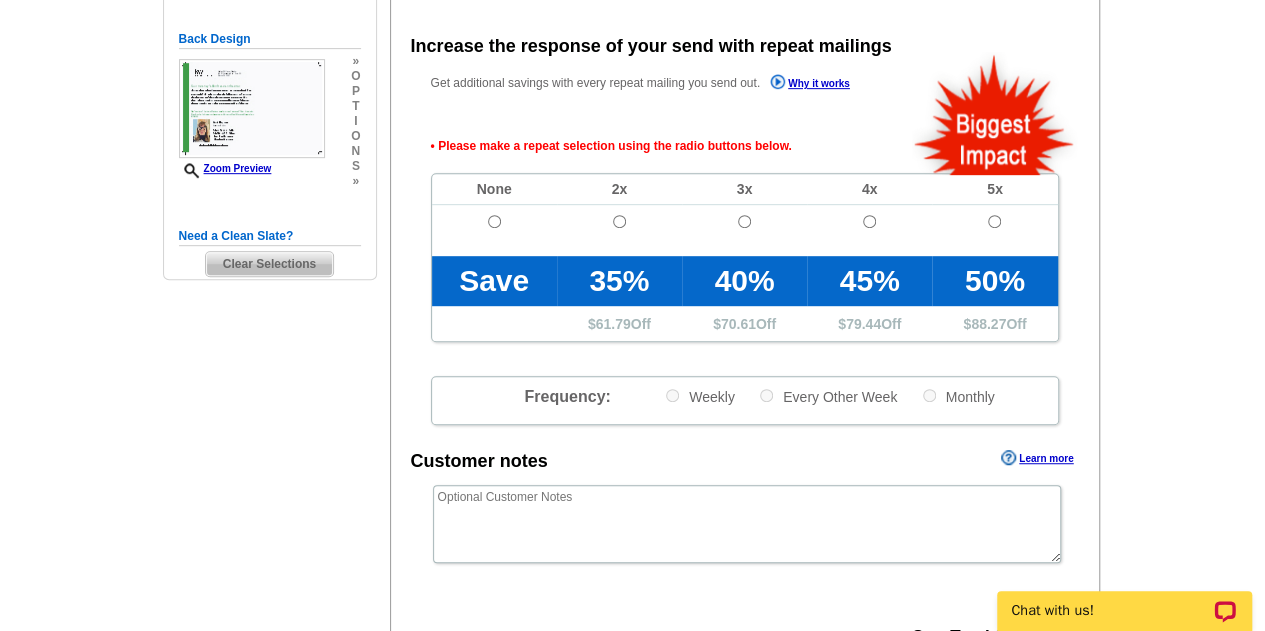 scroll, scrollTop: 448, scrollLeft: 0, axis: vertical 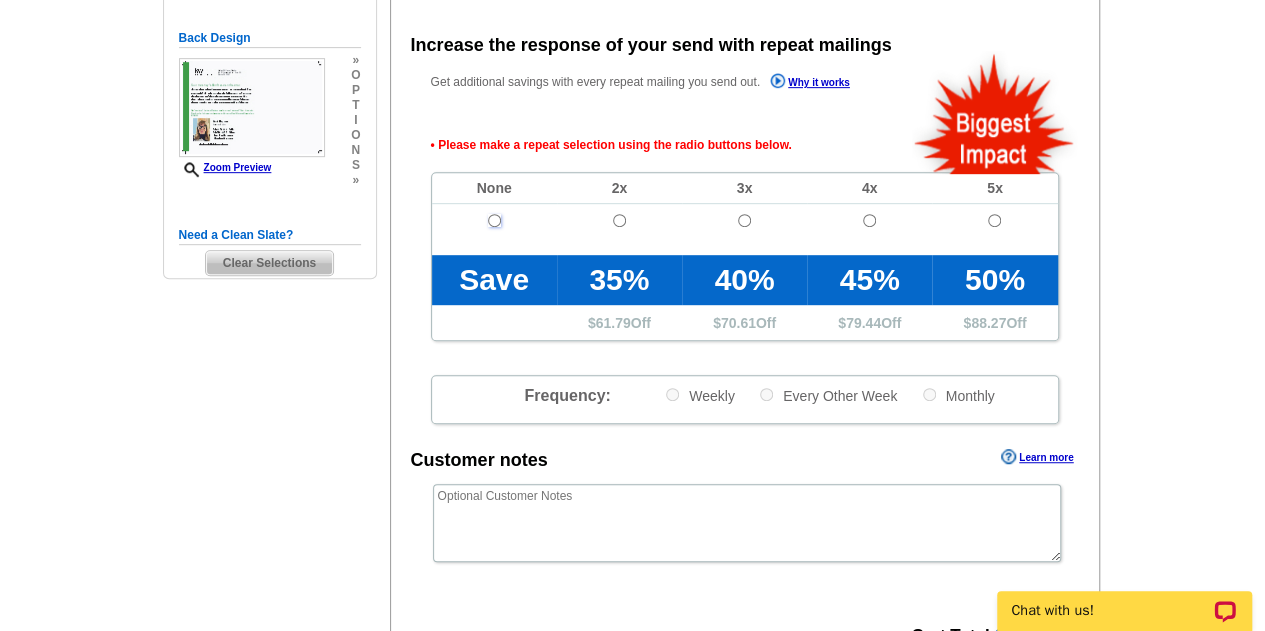 click at bounding box center (494, 220) 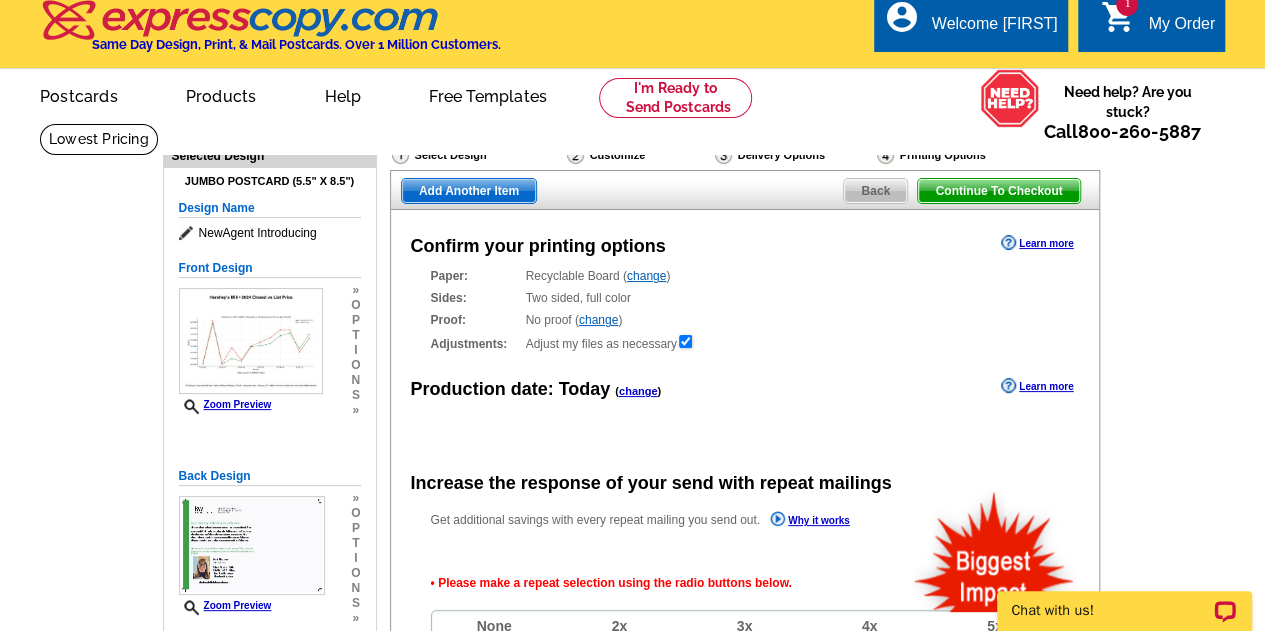 scroll, scrollTop: 0, scrollLeft: 0, axis: both 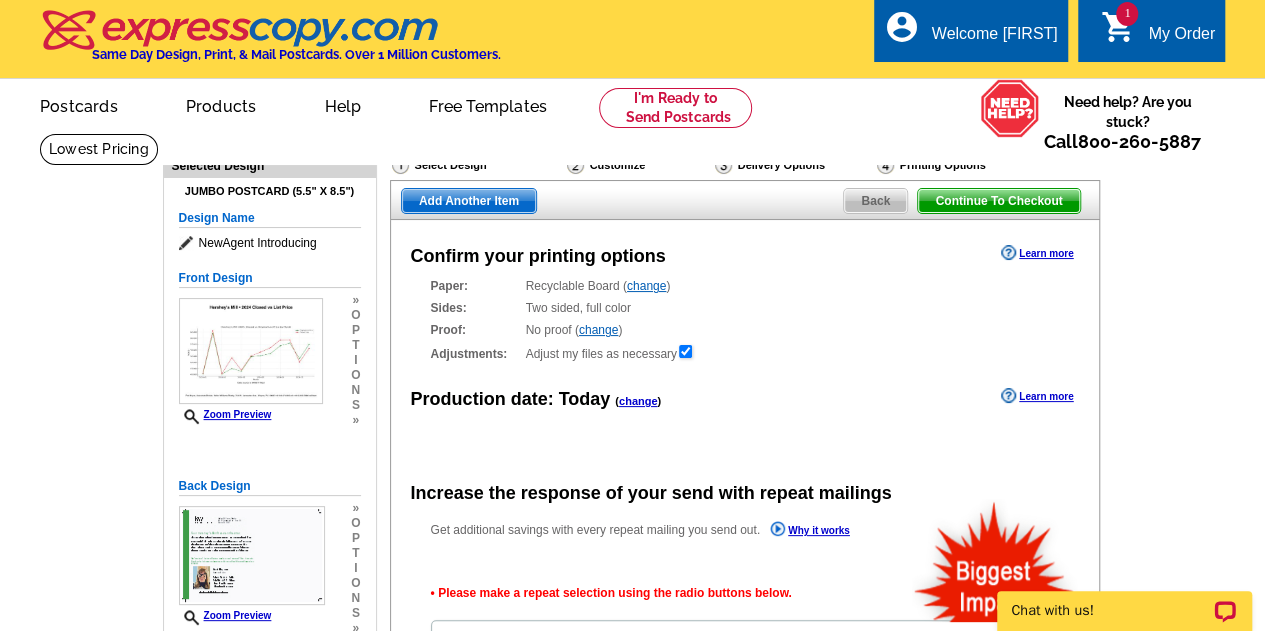 click on "Continue To Checkout" at bounding box center [998, 201] 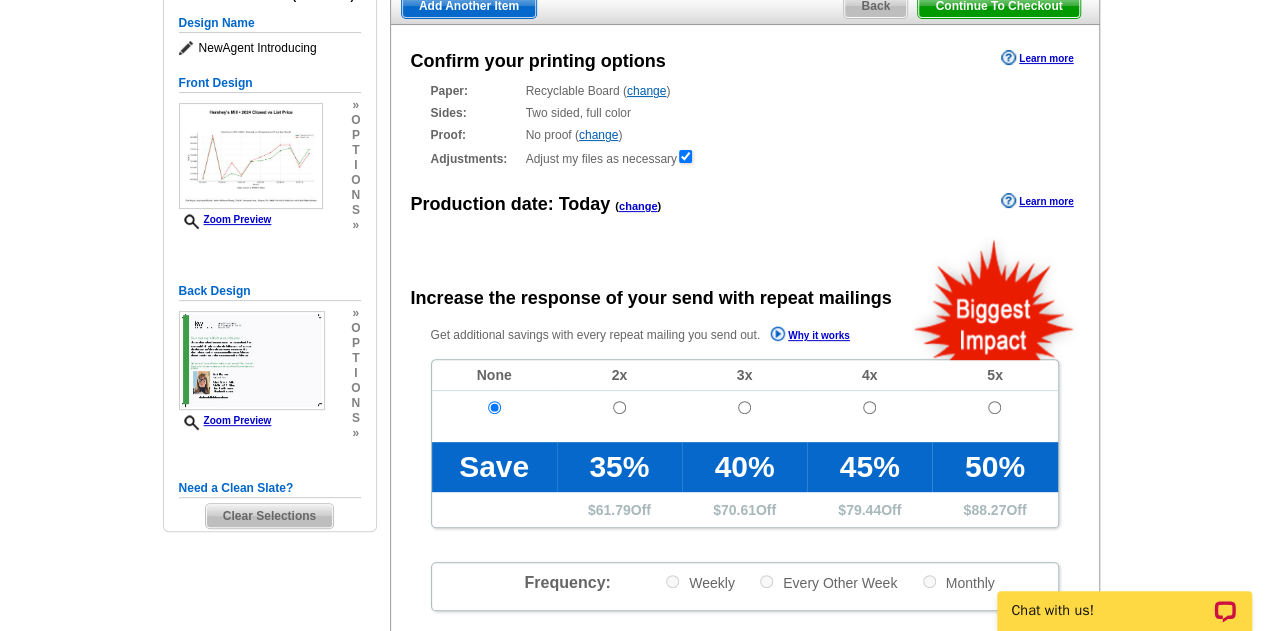 scroll, scrollTop: 200, scrollLeft: 0, axis: vertical 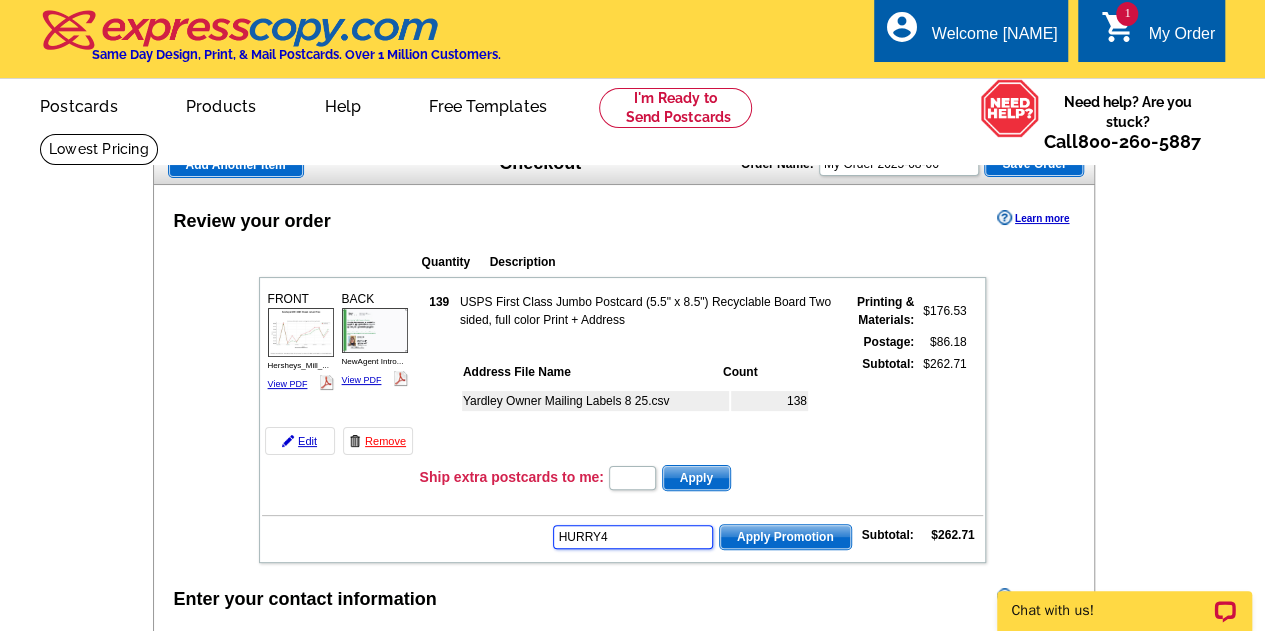 type on "HURRY40" 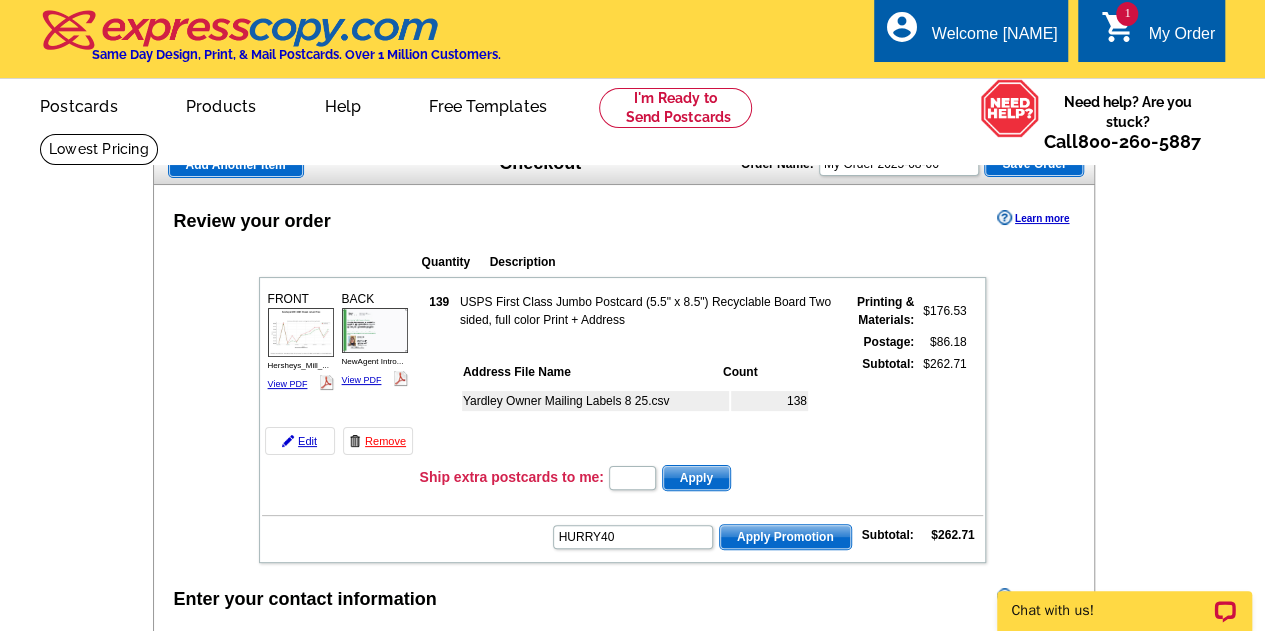 scroll, scrollTop: 0, scrollLeft: 0, axis: both 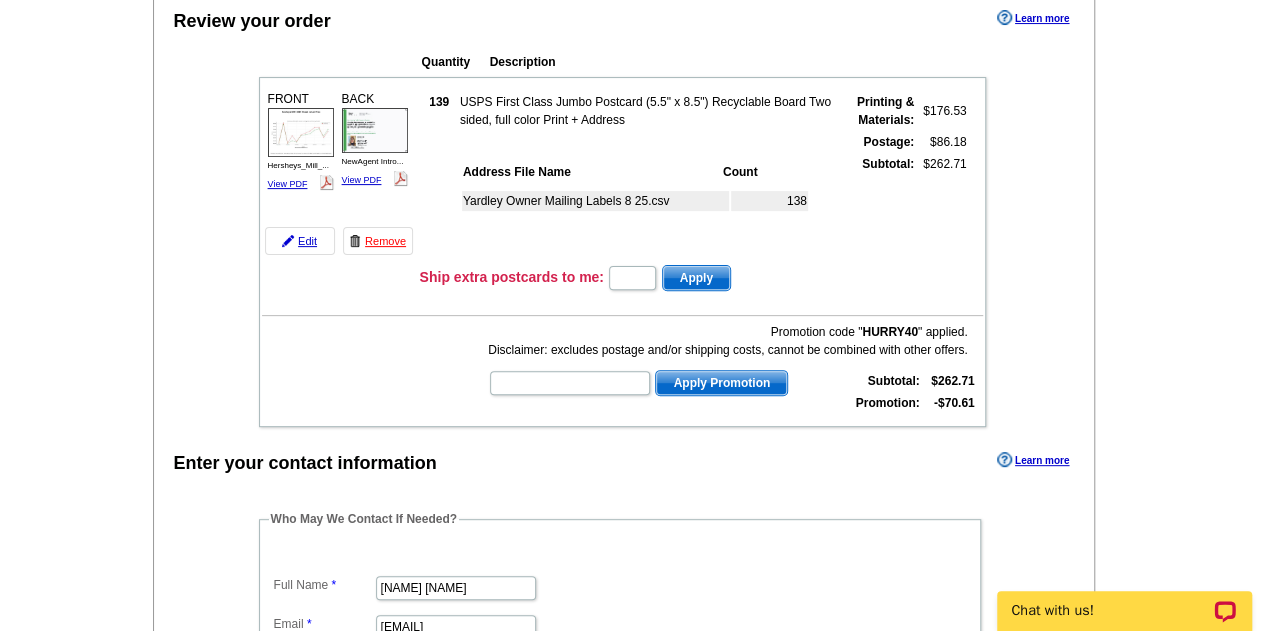 click at bounding box center (0, 1709) 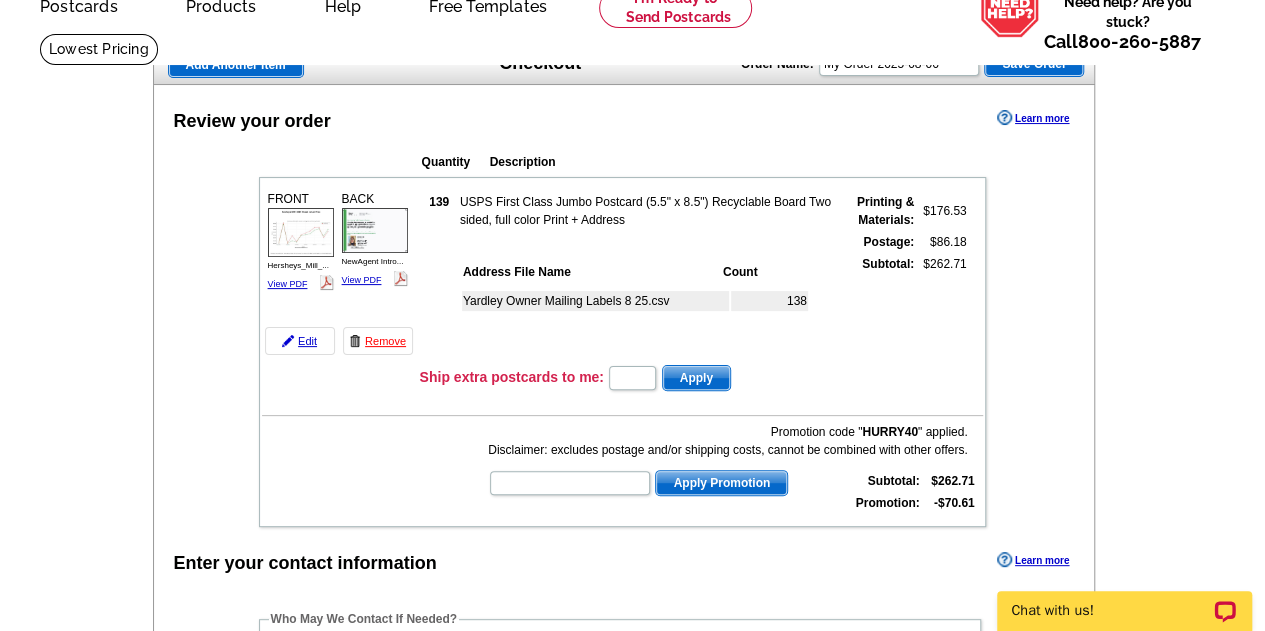 scroll, scrollTop: 100, scrollLeft: 0, axis: vertical 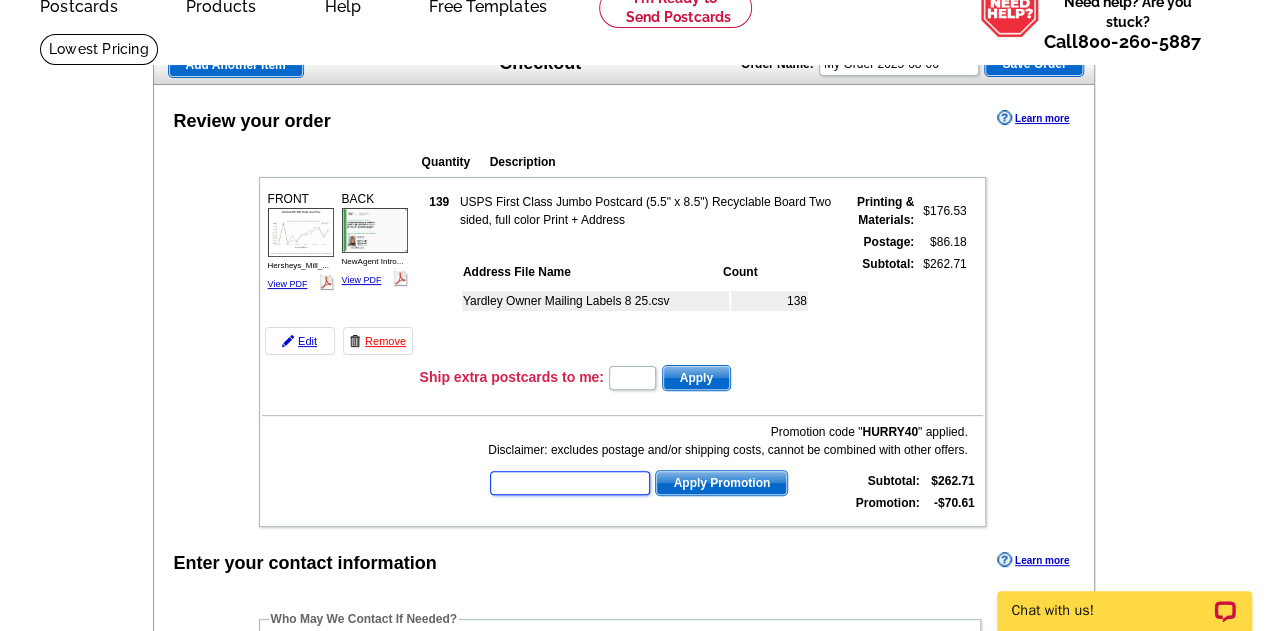 click at bounding box center [570, 483] 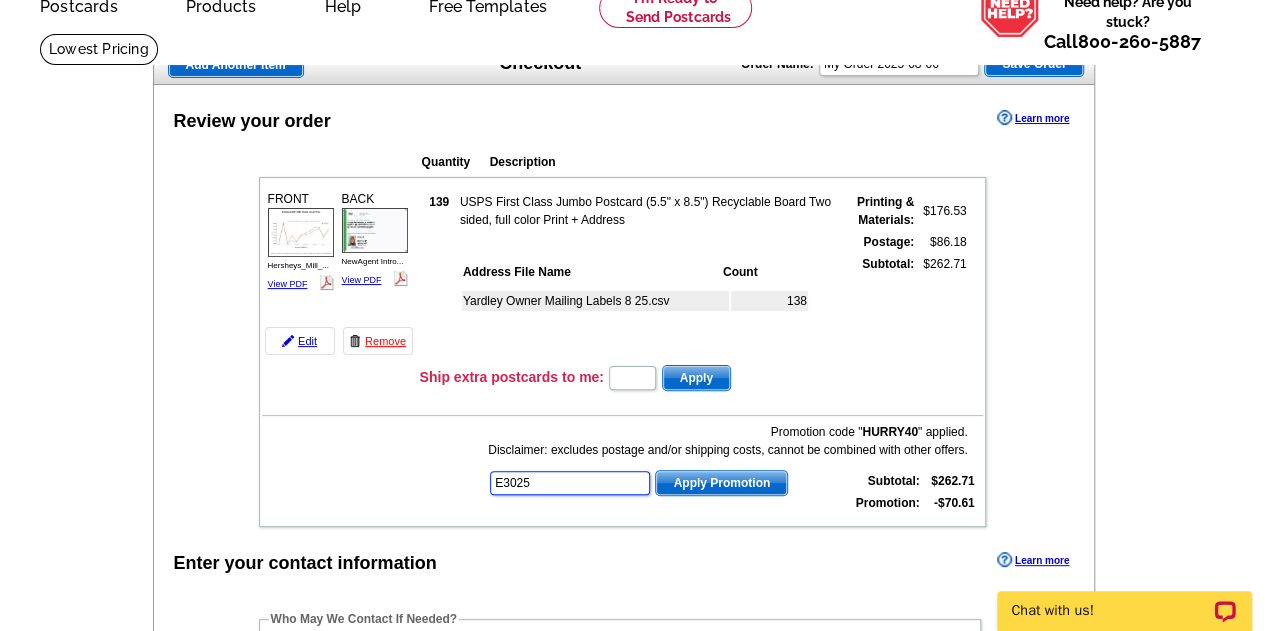 type on "E3025" 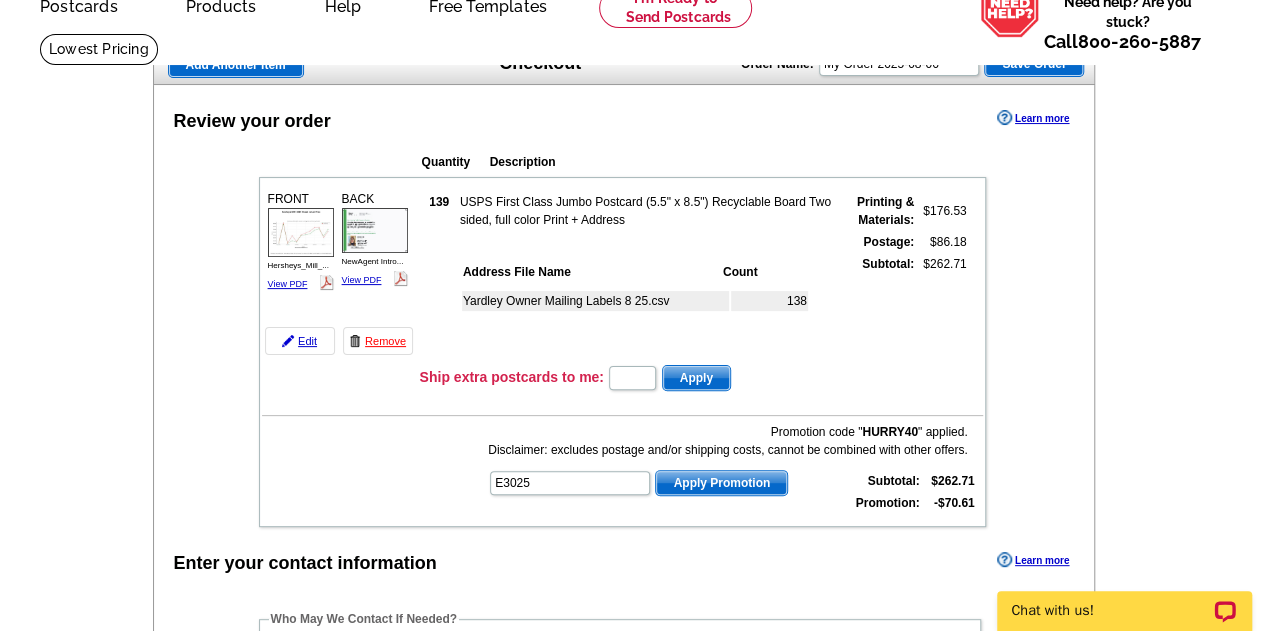 click on "Apply Promotion" at bounding box center [721, 483] 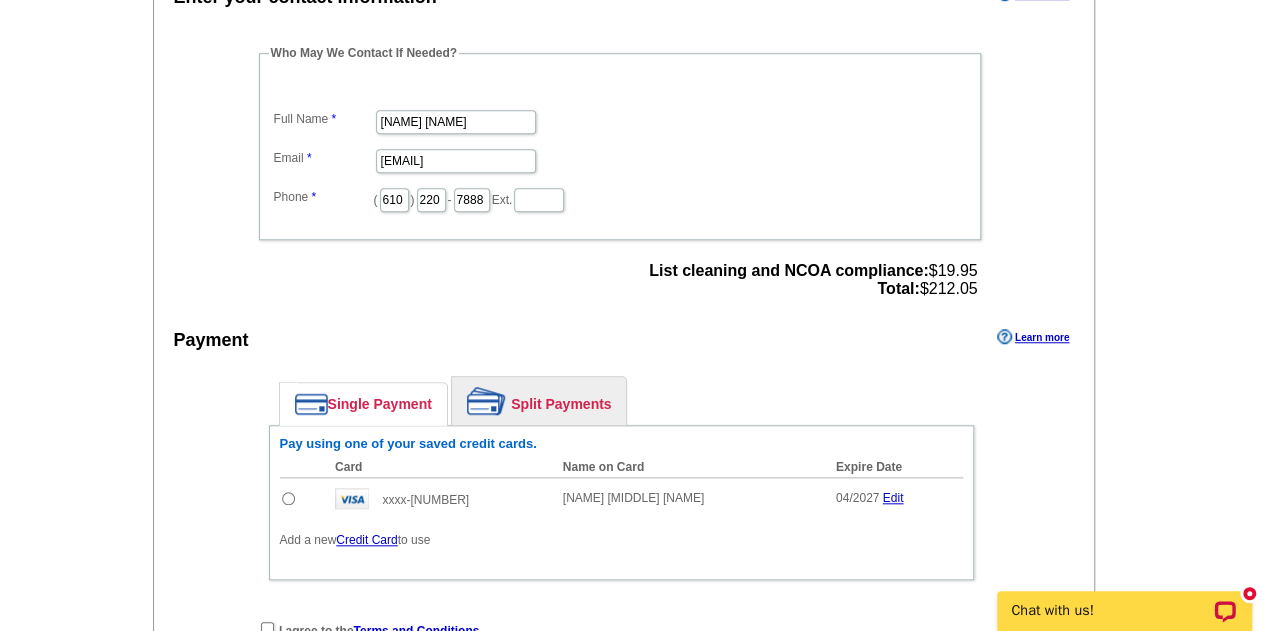 scroll, scrollTop: 700, scrollLeft: 0, axis: vertical 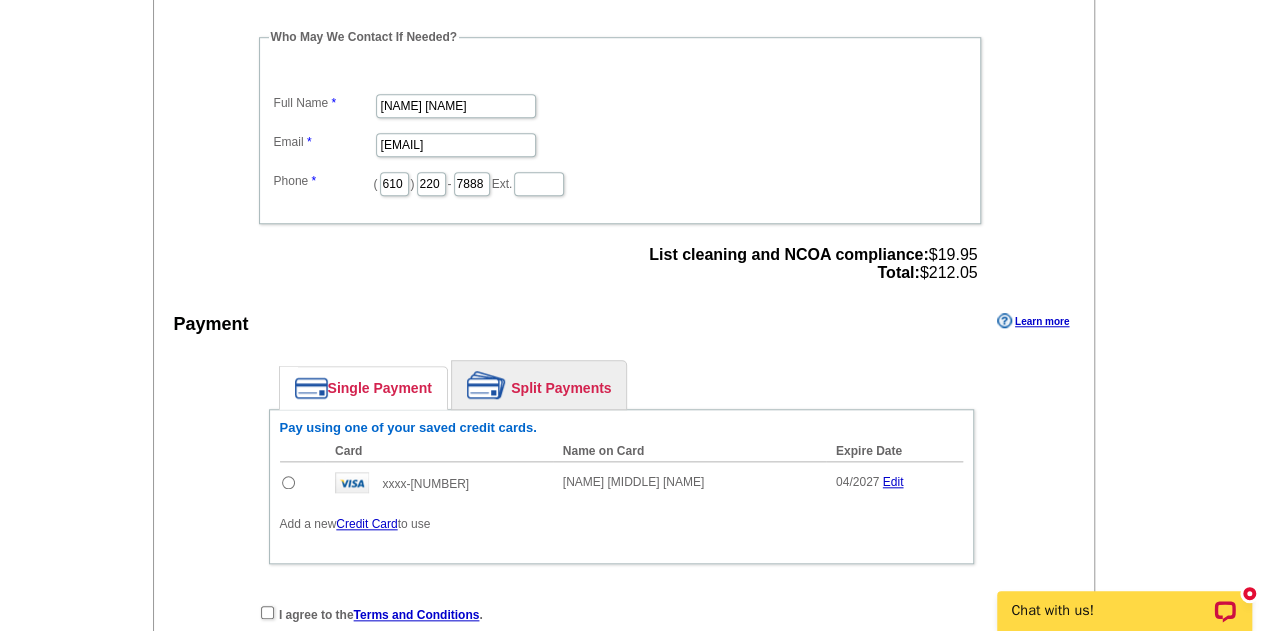 click at bounding box center [288, 482] 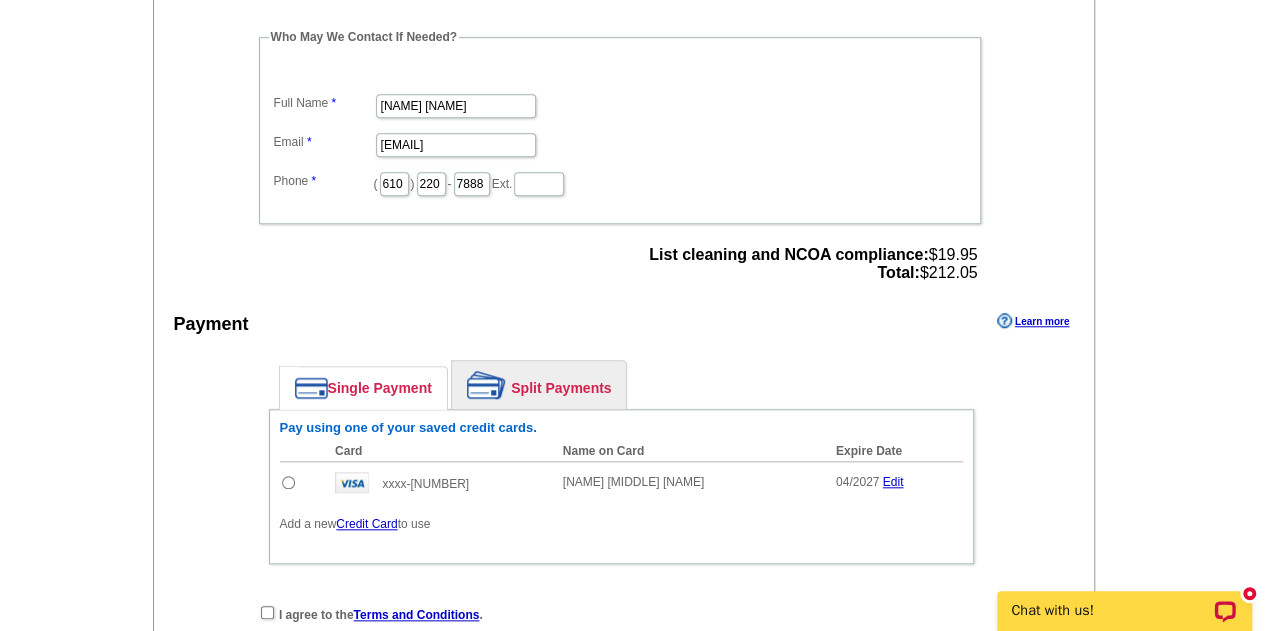 radio on "true" 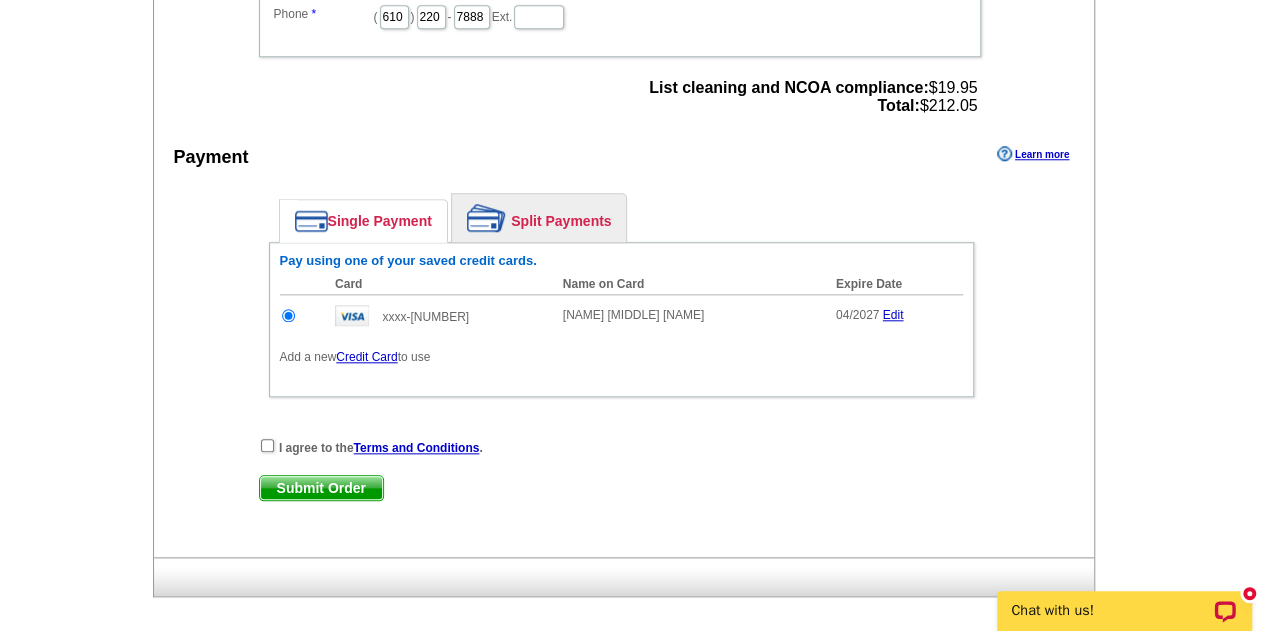 scroll, scrollTop: 900, scrollLeft: 0, axis: vertical 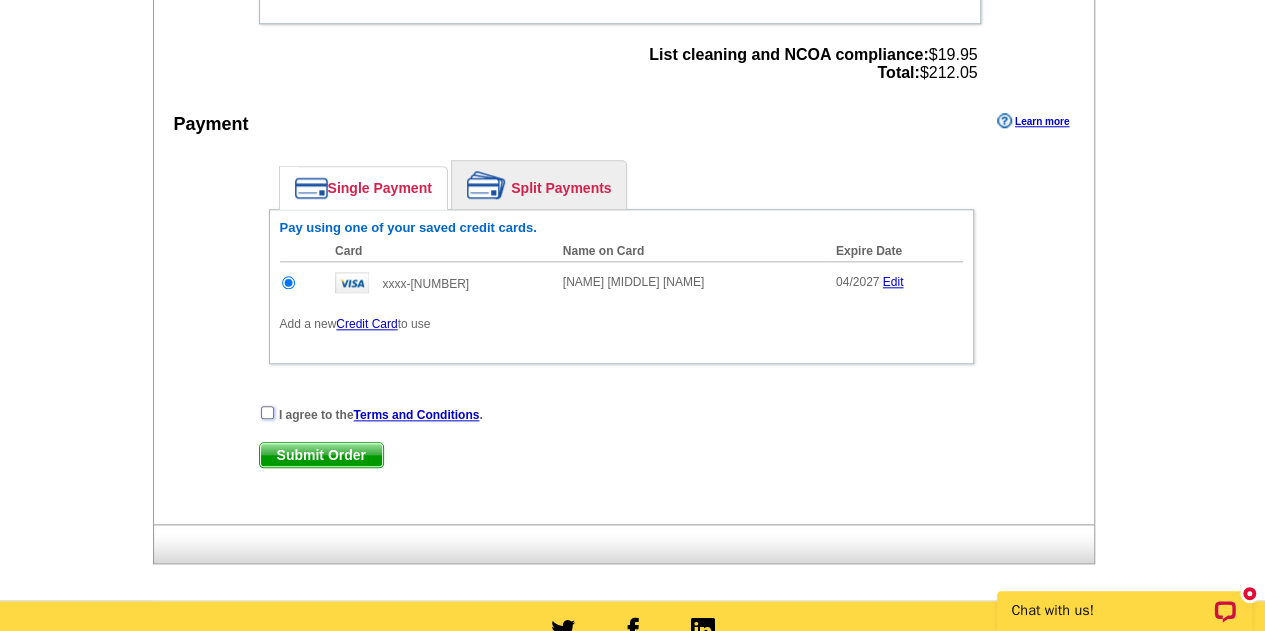 click at bounding box center (267, 412) 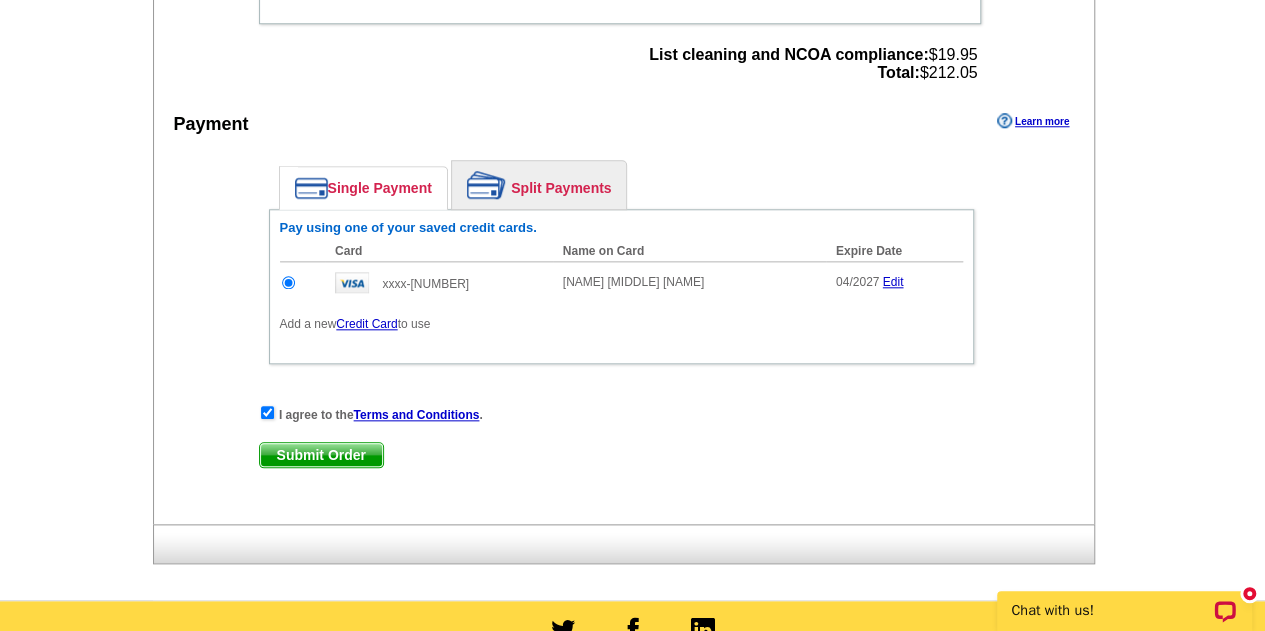 click on "Submit Order" at bounding box center [321, 455] 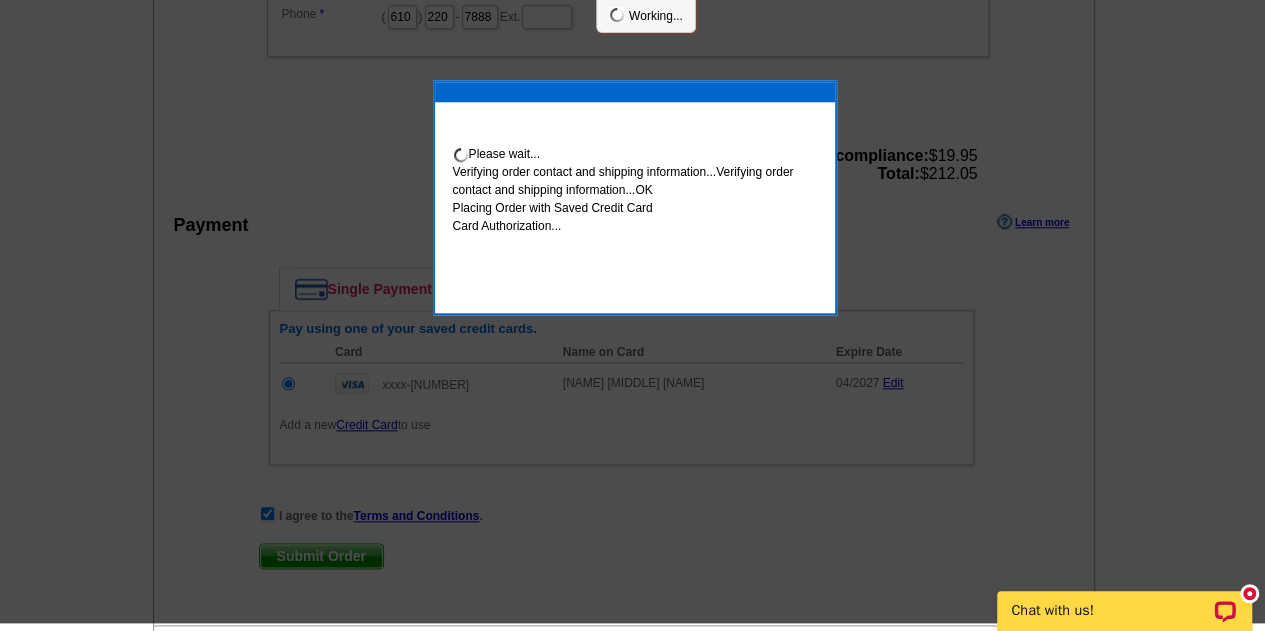 scroll, scrollTop: 892, scrollLeft: 0, axis: vertical 